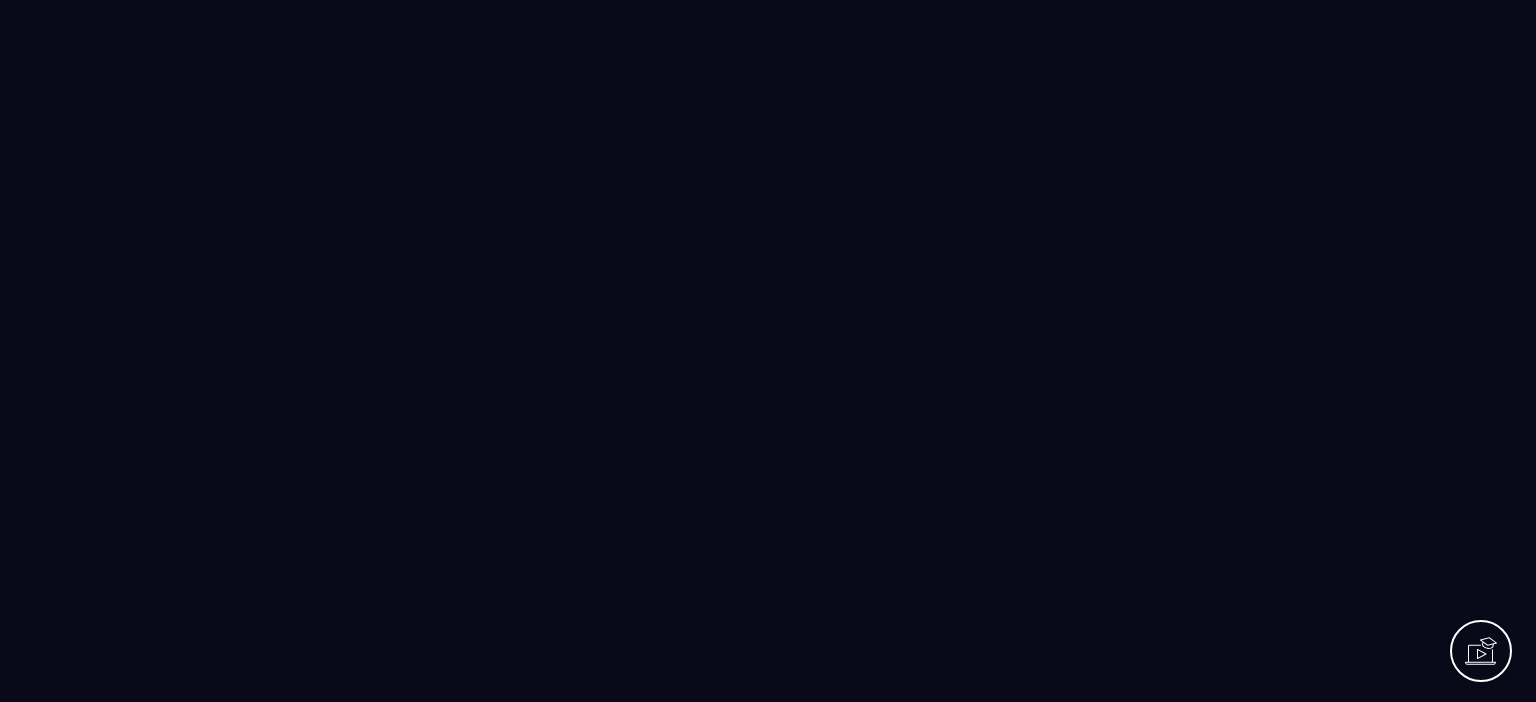 scroll, scrollTop: 0, scrollLeft: 0, axis: both 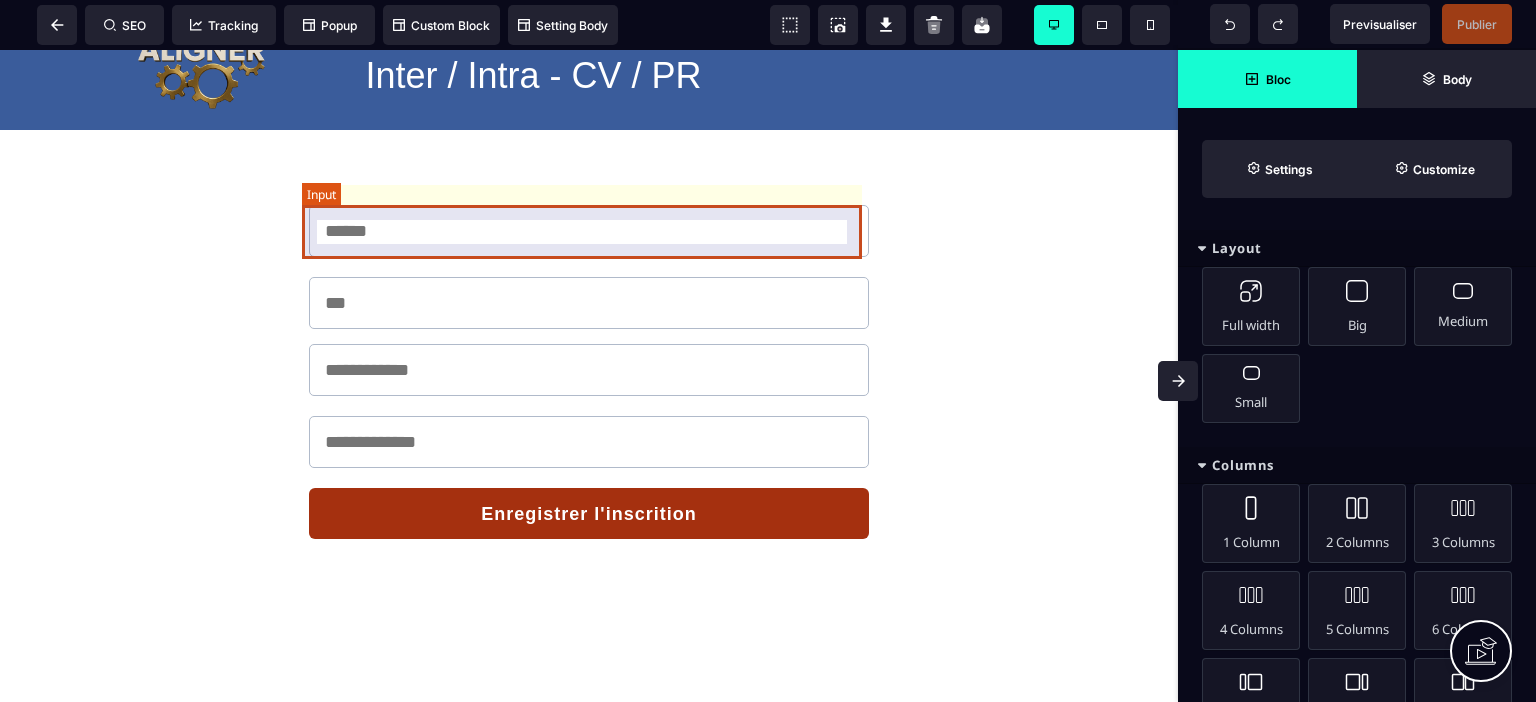 click at bounding box center (589, 231) 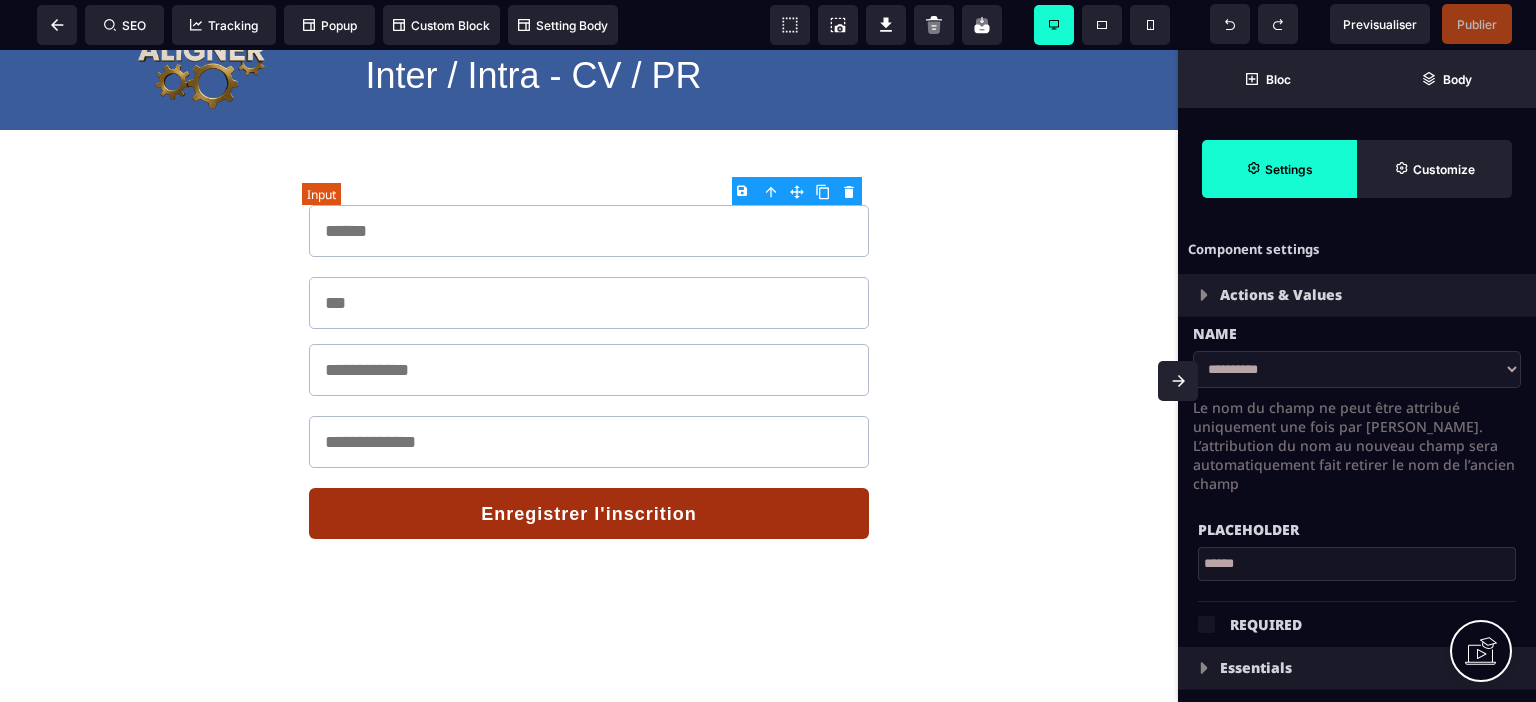 type on "**" 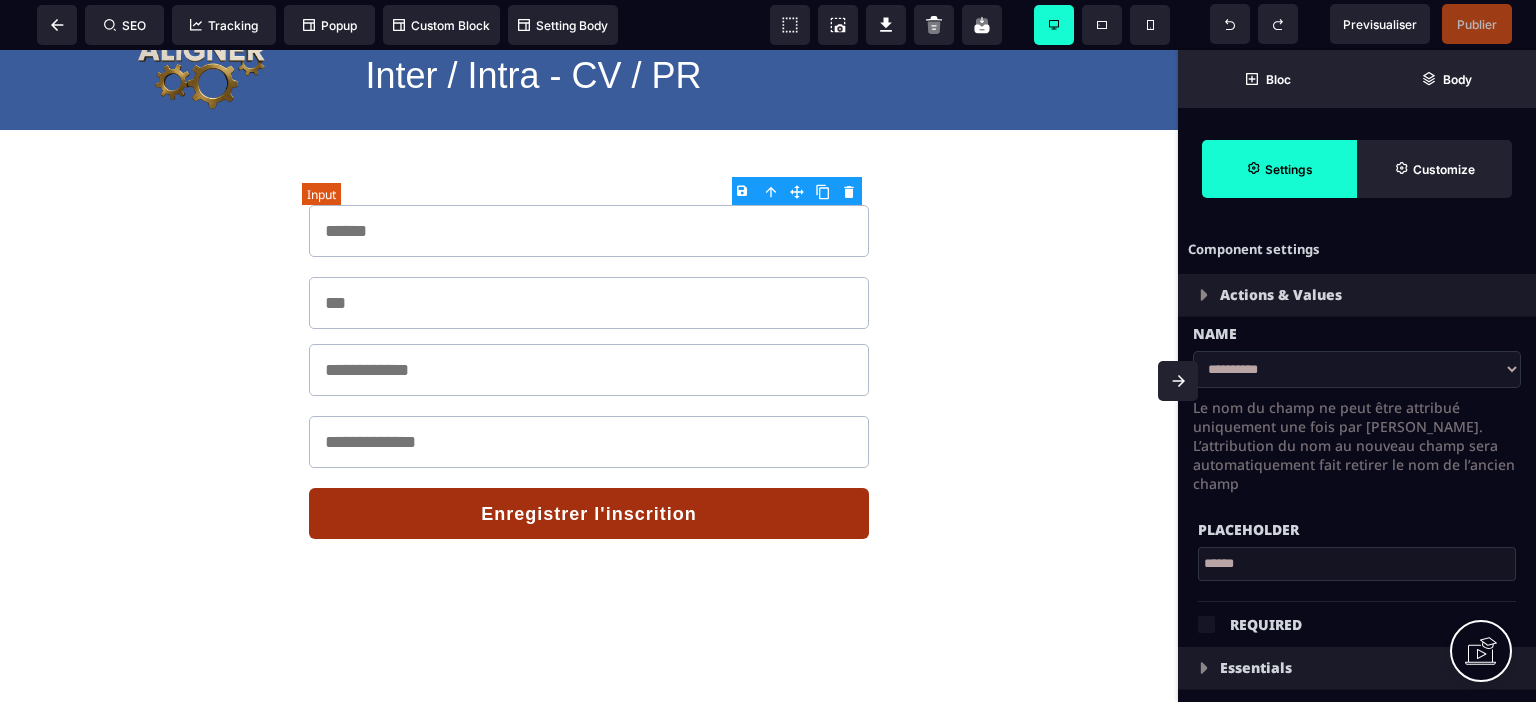 type on "**" 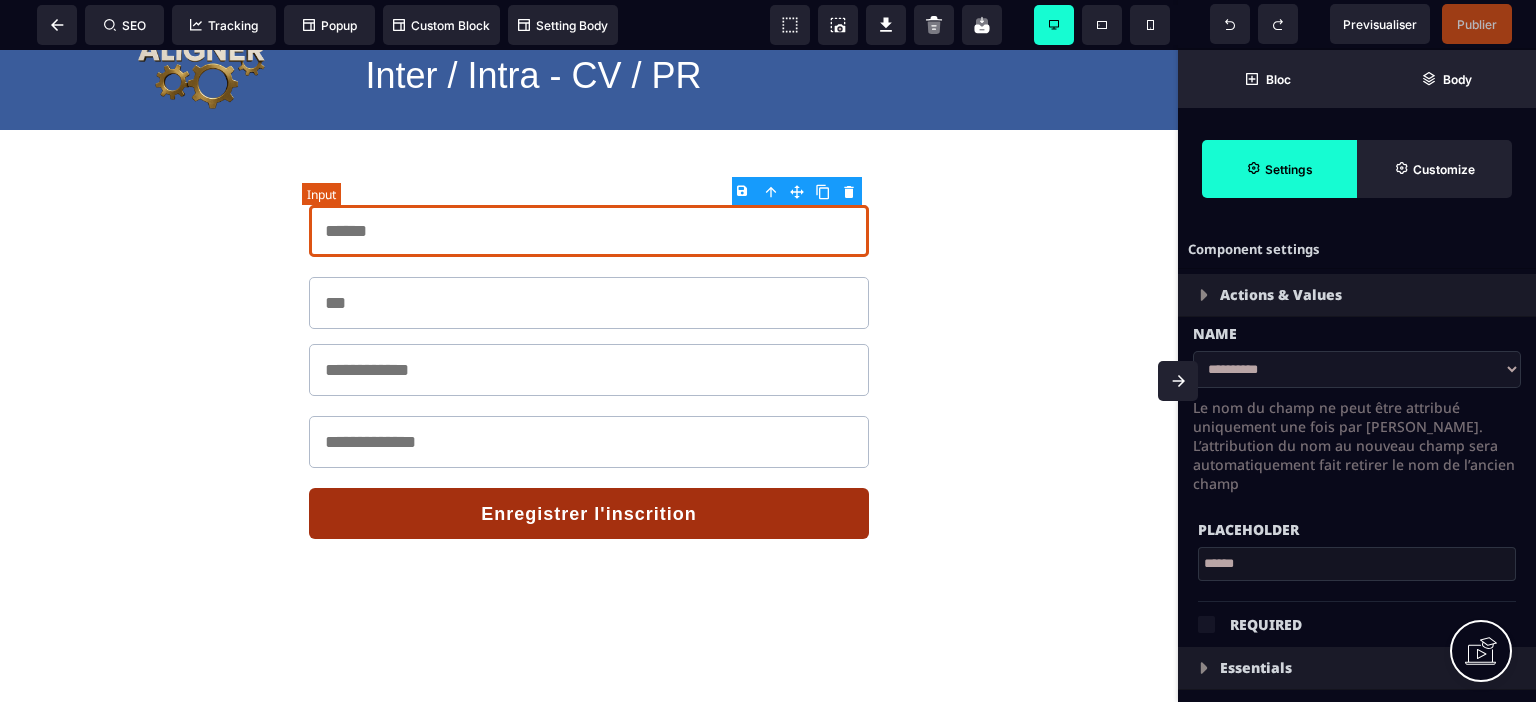 type on "*" 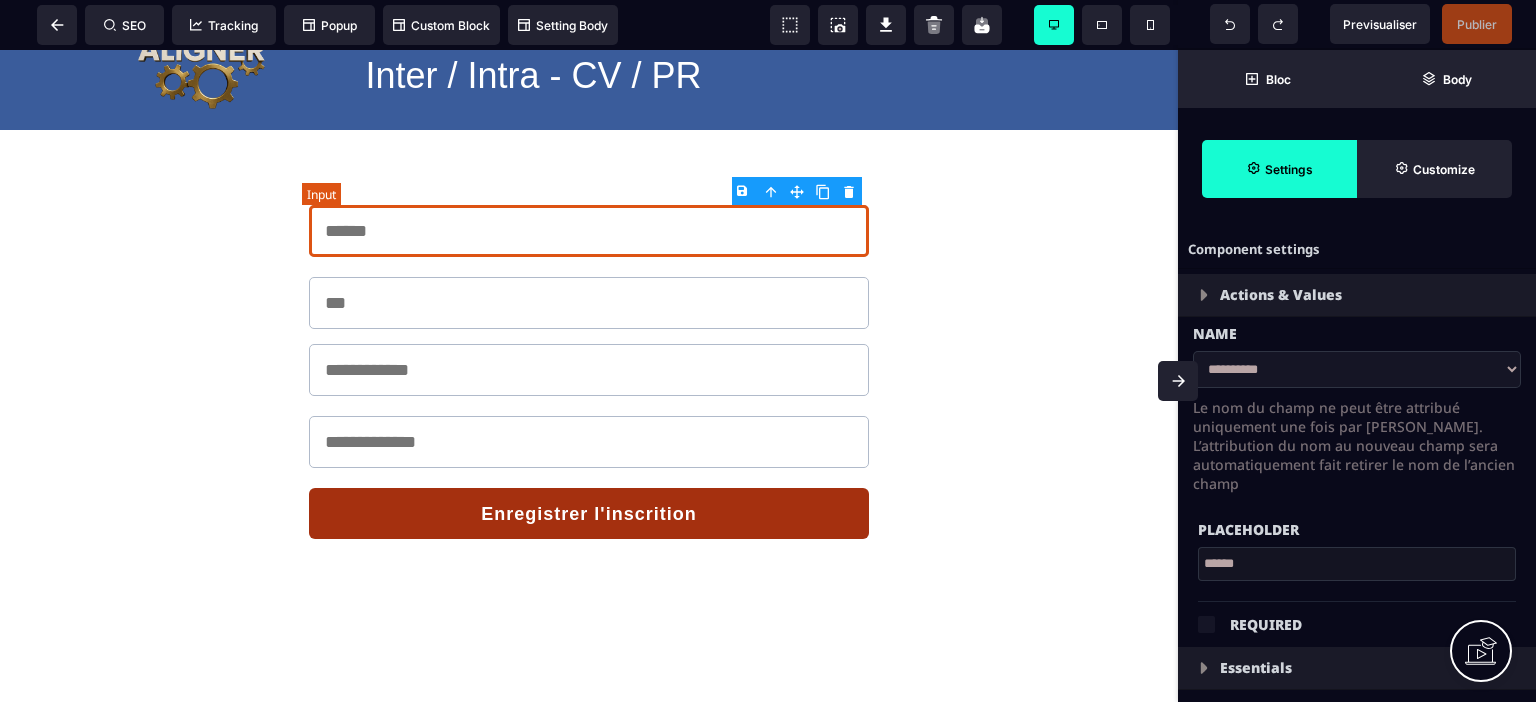 type on "***" 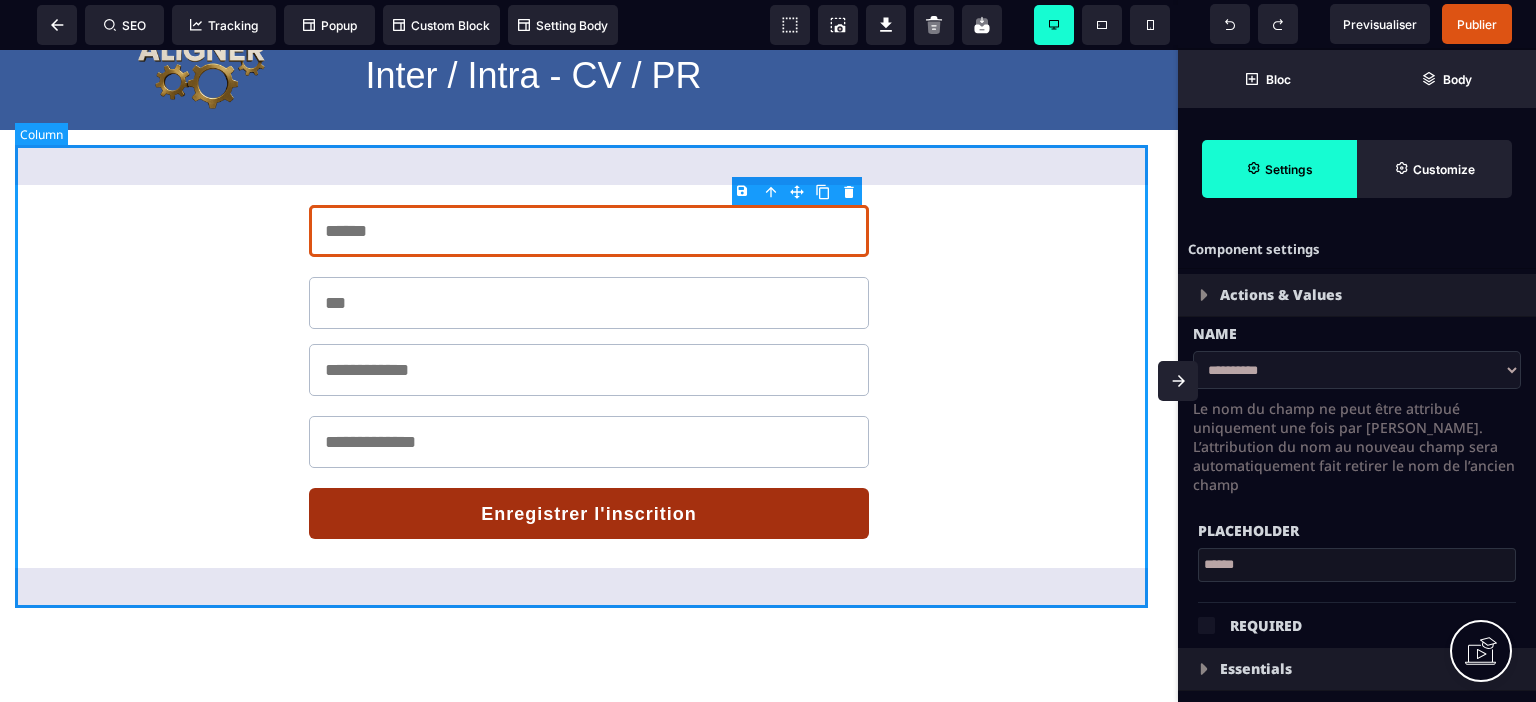 click on "Enregistrer l'inscrition" at bounding box center (589, 372) 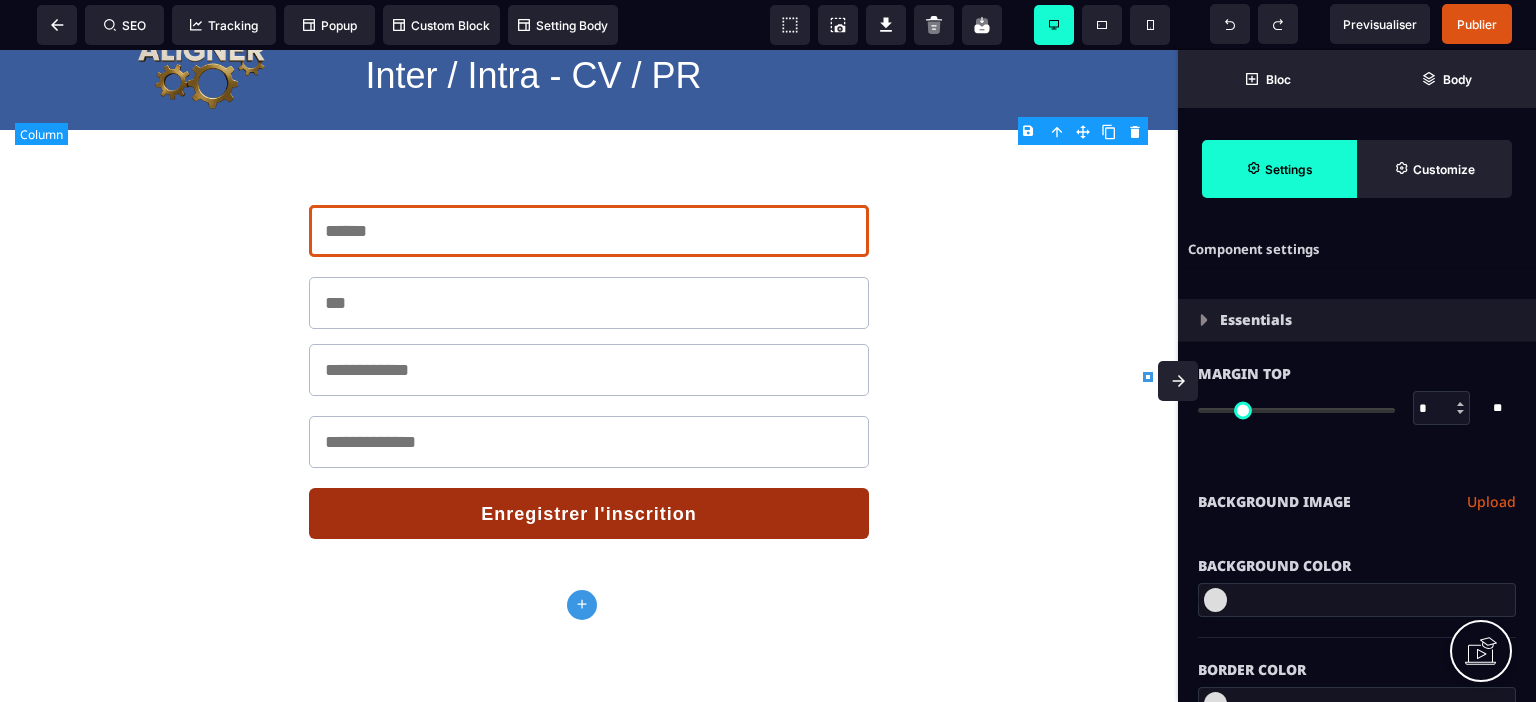 type on "***" 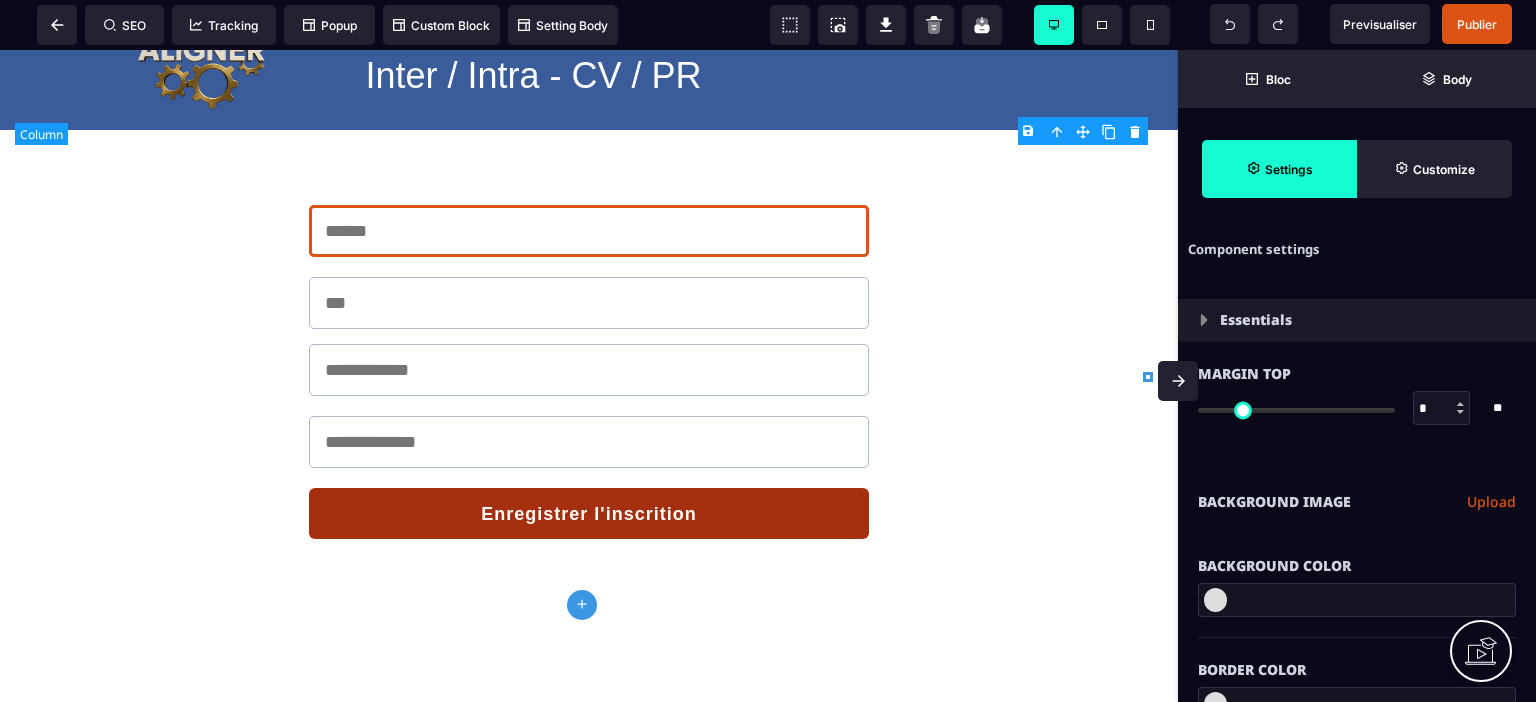 type on "***" 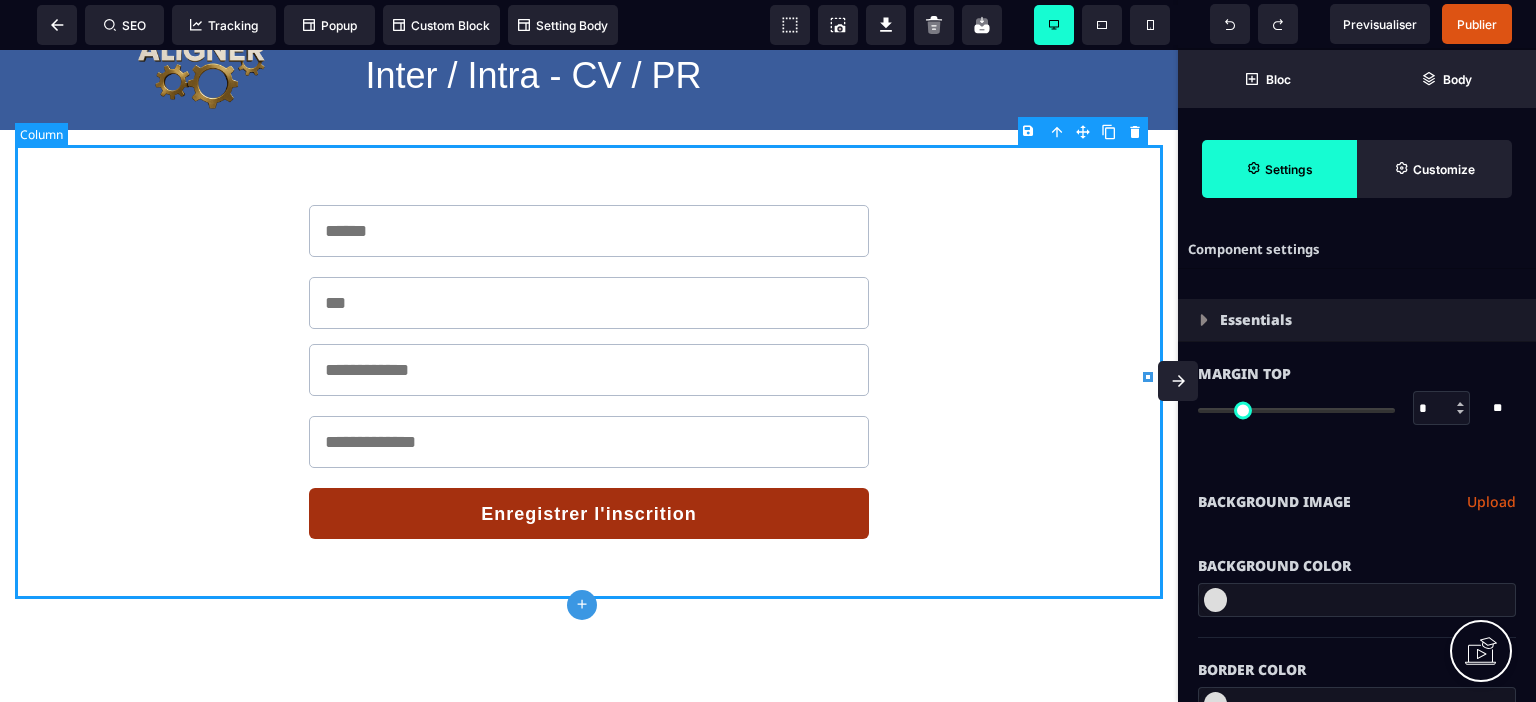 type on "*" 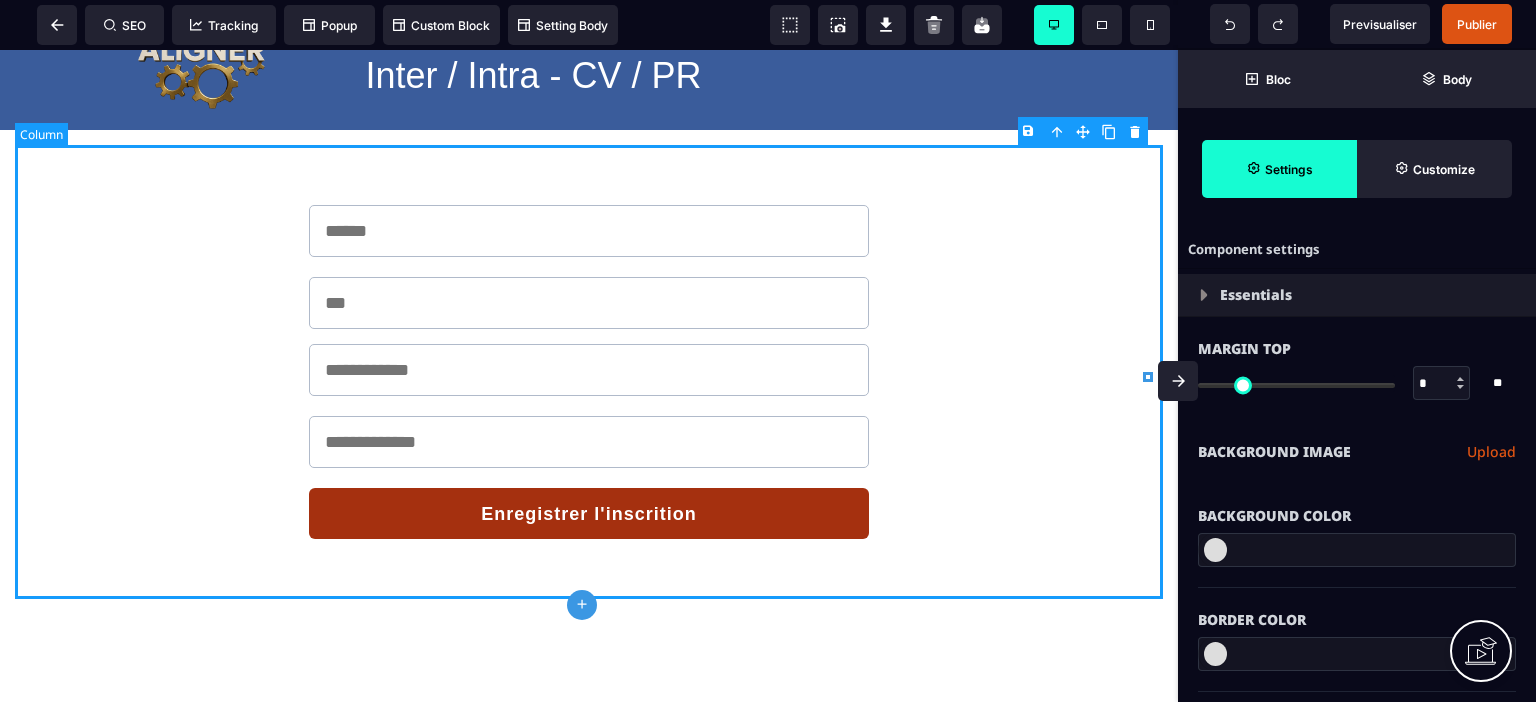 scroll, scrollTop: 200, scrollLeft: 0, axis: vertical 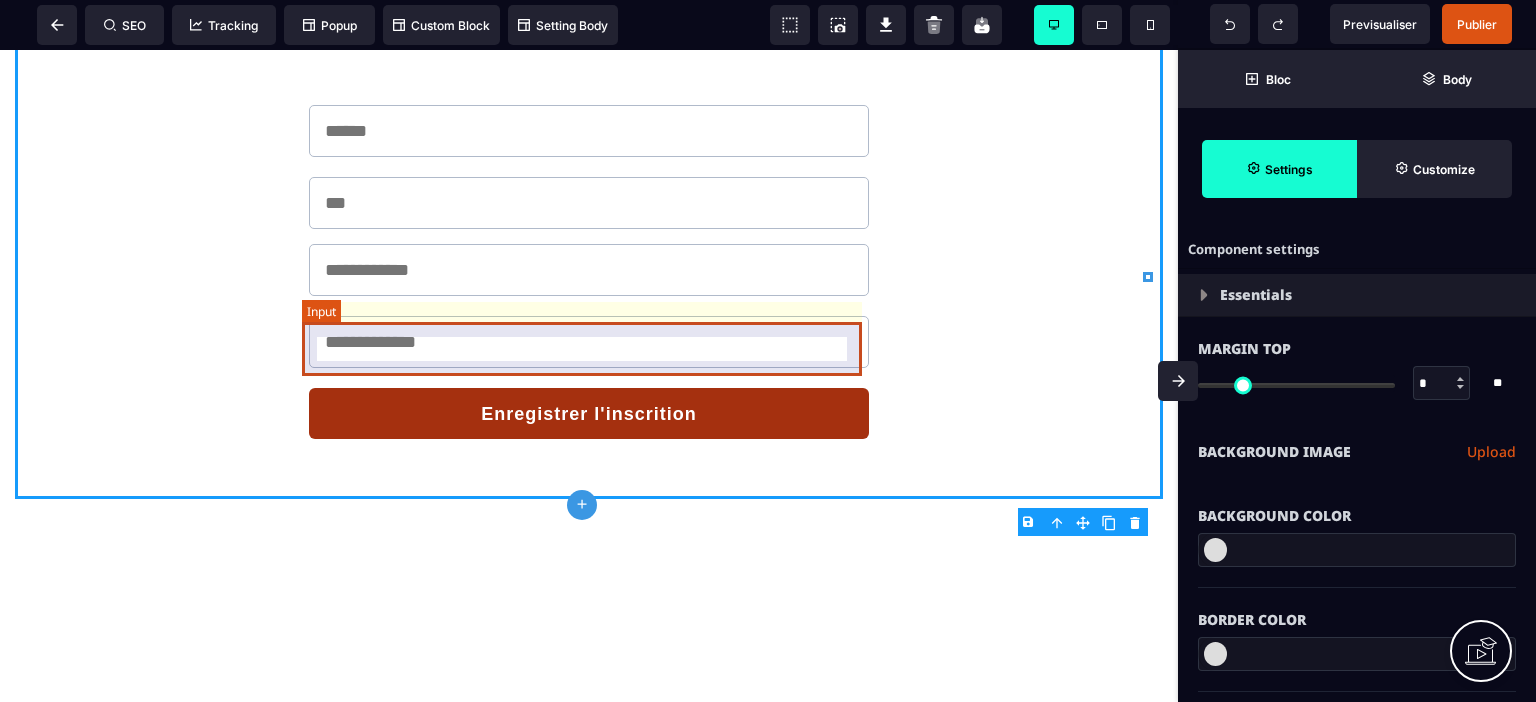 click at bounding box center (589, 342) 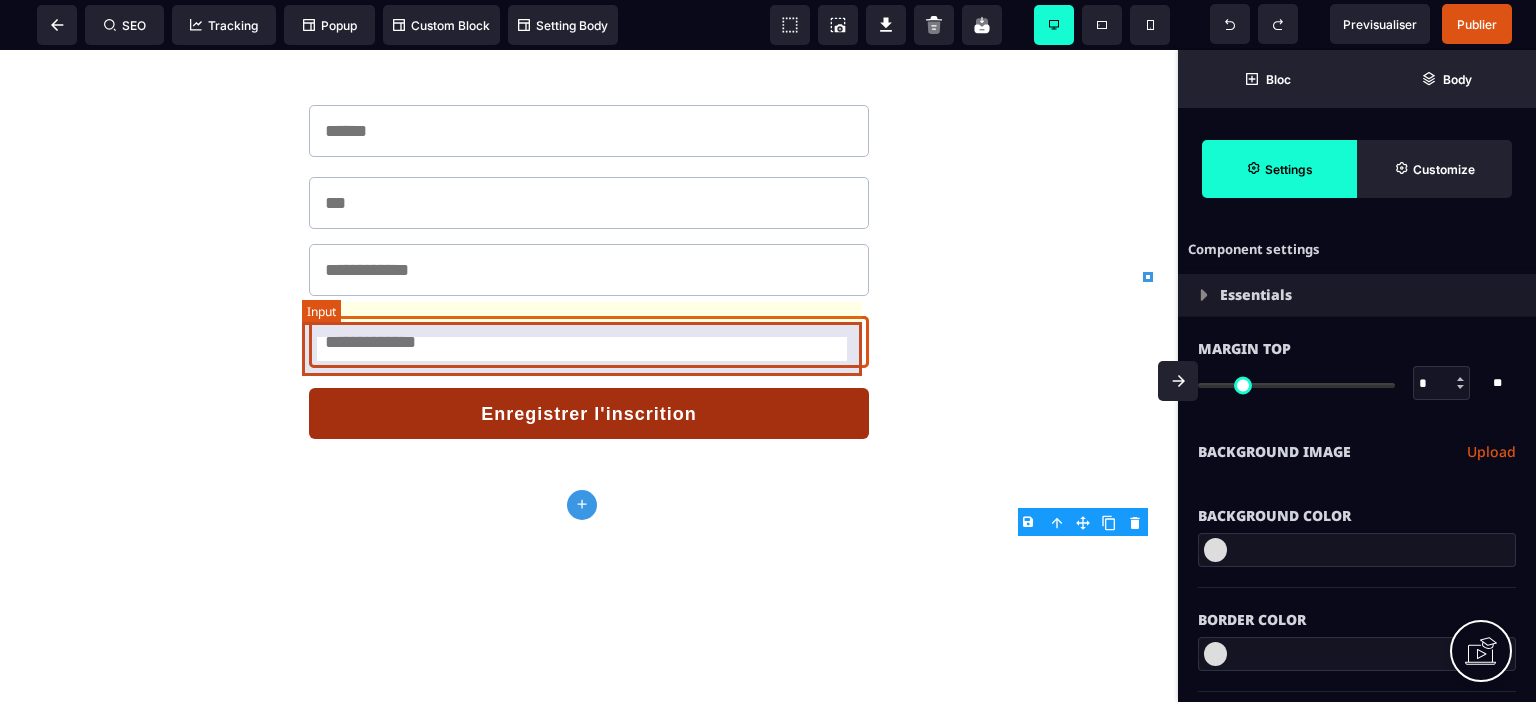 select on "*****" 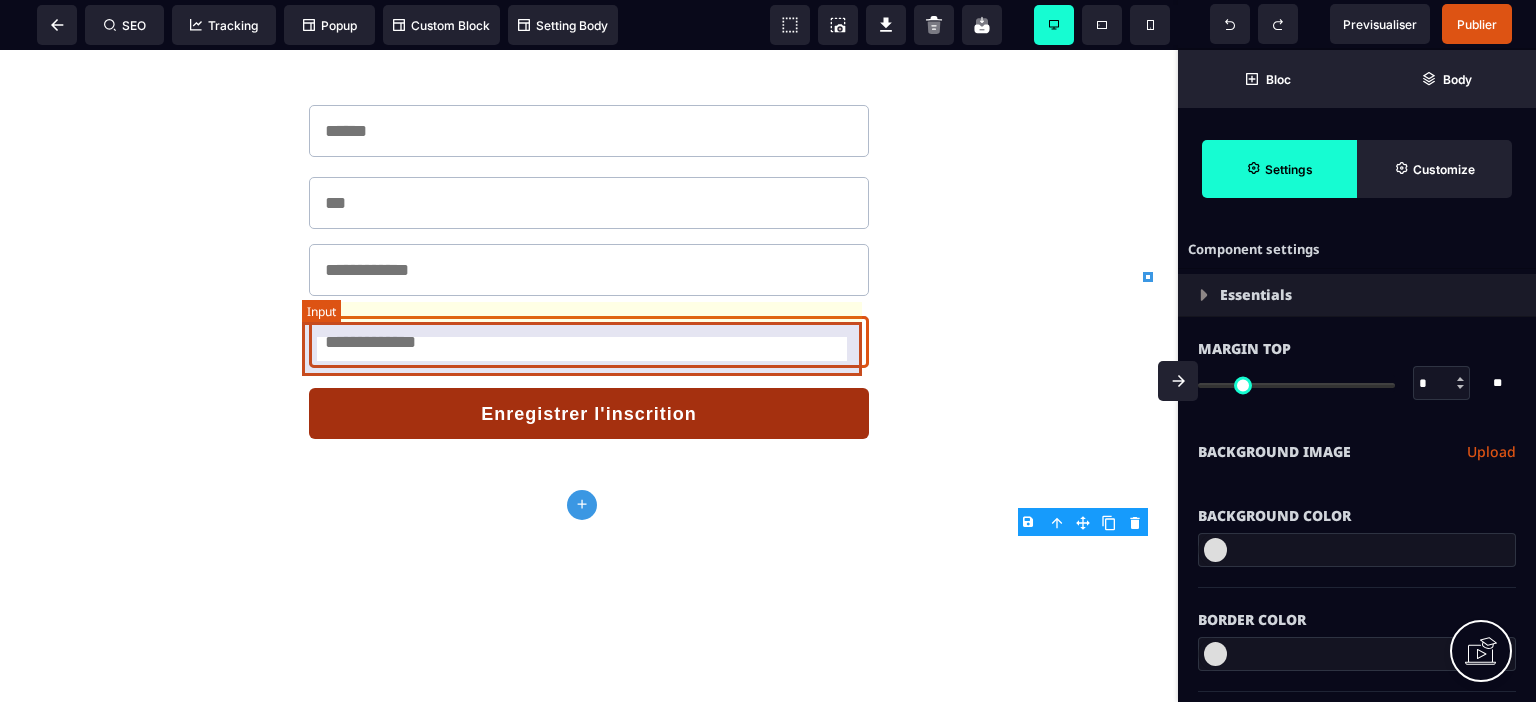select 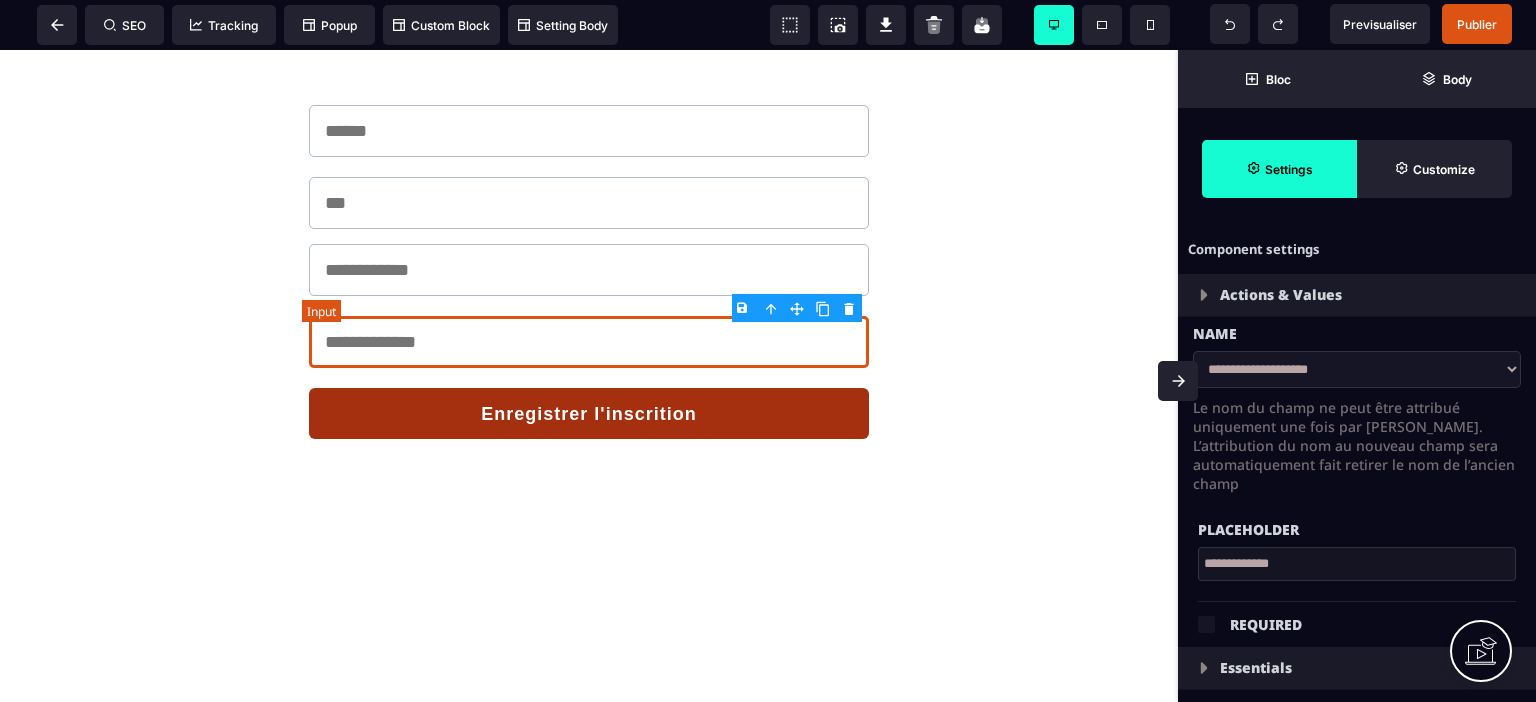 type on "**" 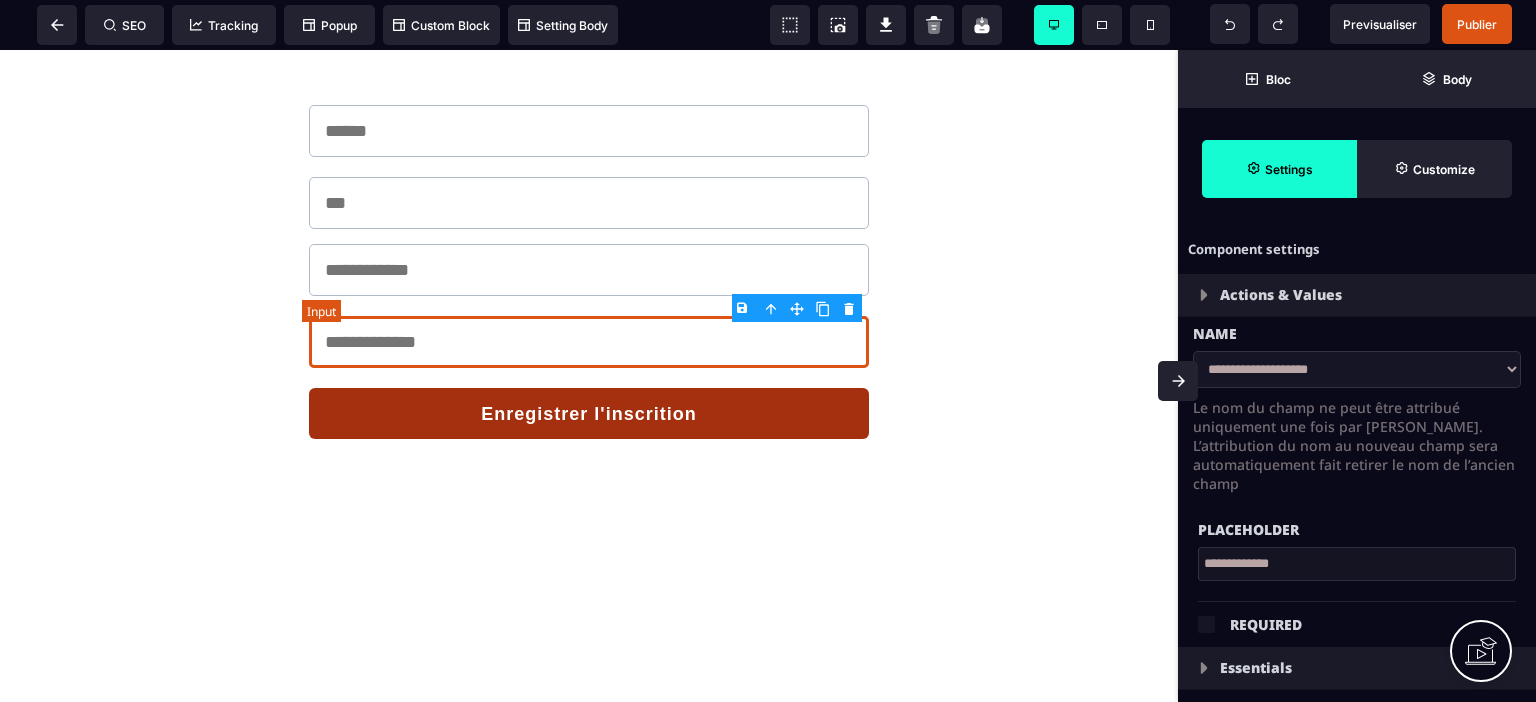 type on "**" 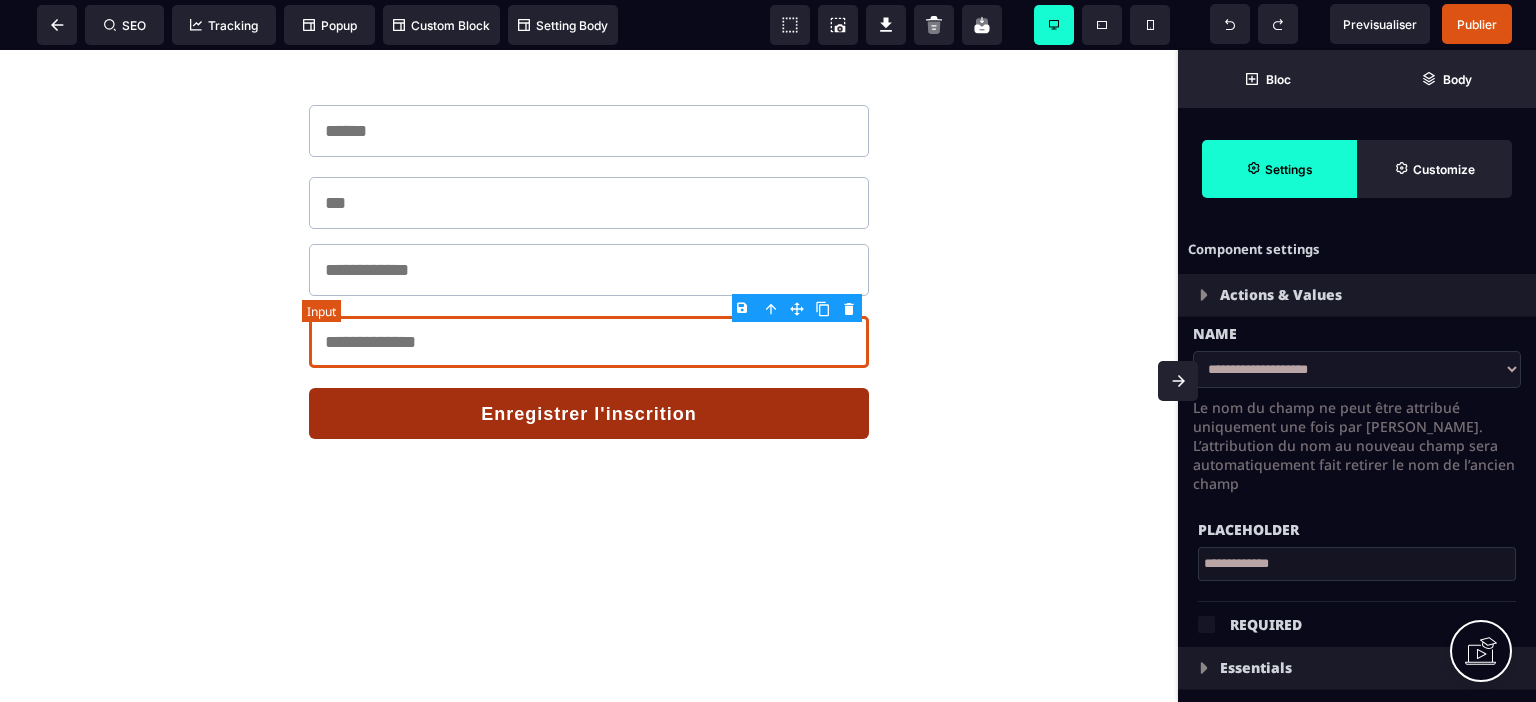 type on "***" 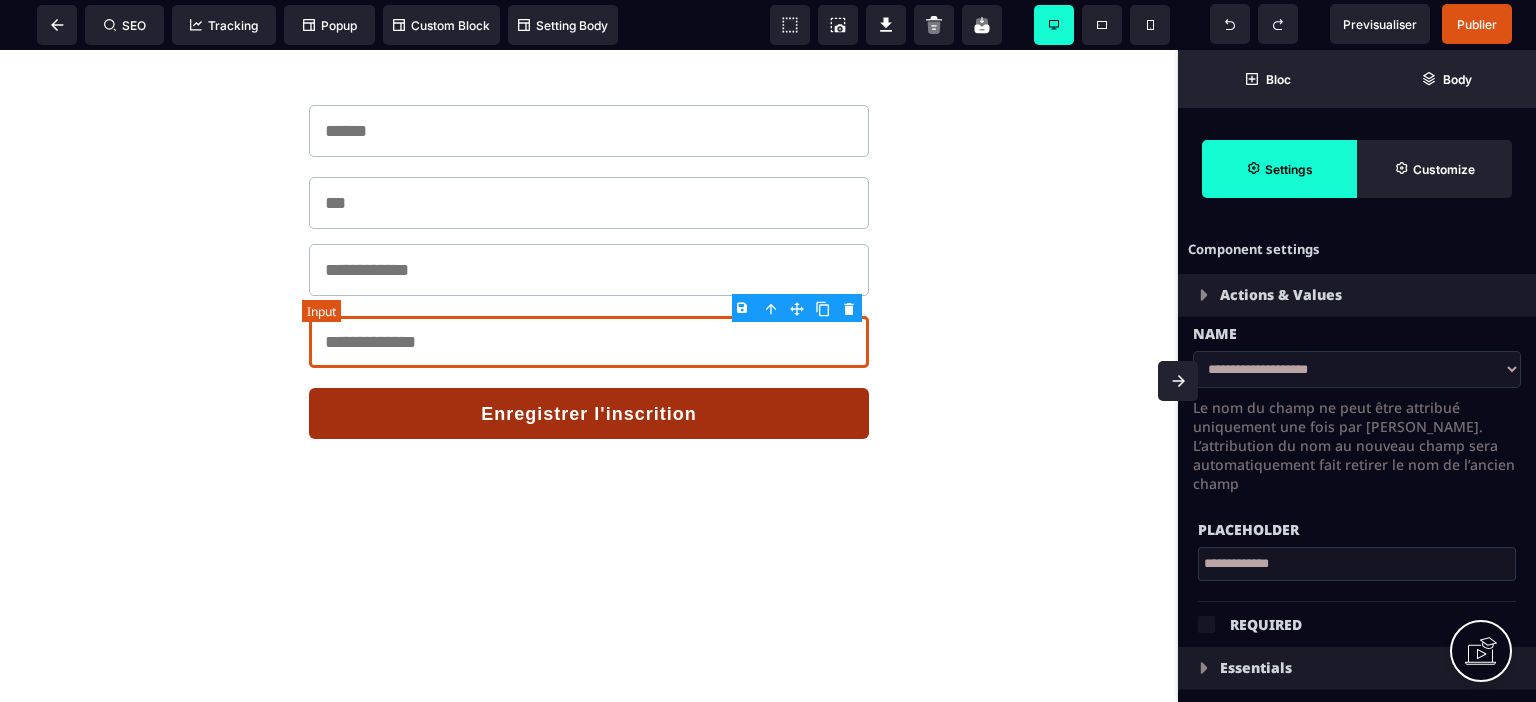 type on "***" 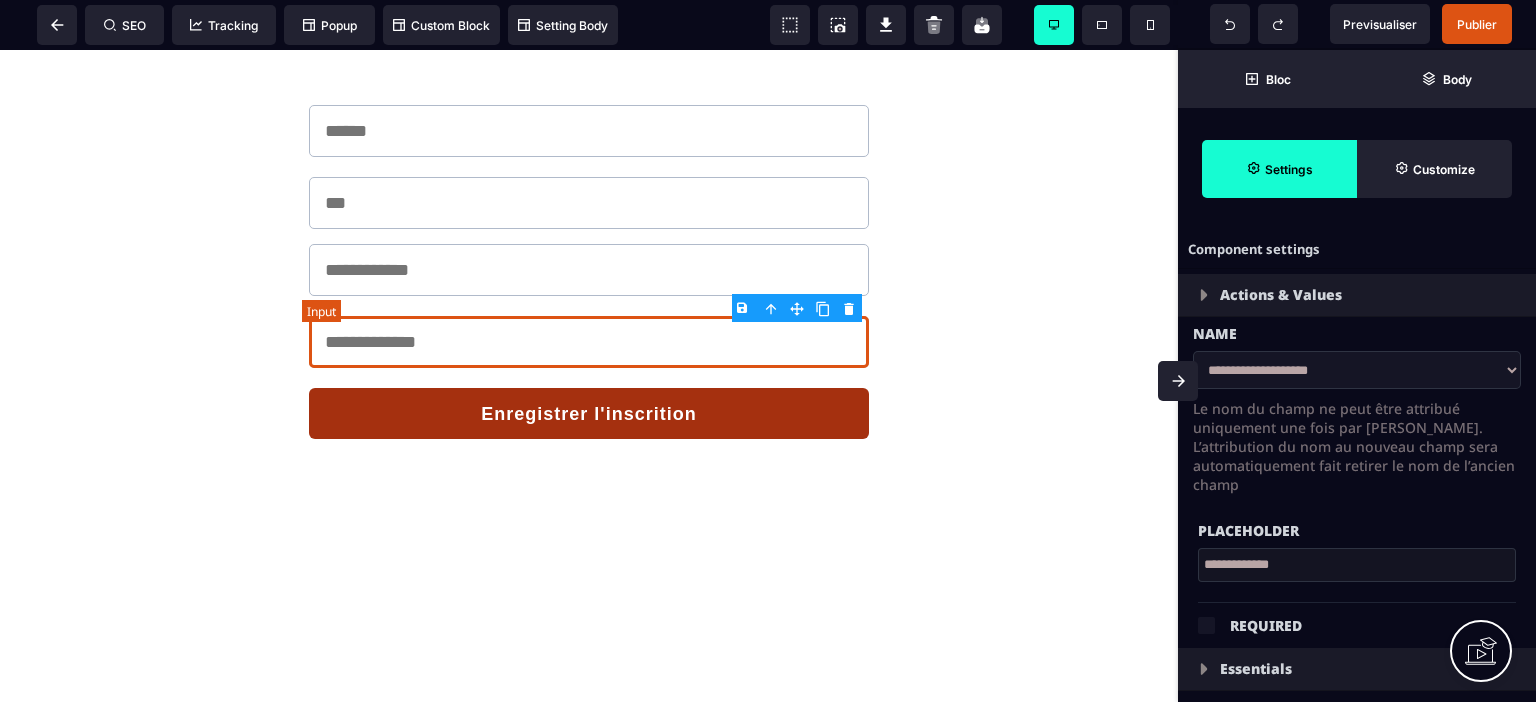 select on "*****" 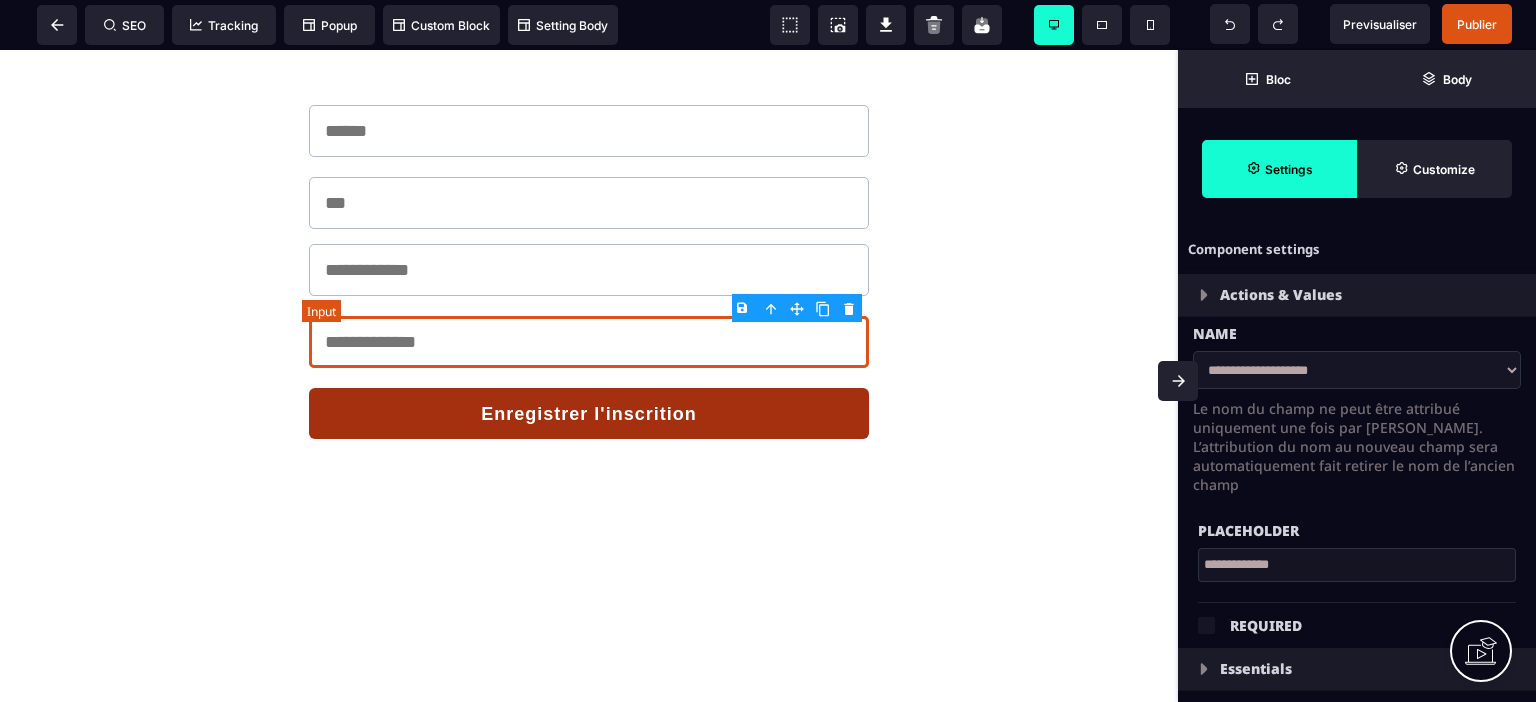 select 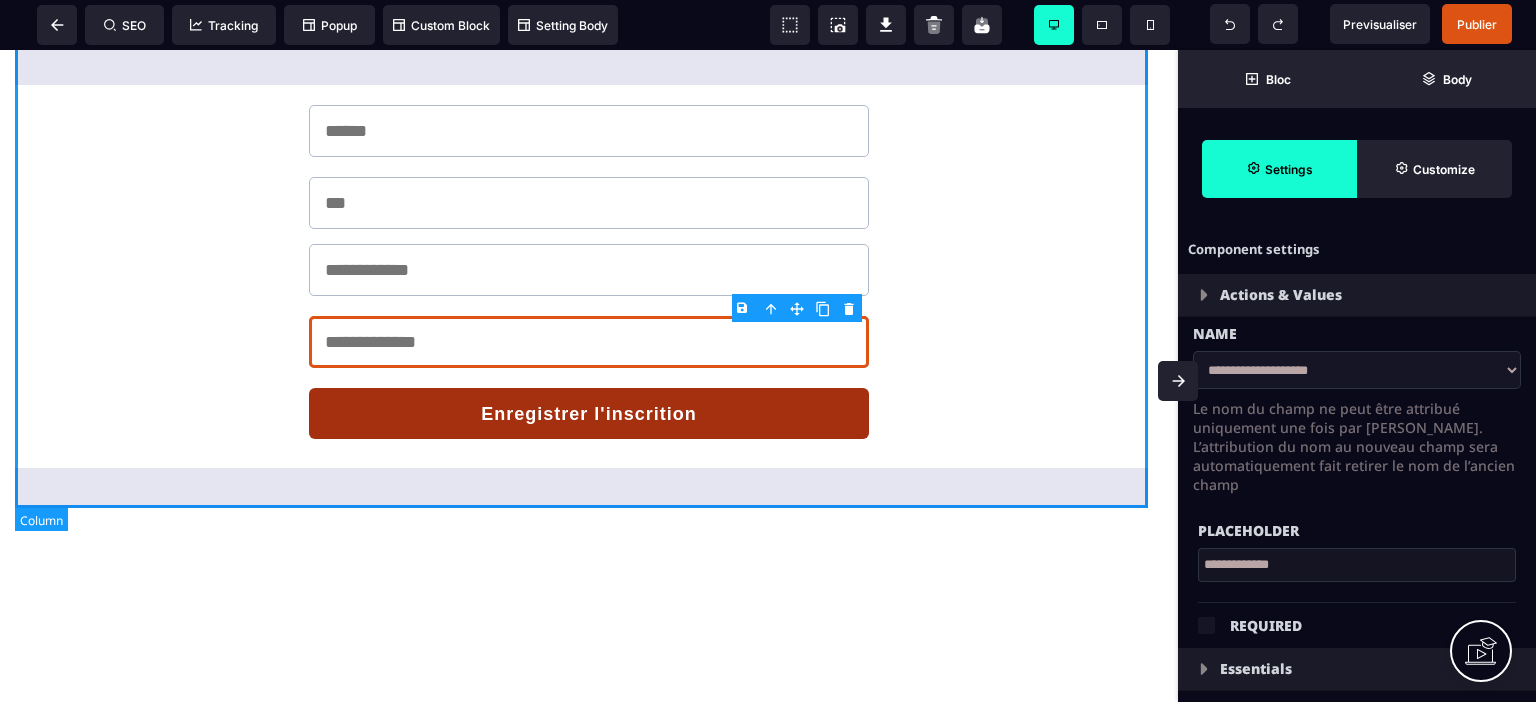 click on "Enregistrer l'inscrition" at bounding box center (589, 272) 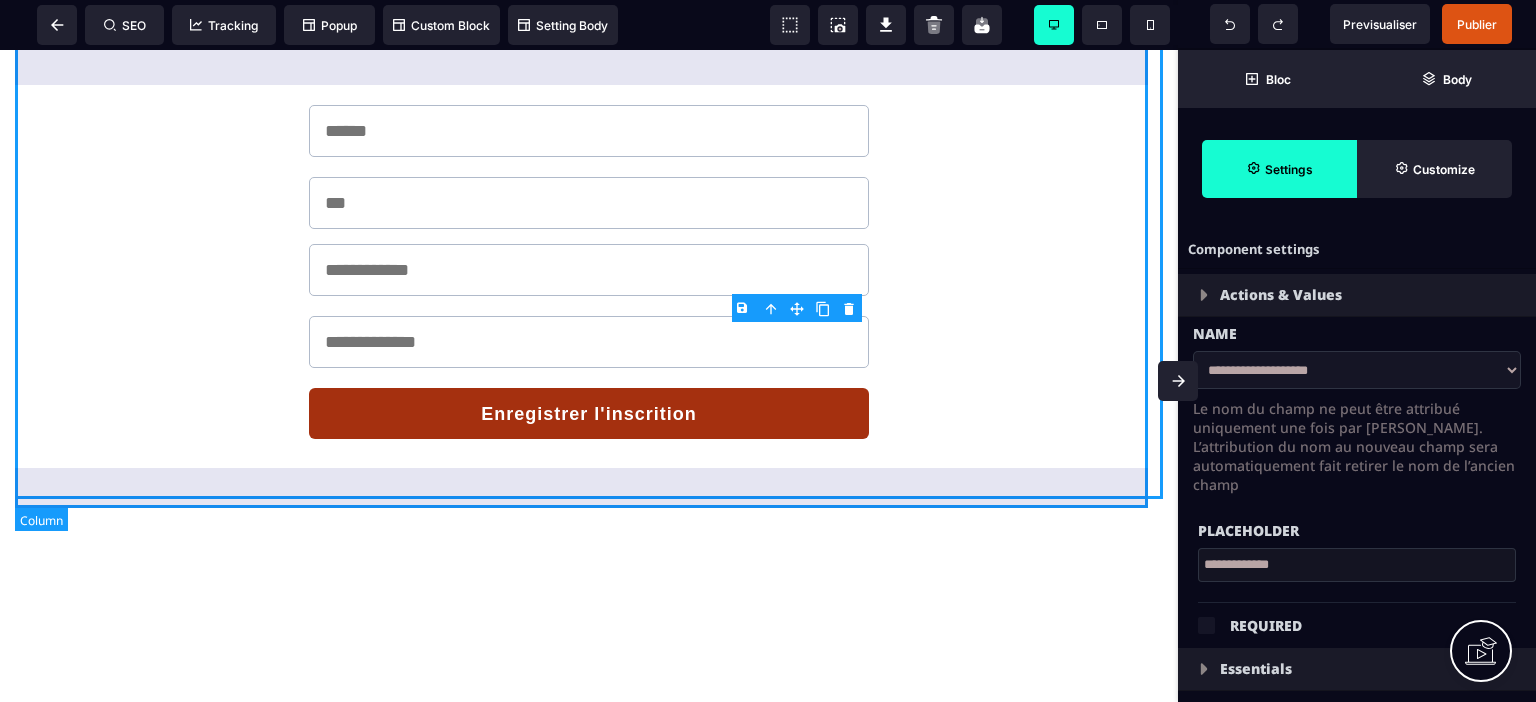 select on "*" 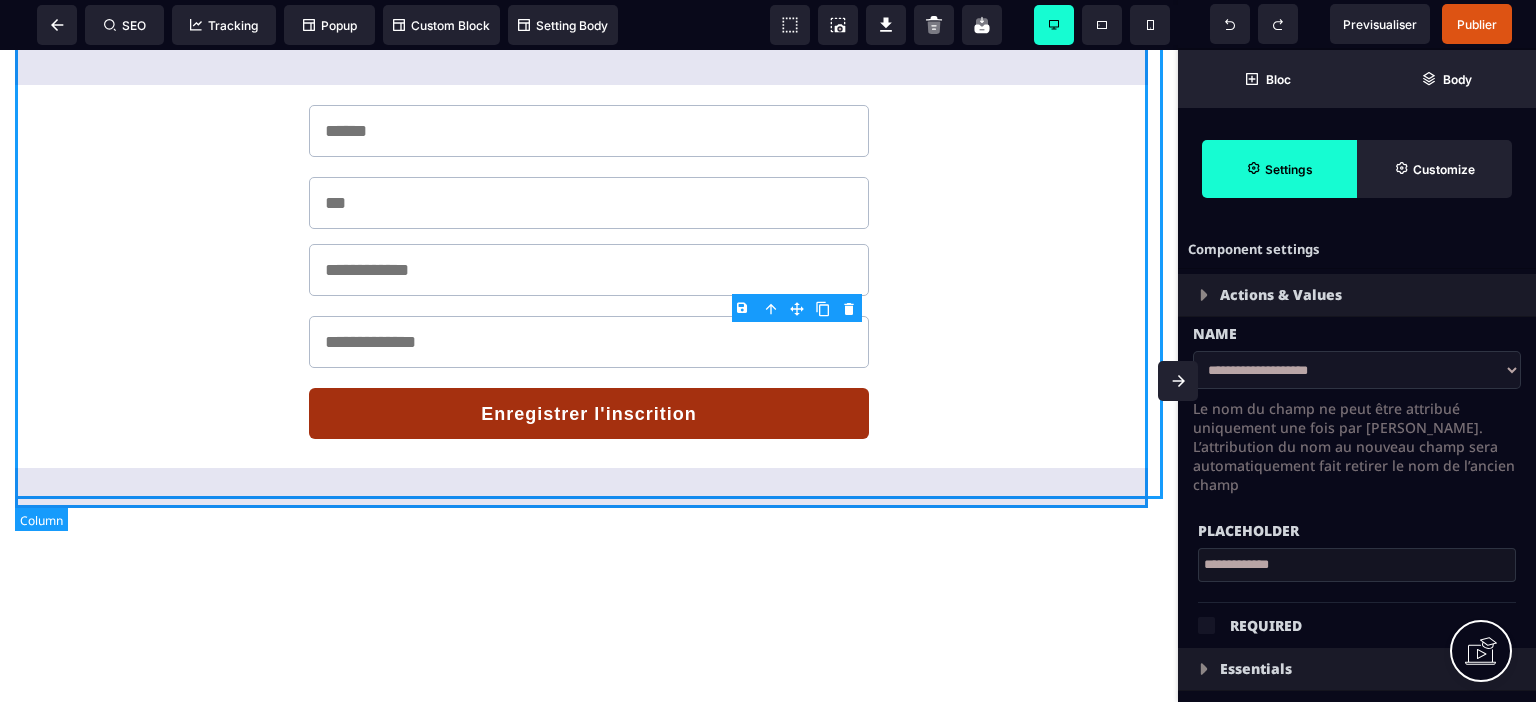 select on "**" 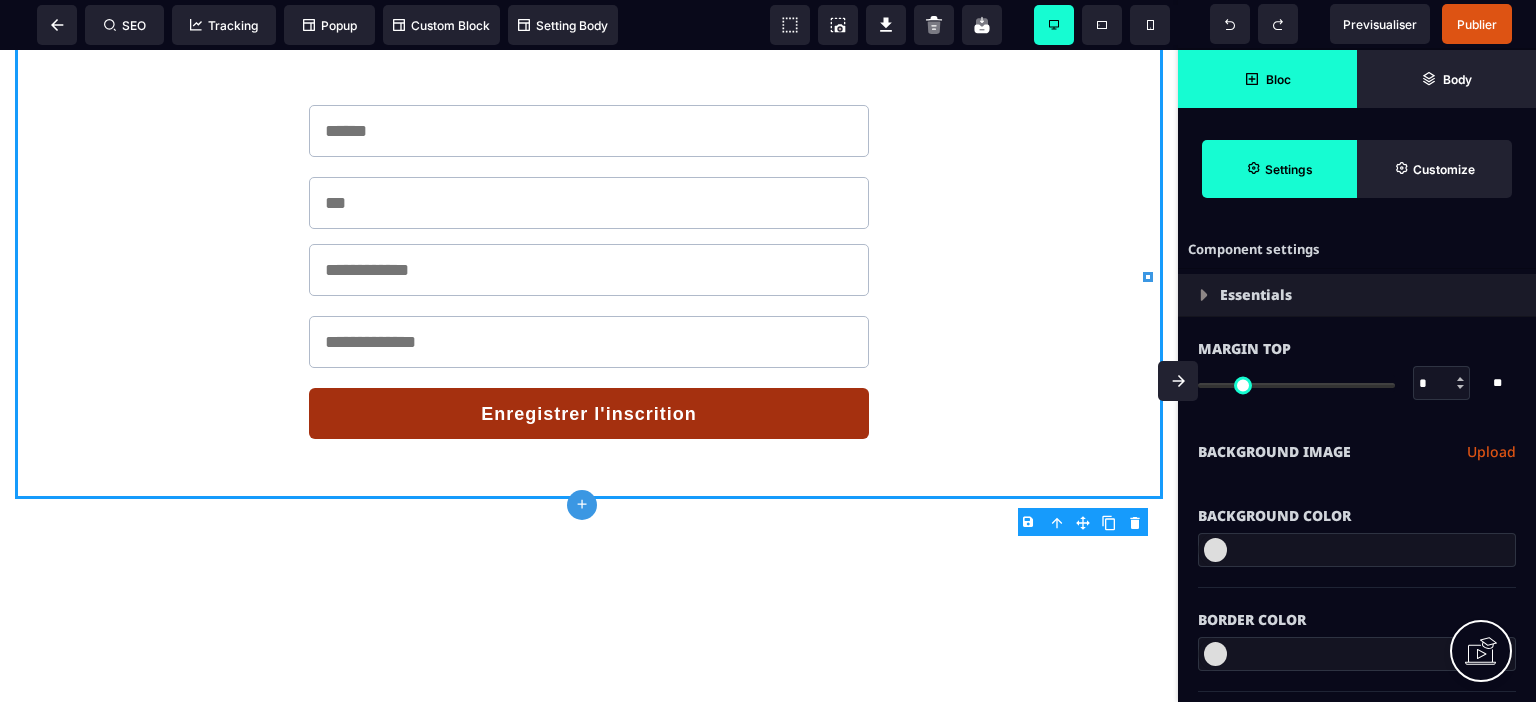 click on "Bloc" at bounding box center [1278, 79] 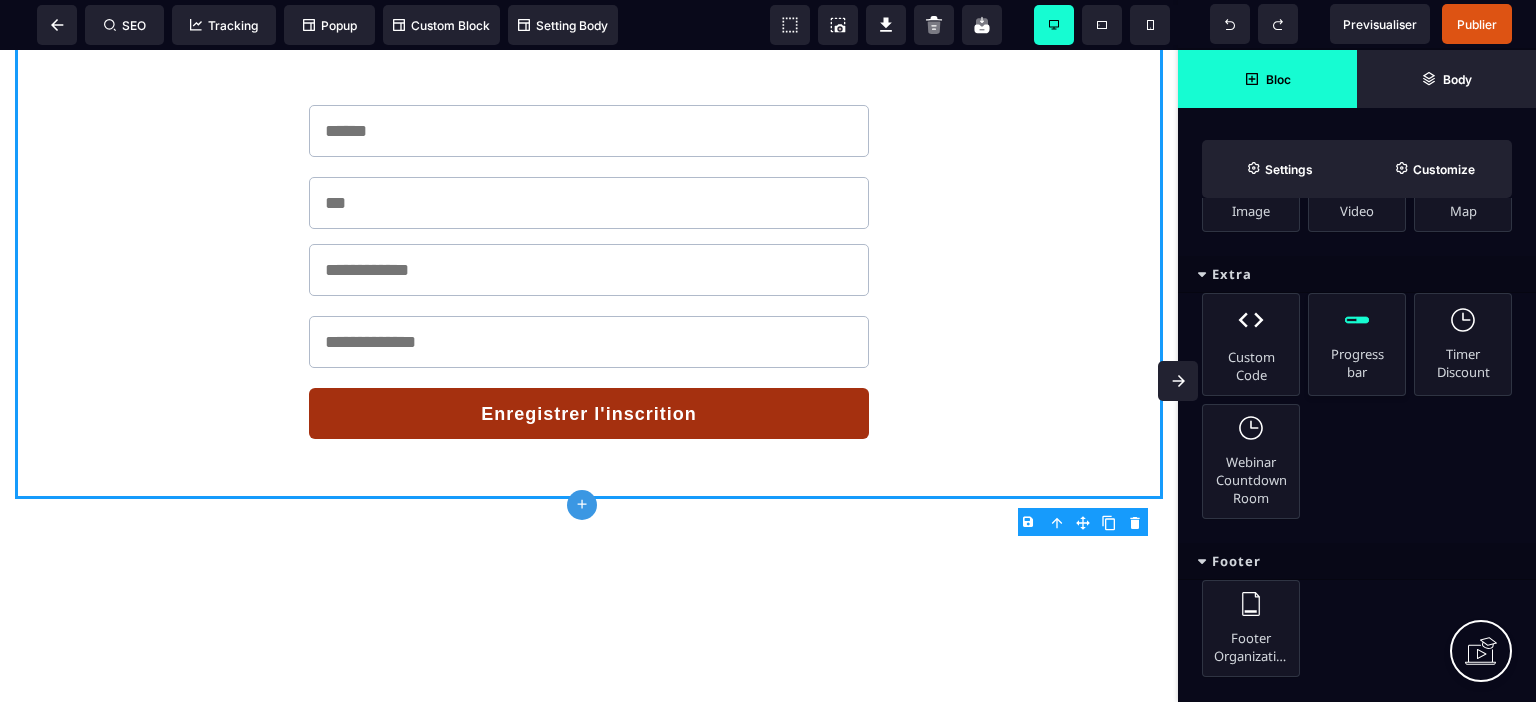 scroll, scrollTop: 1000, scrollLeft: 0, axis: vertical 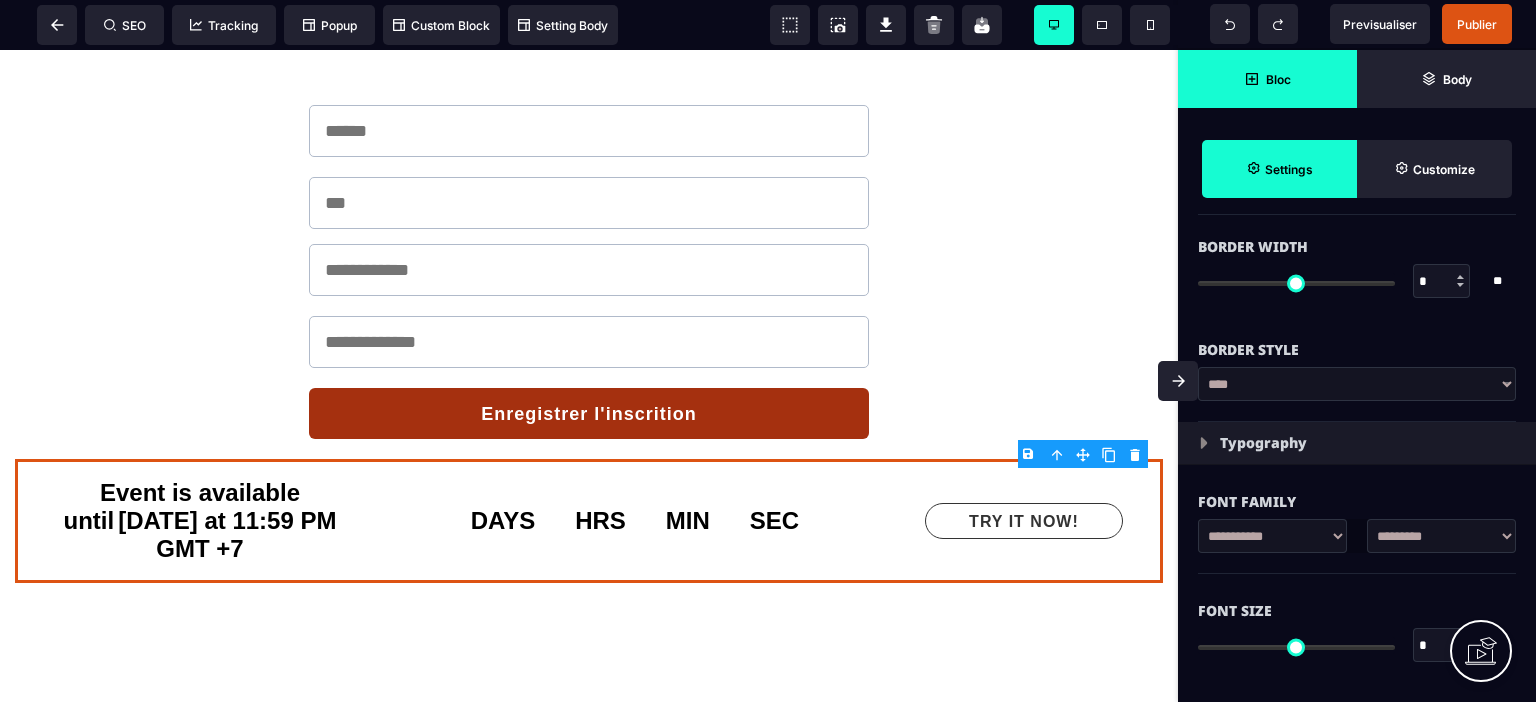 type on "*" 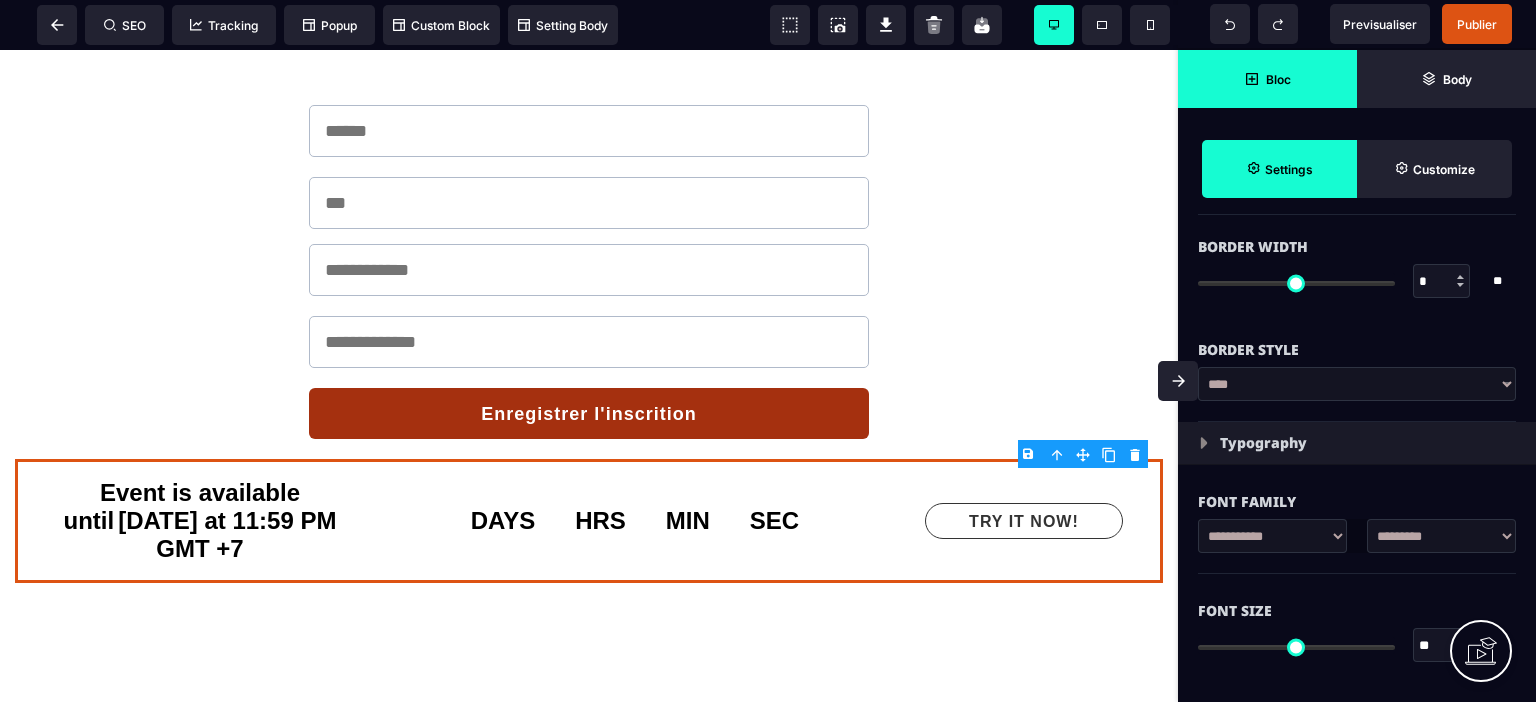 scroll, scrollTop: 0, scrollLeft: 0, axis: both 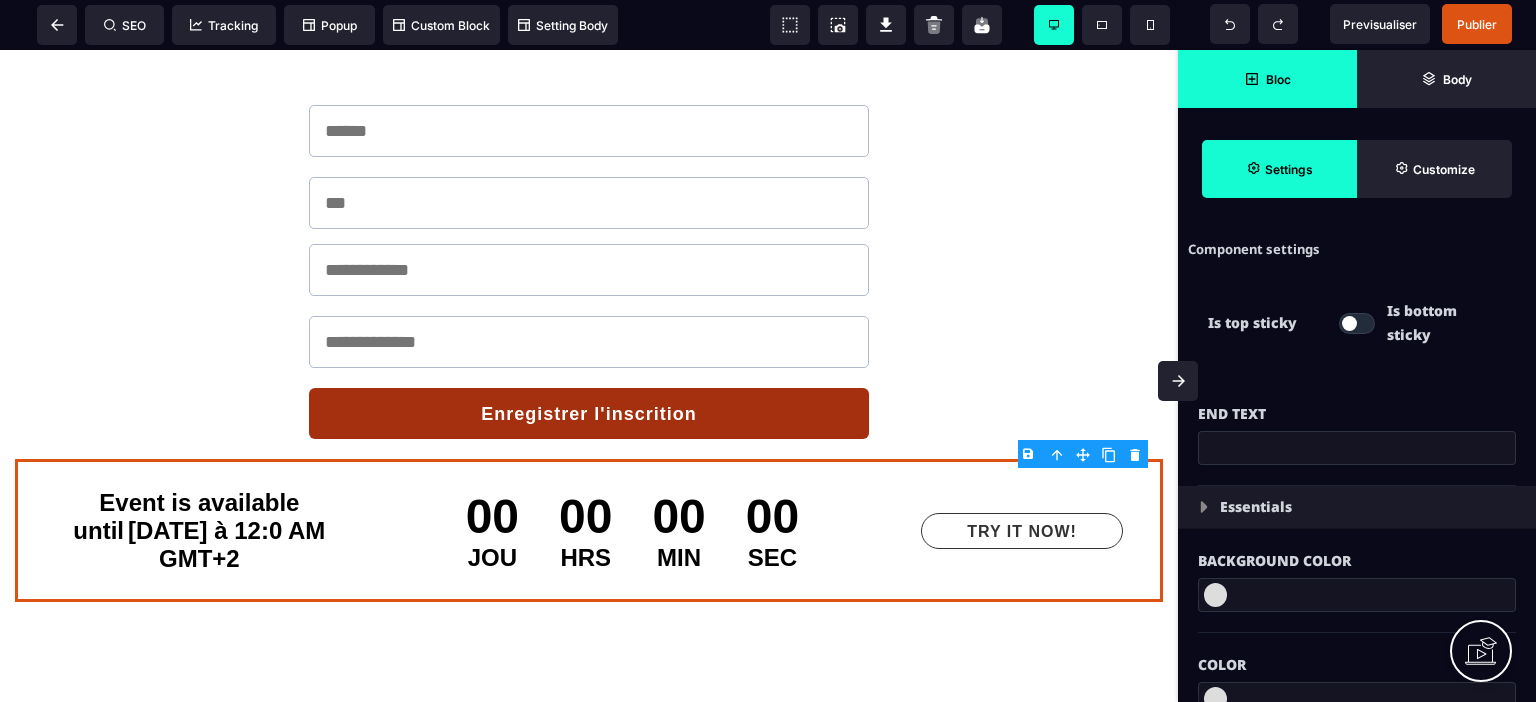 click on "B I U S
A *******
Row
SEO
Tracking
Popup
Custom Block
Setting Body
Publier" at bounding box center [768, 351] 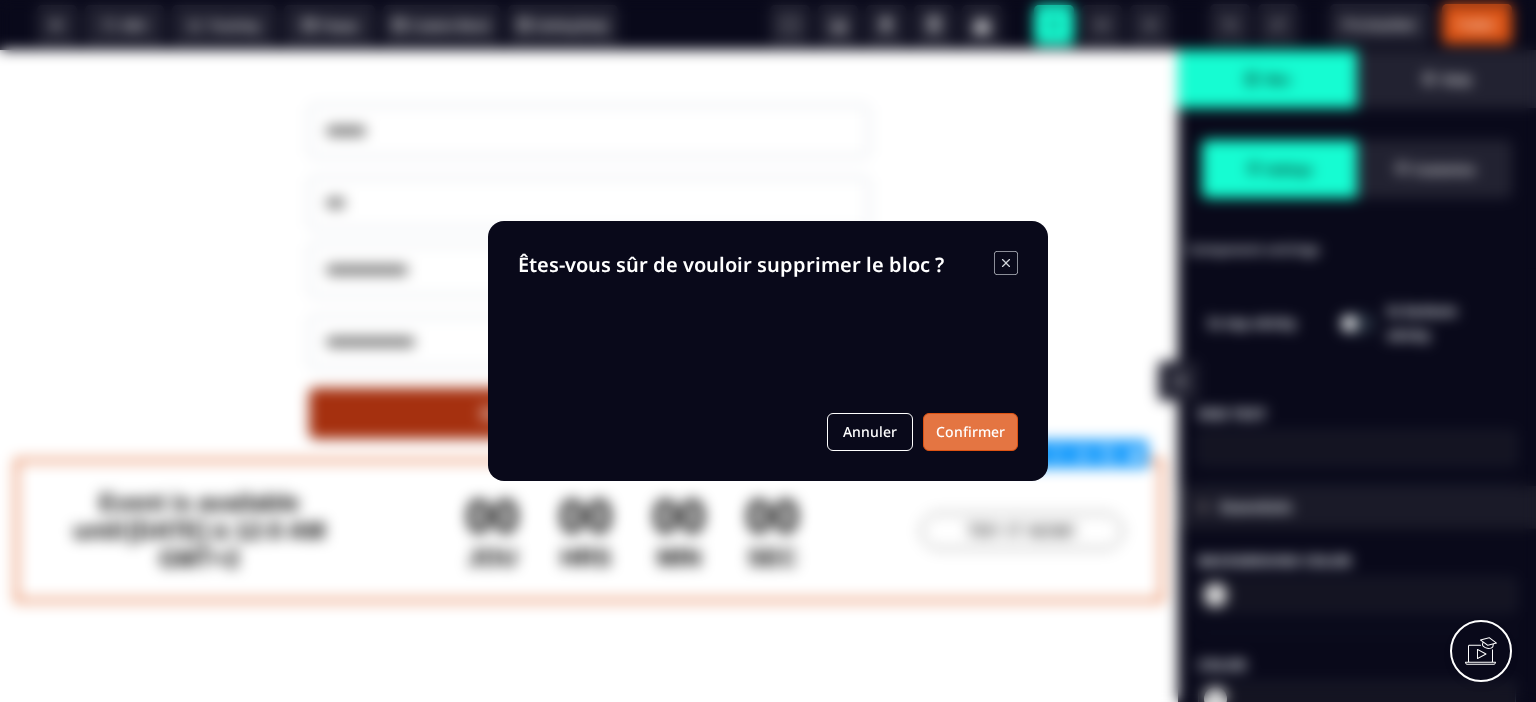 click on "Confirmer" at bounding box center (970, 432) 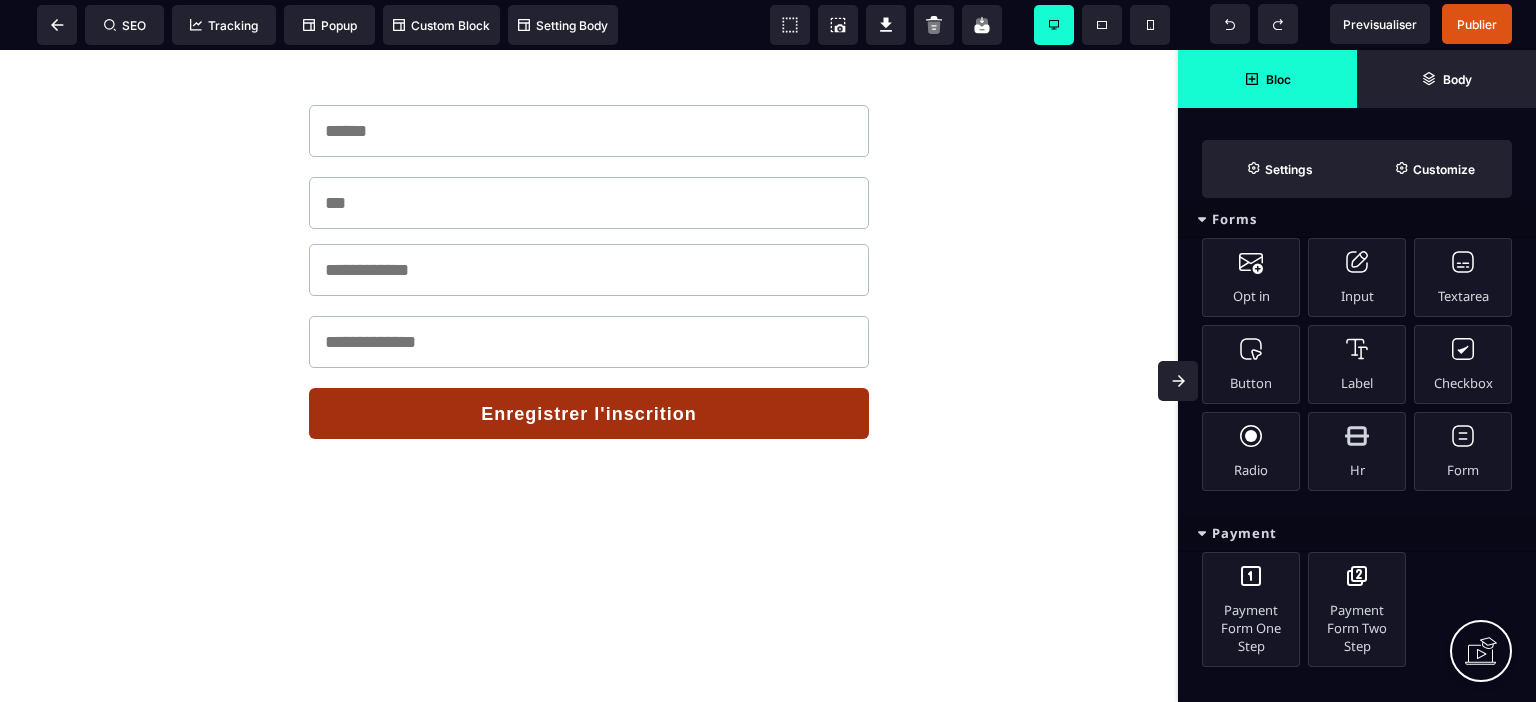 scroll, scrollTop: 1300, scrollLeft: 0, axis: vertical 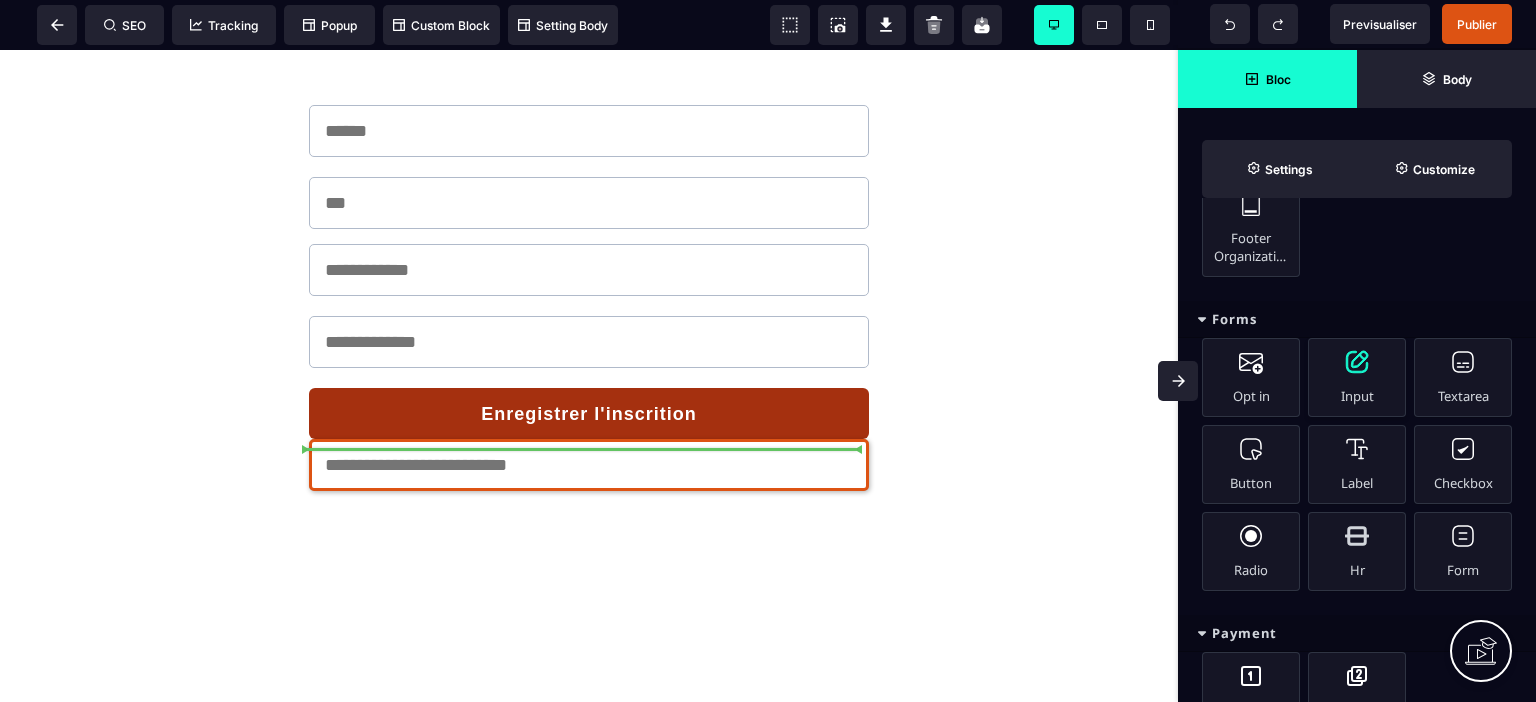 select on "*****" 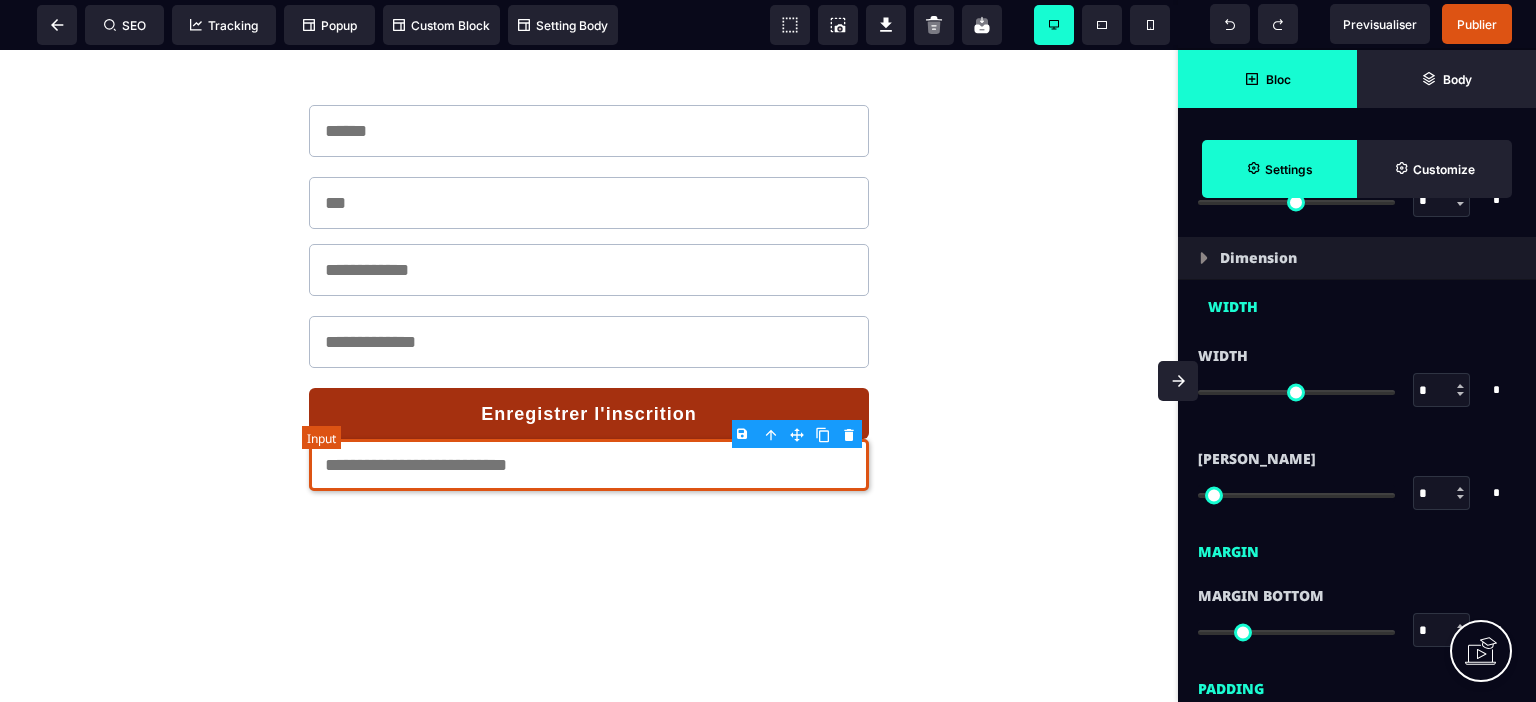 type on "*" 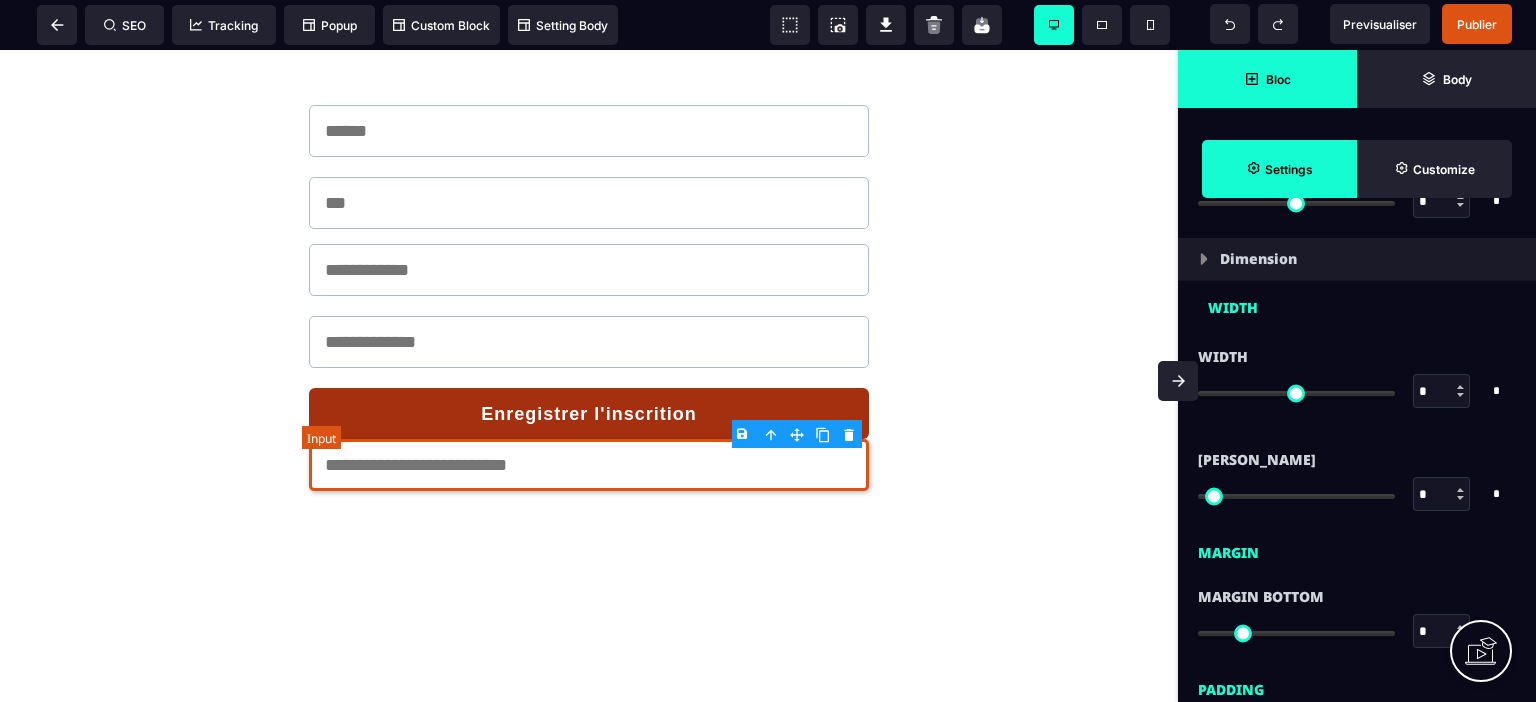type on "*" 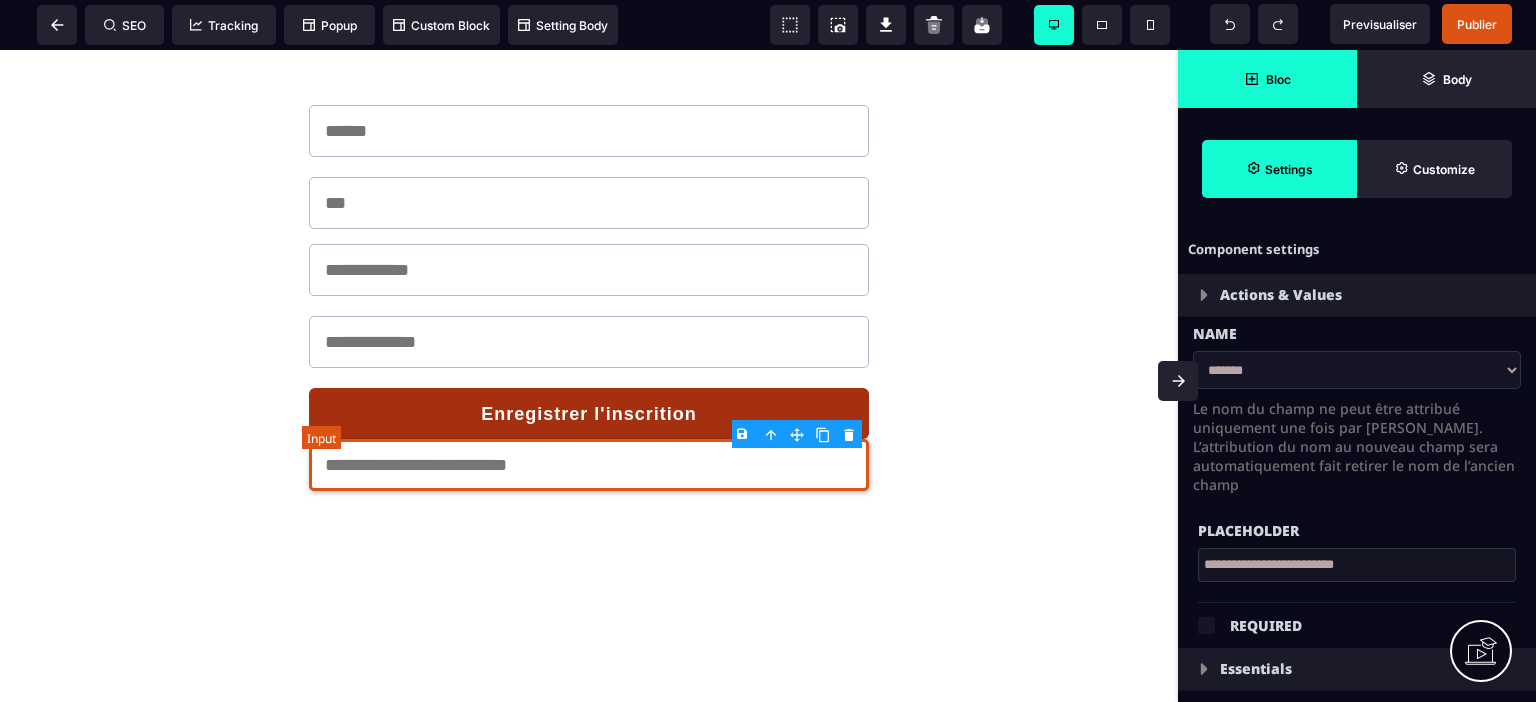 type on "***" 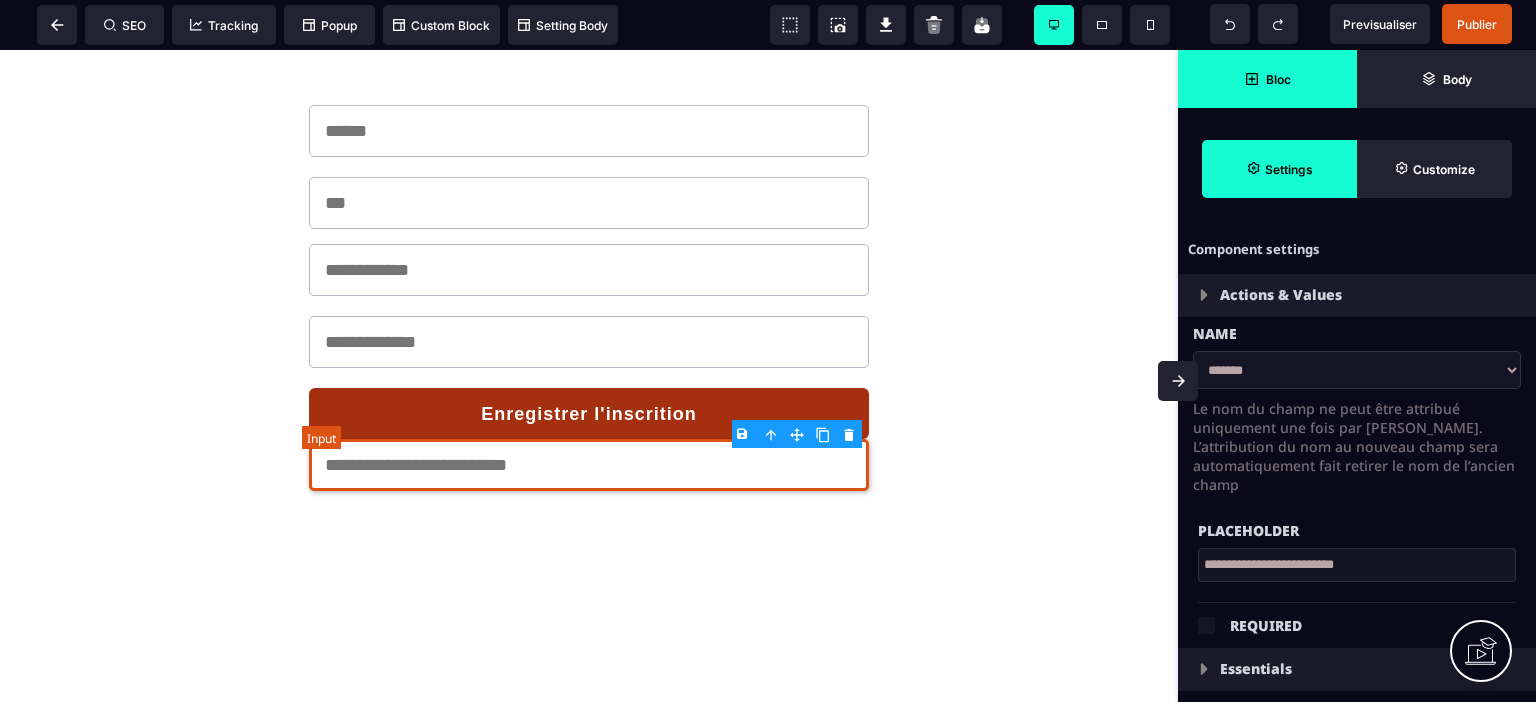 type on "***" 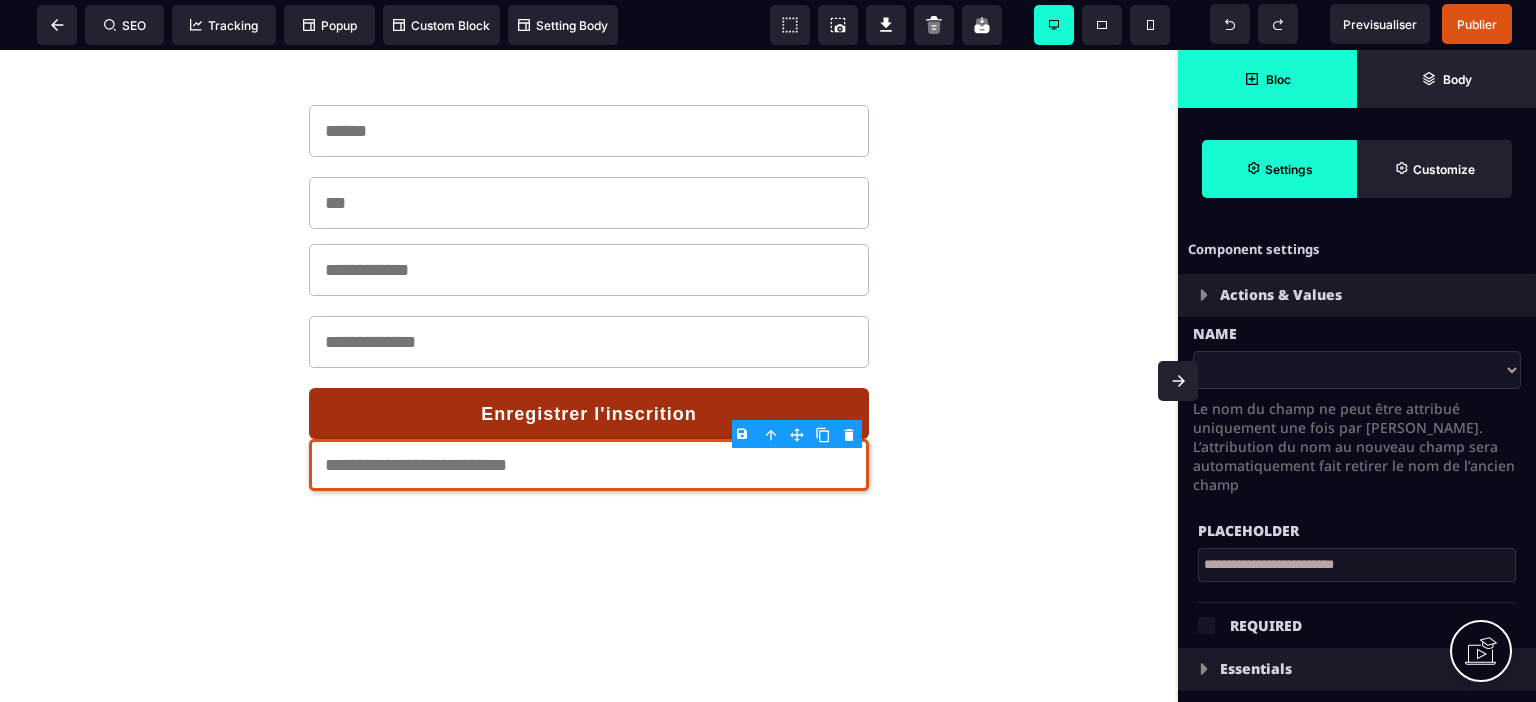 click on "**********" at bounding box center (1357, 370) 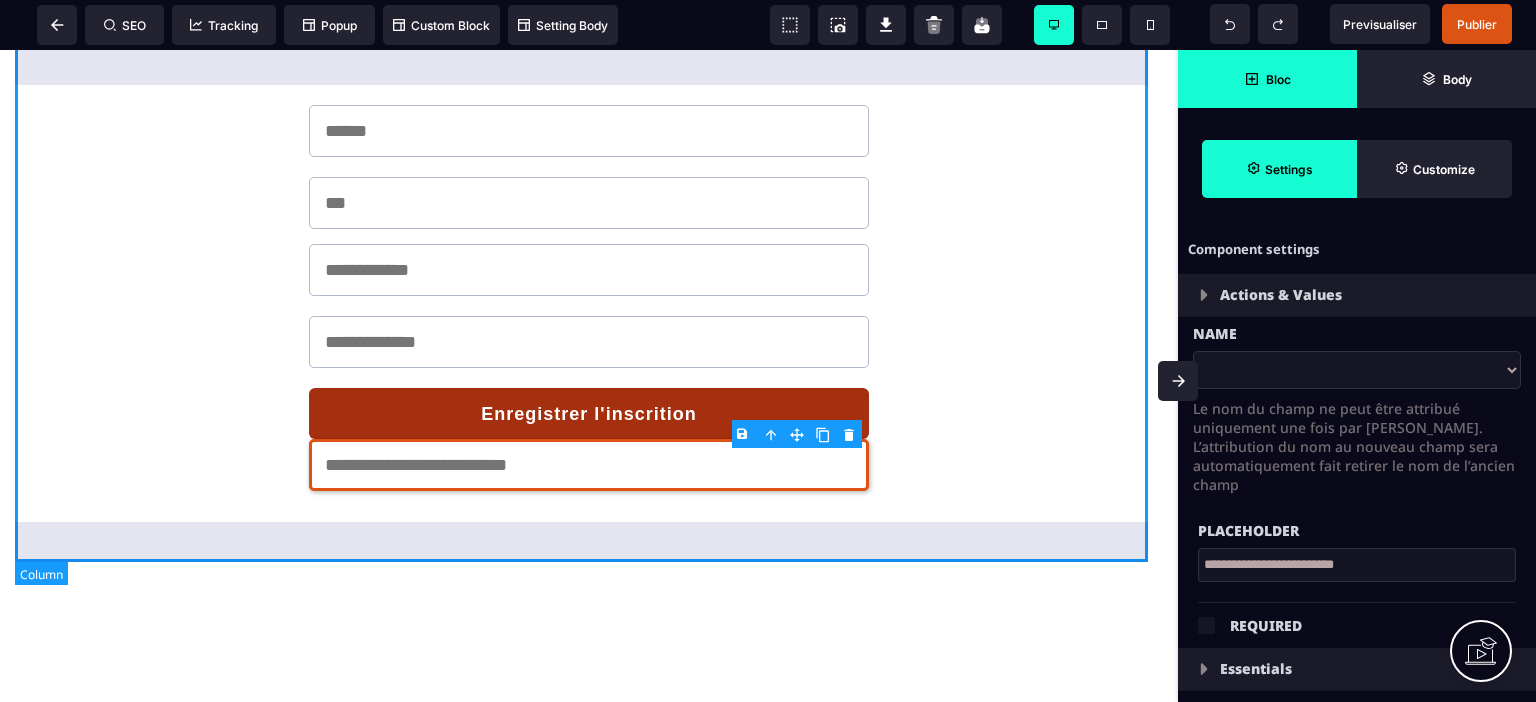 click on "Enregistrer l'inscrition" at bounding box center [589, 298] 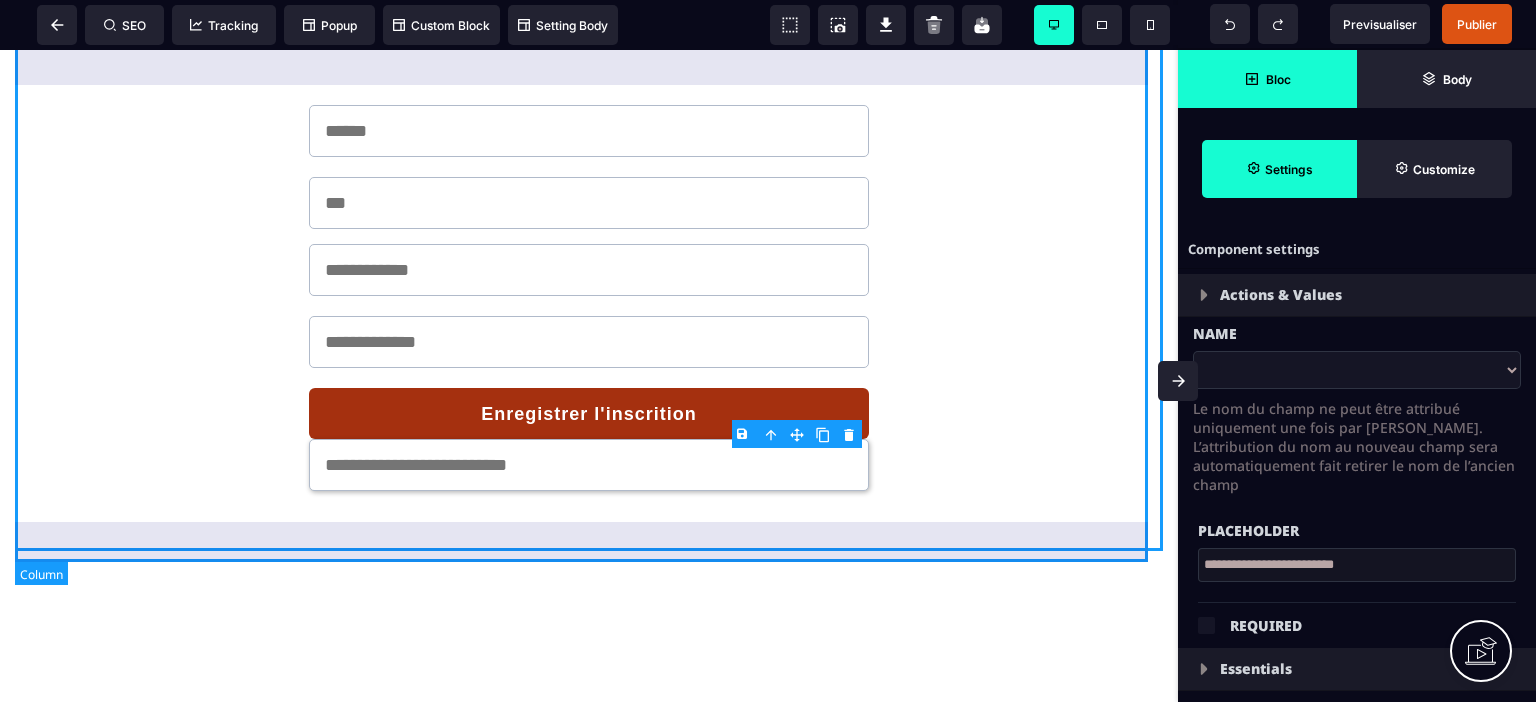 select on "*" 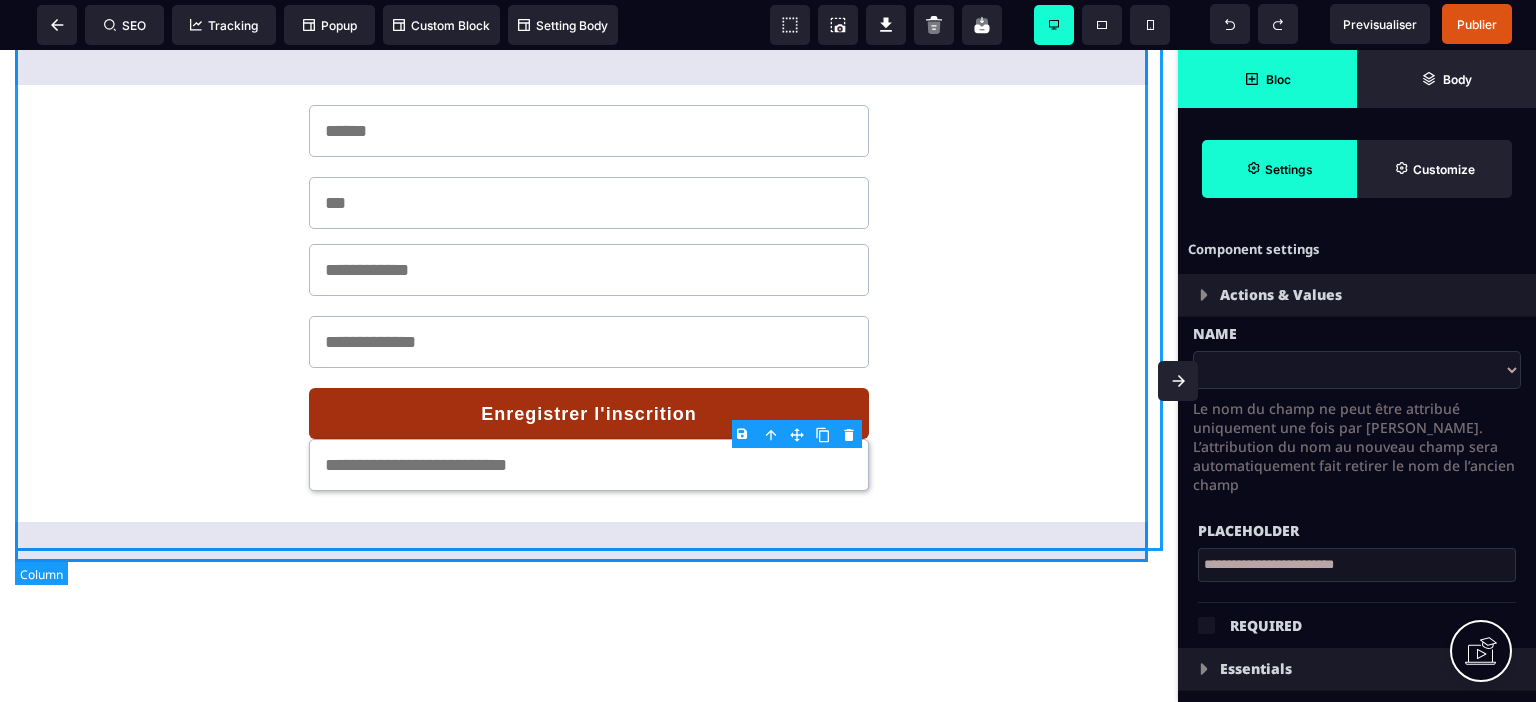 select on "**" 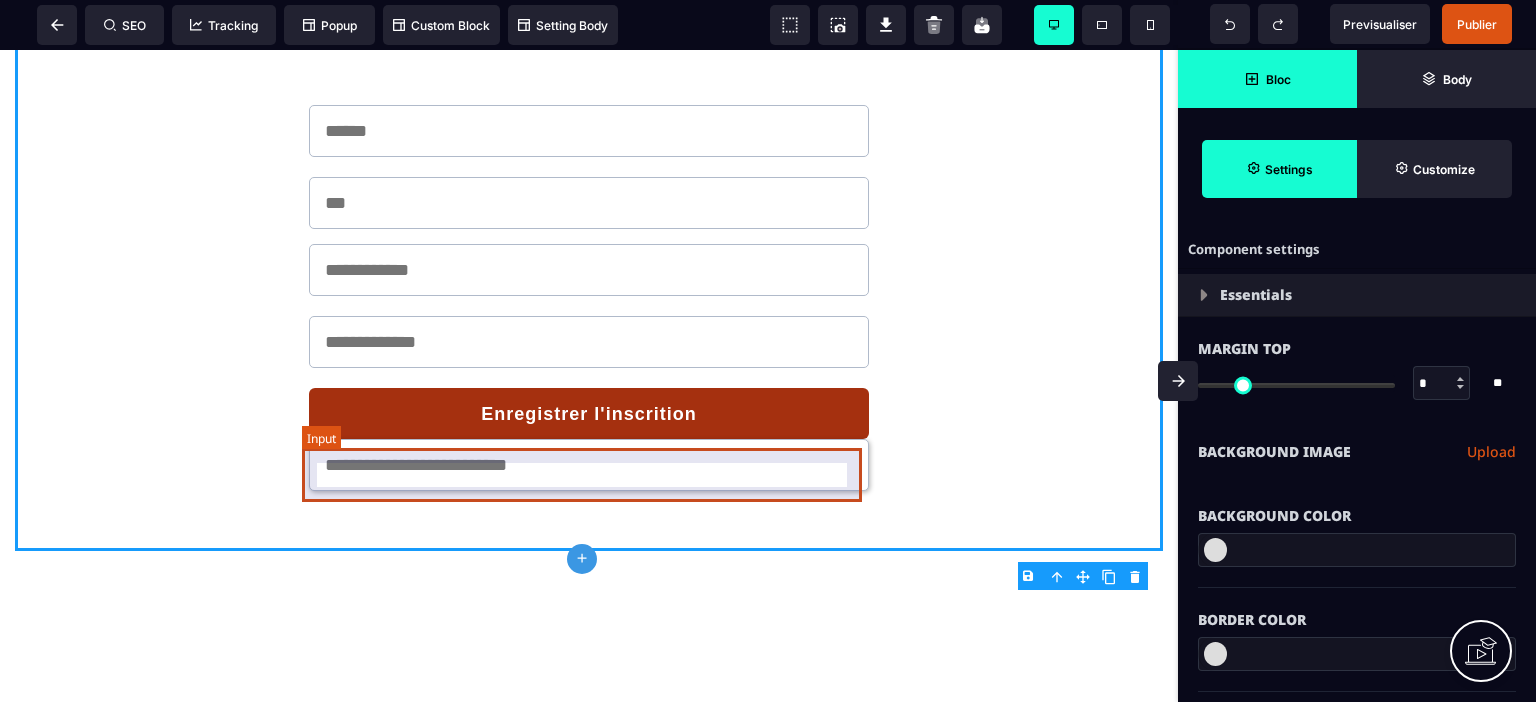 click at bounding box center (589, 465) 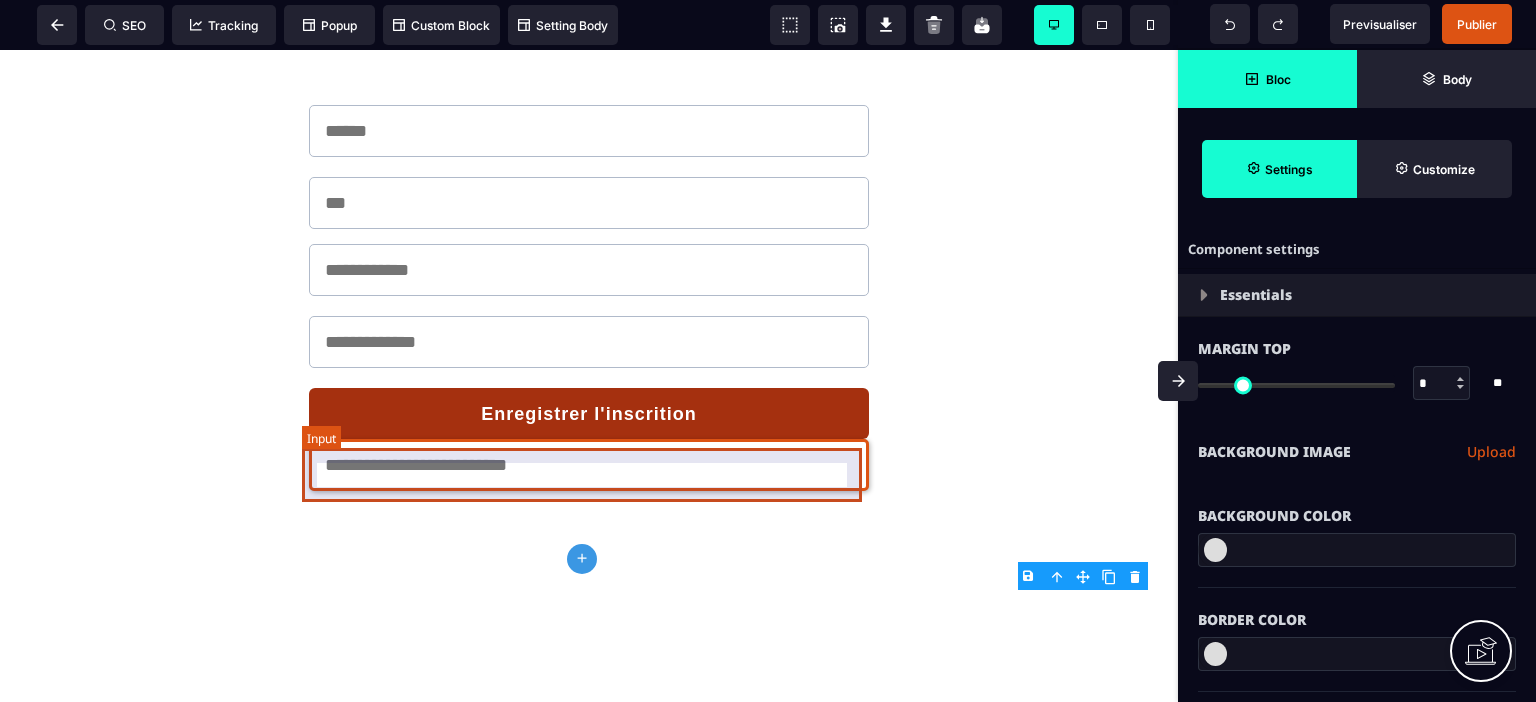 select on "*****" 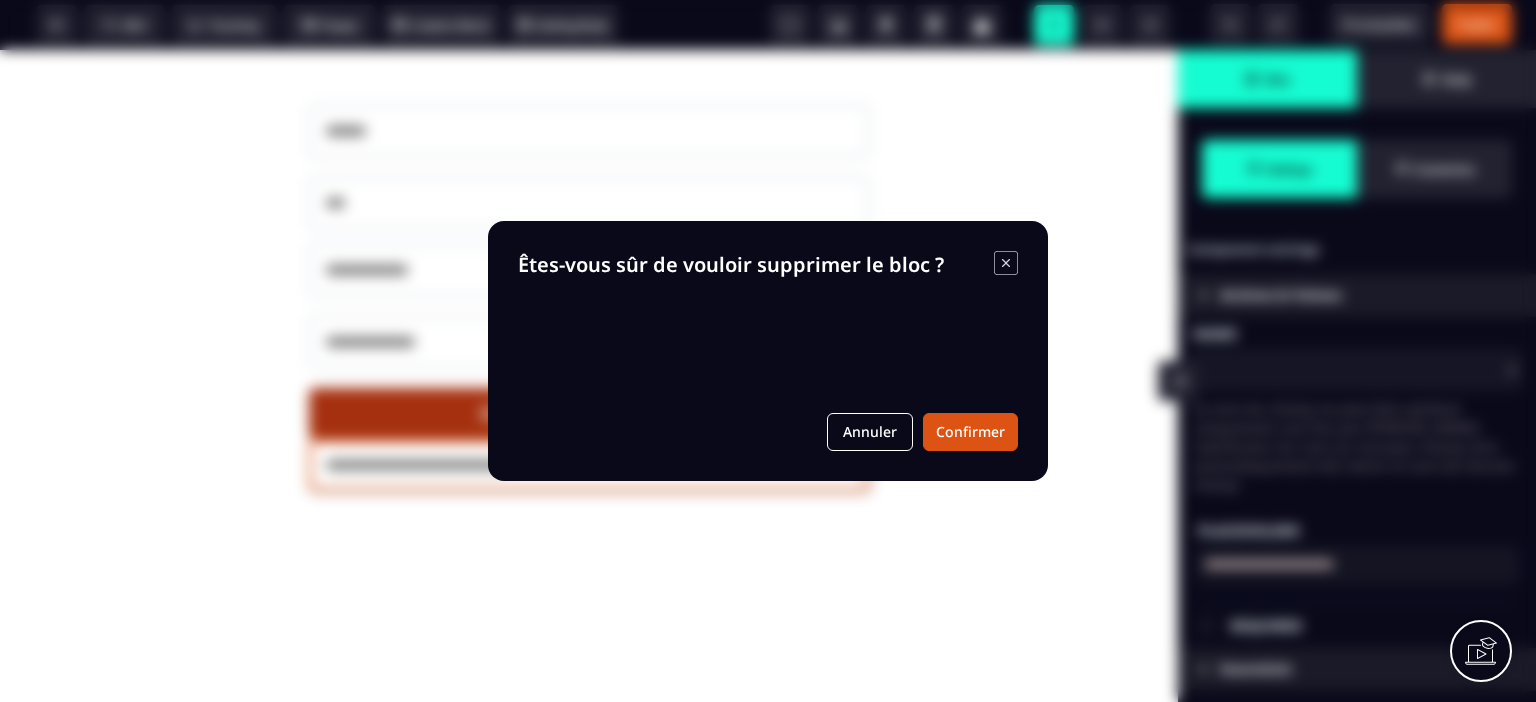 click on "B I U S
A *******
Input
SEO
Tracking
Popup
Custom Block
Setting Body
Bloc" at bounding box center [768, 351] 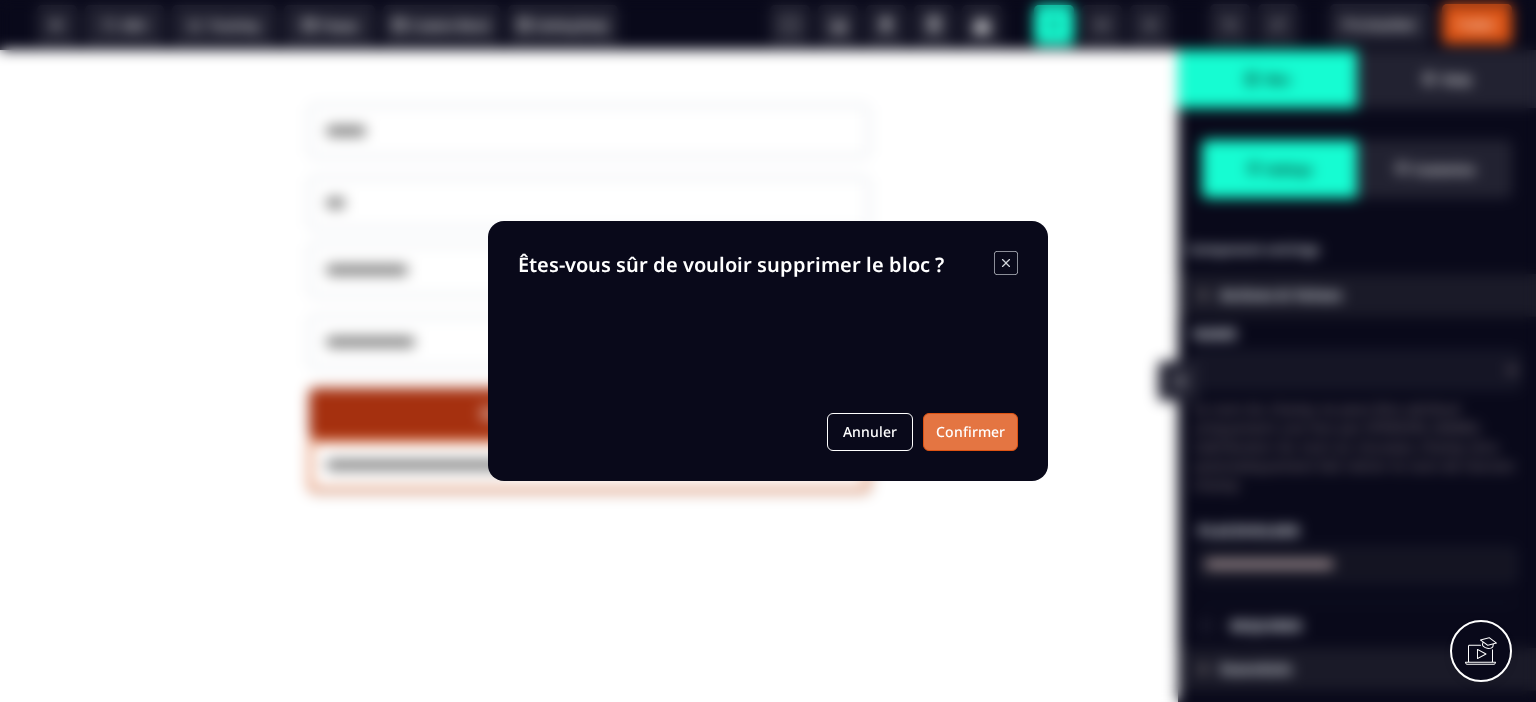 click on "Confirmer" at bounding box center [970, 432] 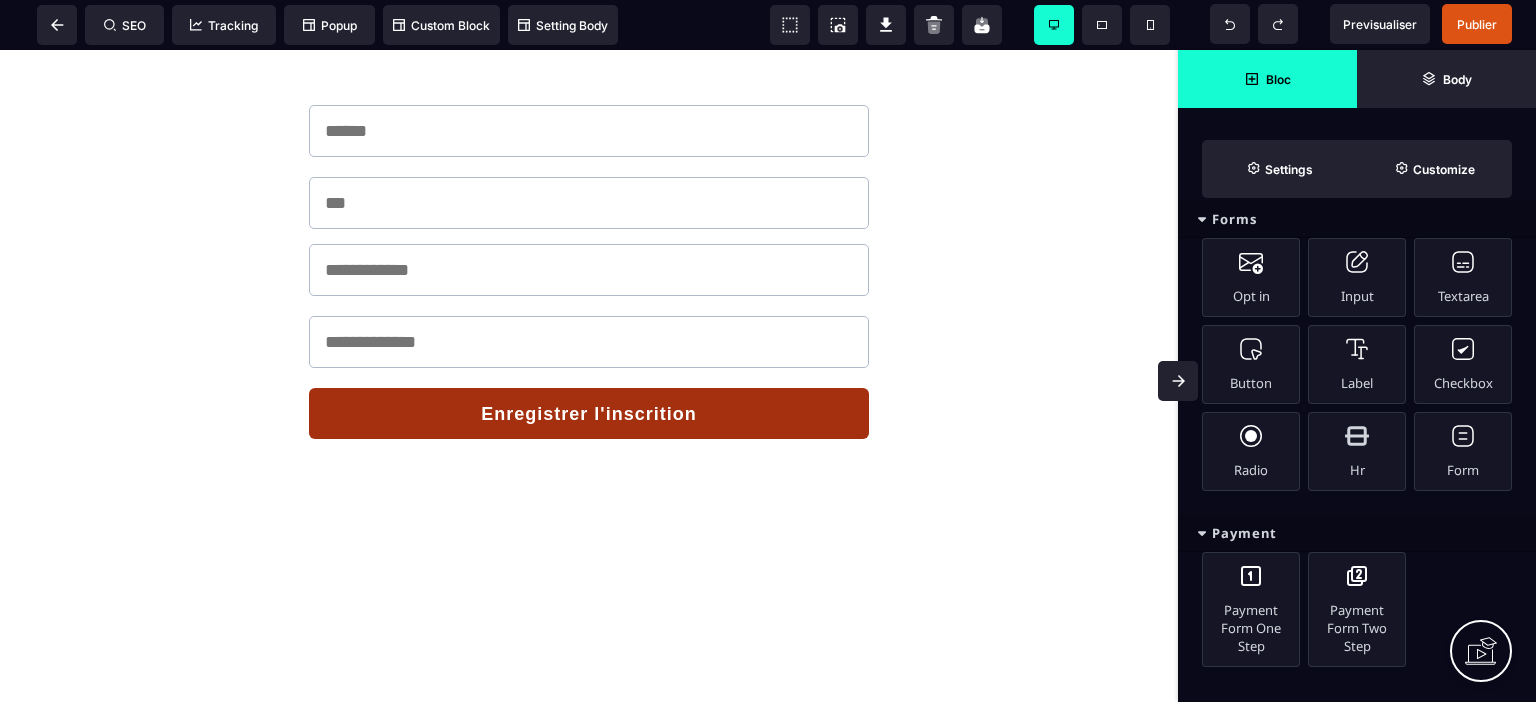 scroll, scrollTop: 1408, scrollLeft: 0, axis: vertical 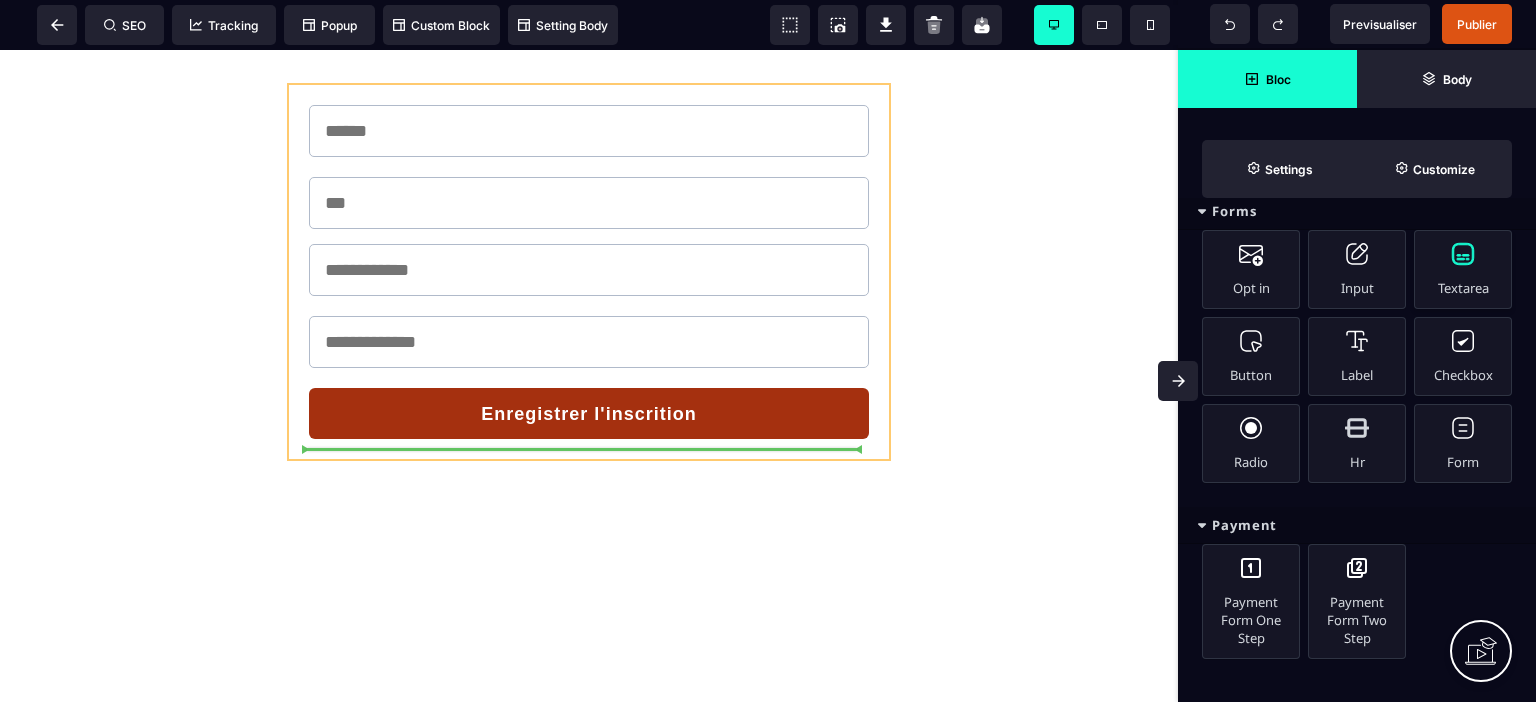 select on "*****" 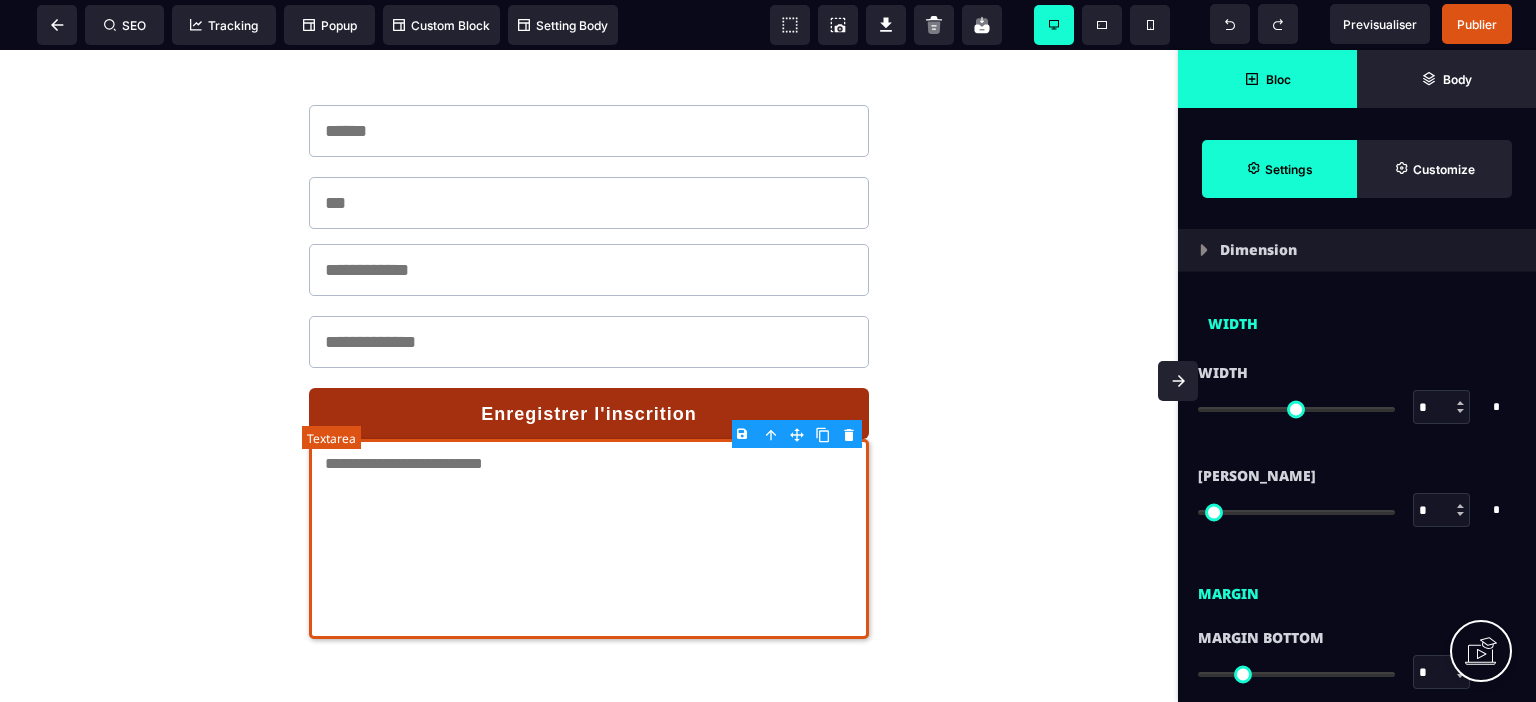 type on "*" 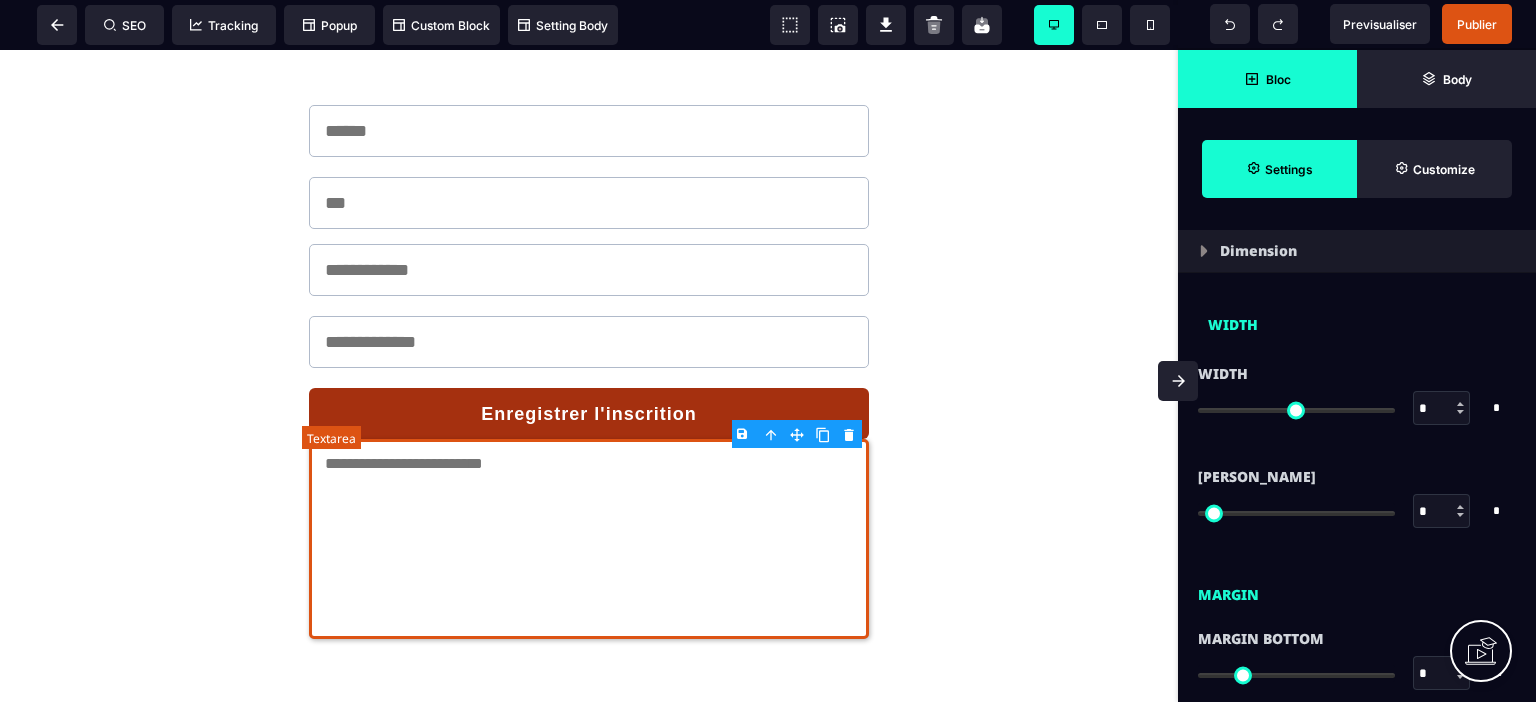 scroll, scrollTop: 0, scrollLeft: 0, axis: both 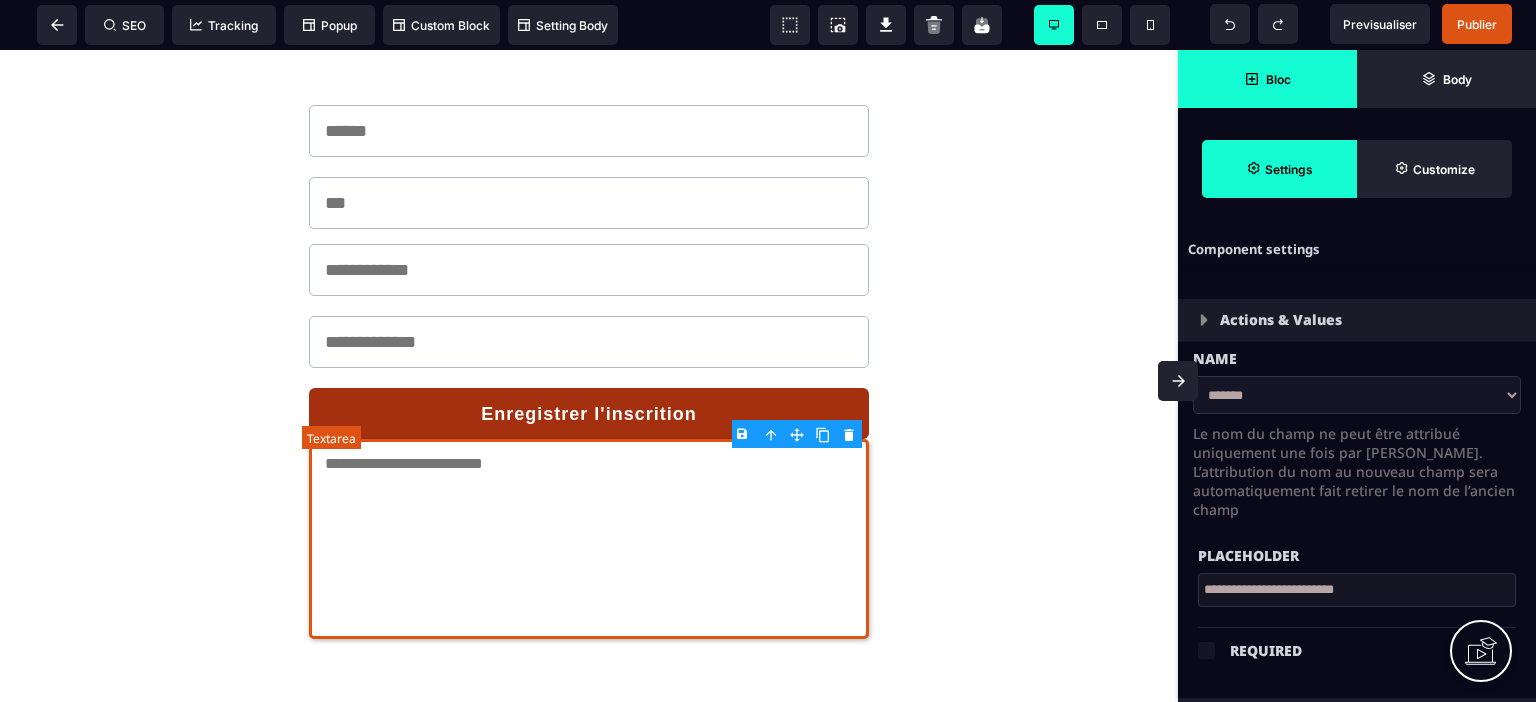 type on "*" 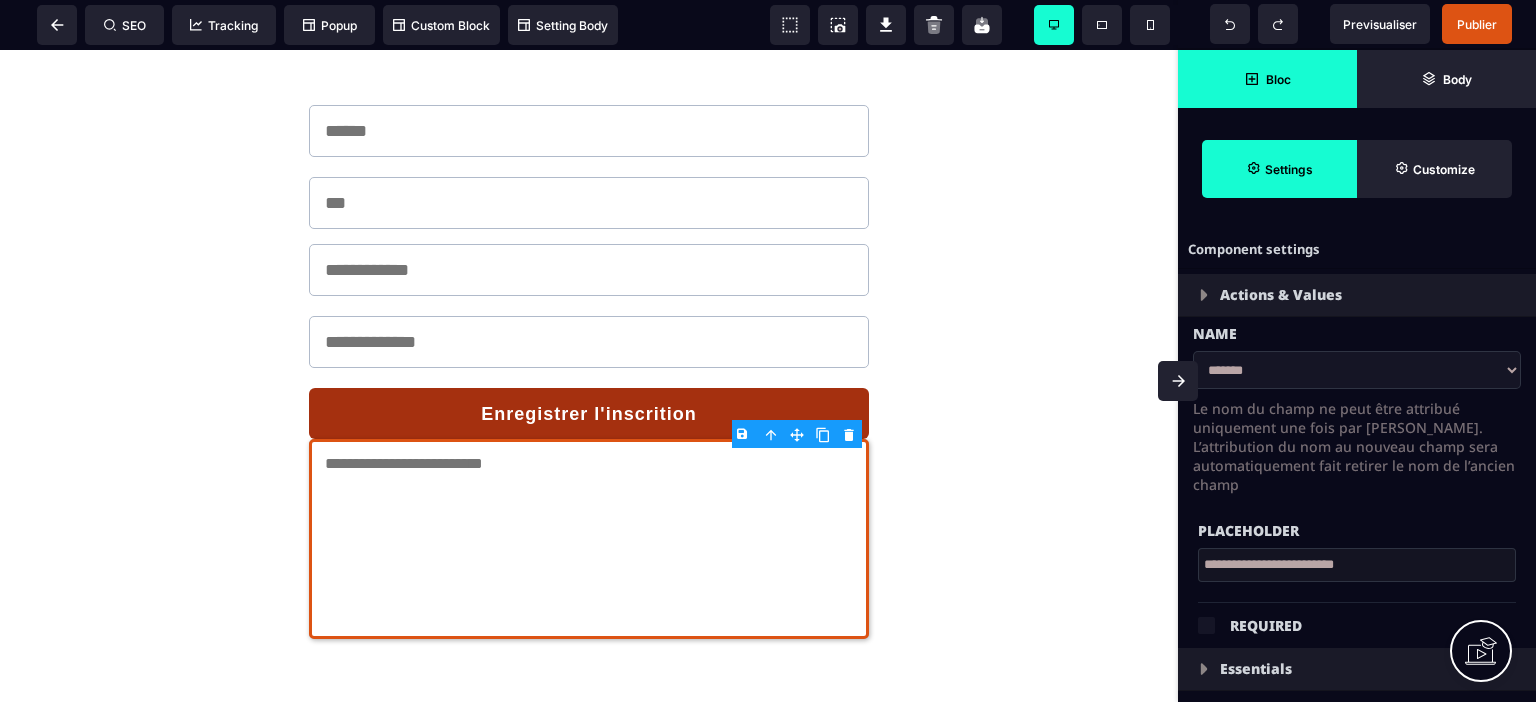 click on "**********" at bounding box center (1357, 370) 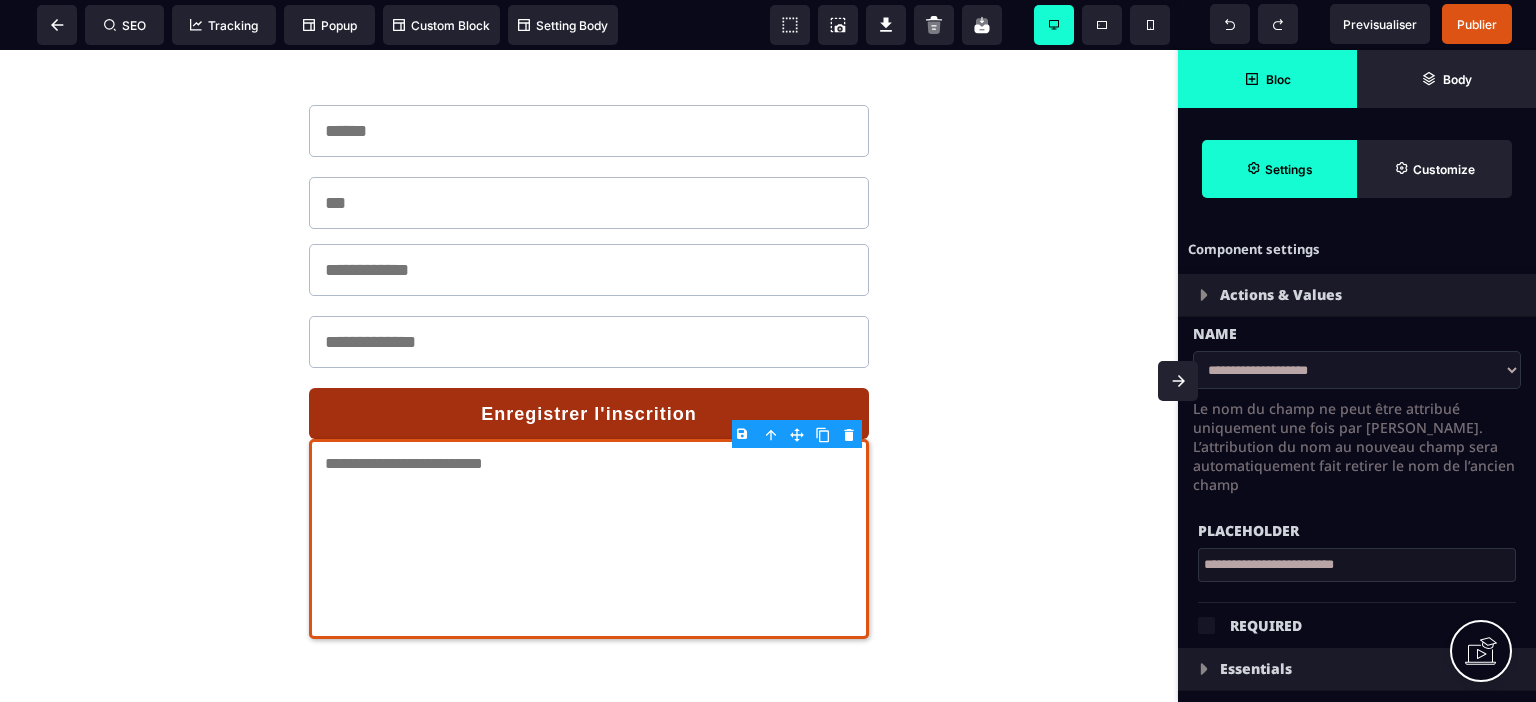 click on "**********" at bounding box center (1357, 370) 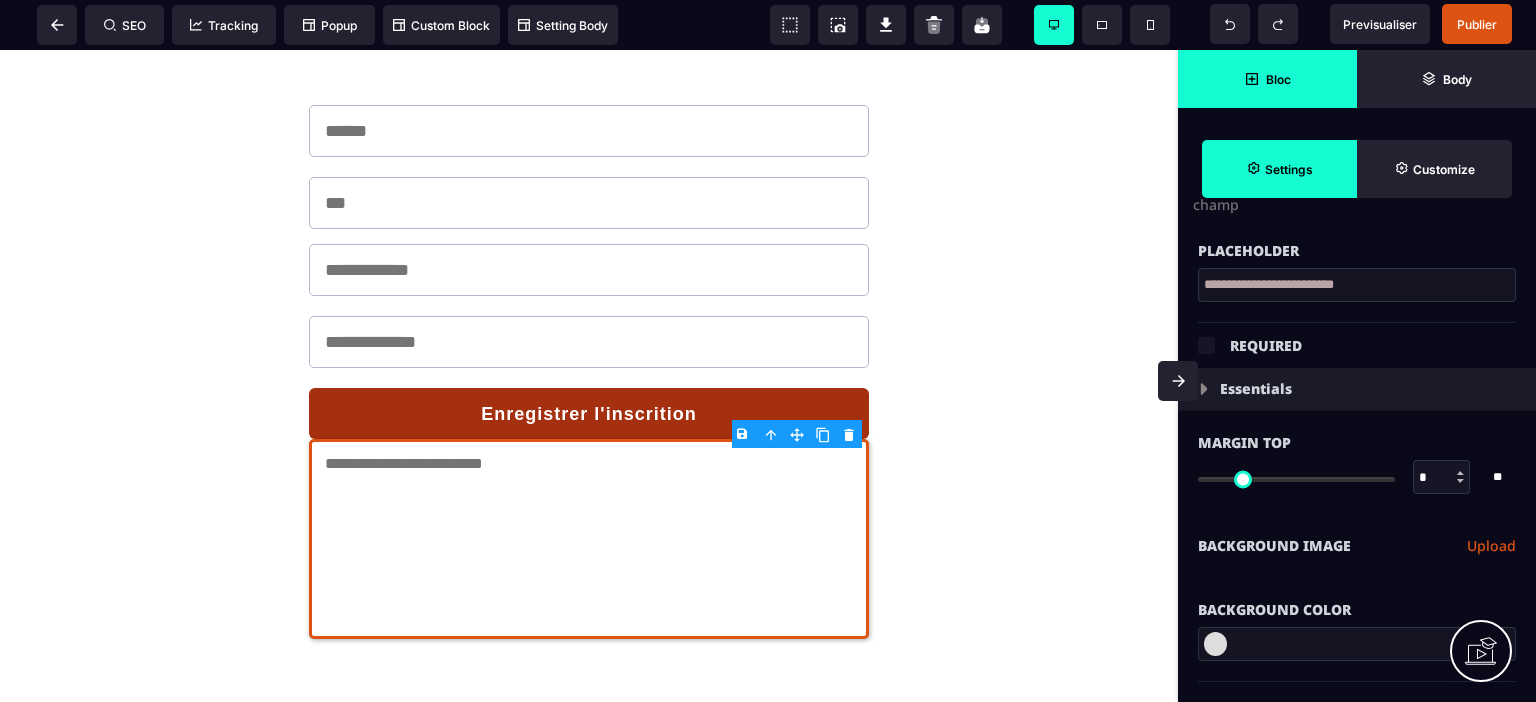 scroll, scrollTop: 300, scrollLeft: 0, axis: vertical 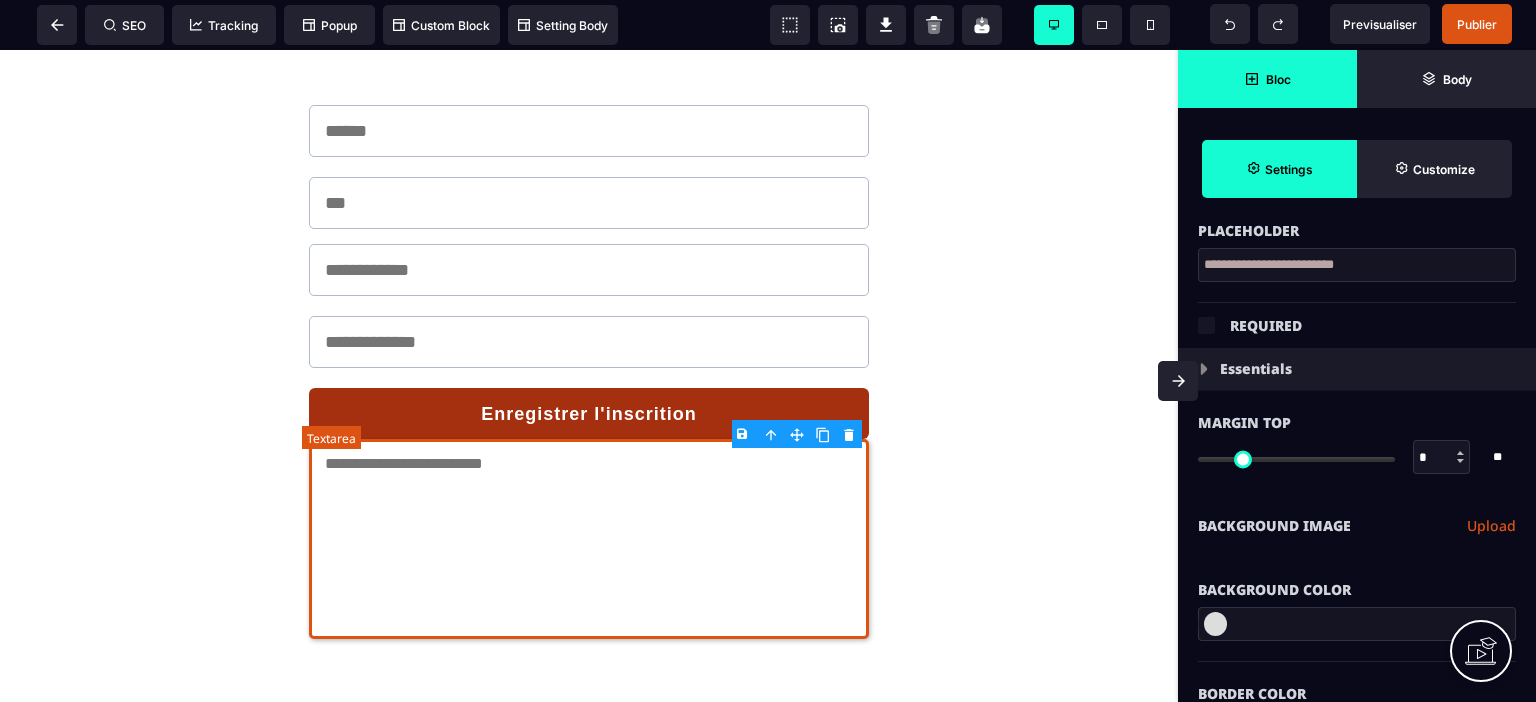 click at bounding box center (589, 539) 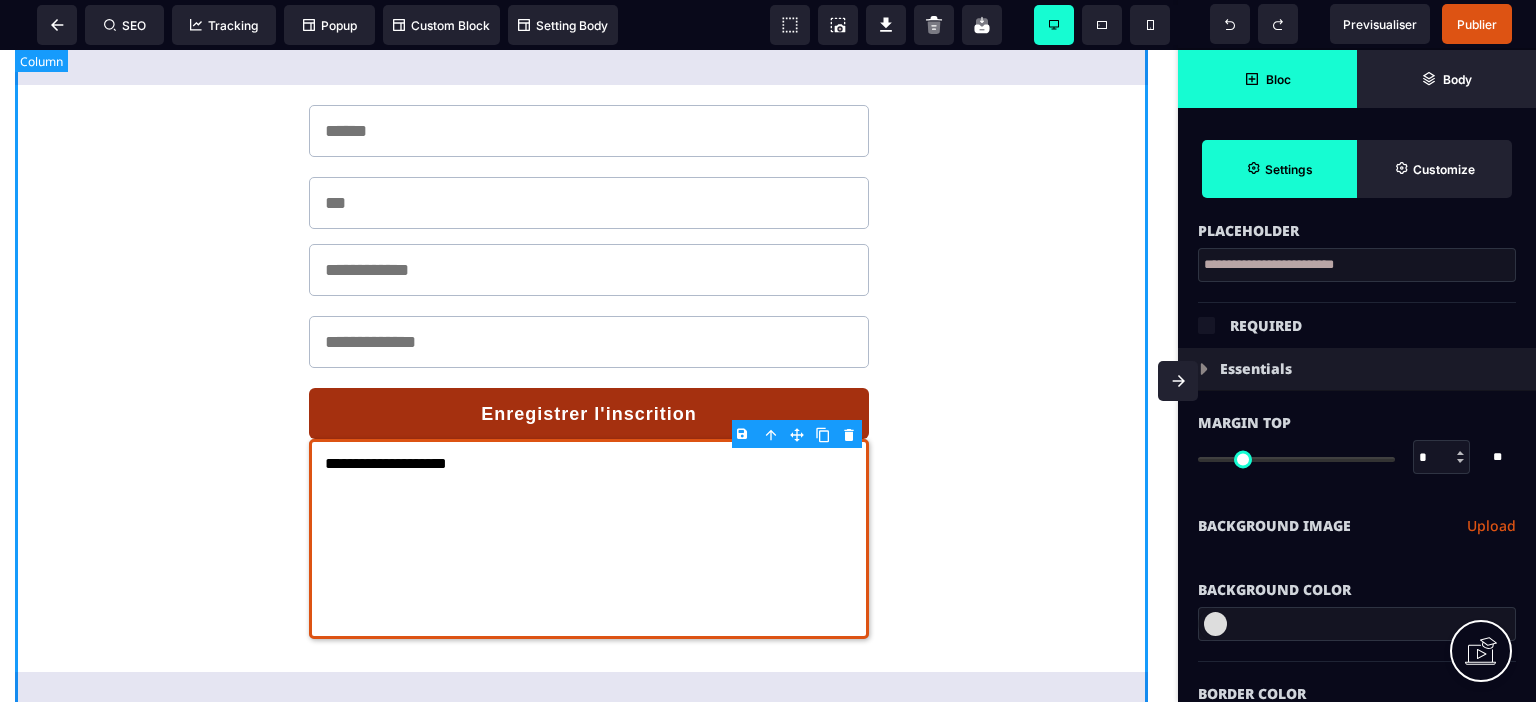 click on "**********" at bounding box center [589, 374] 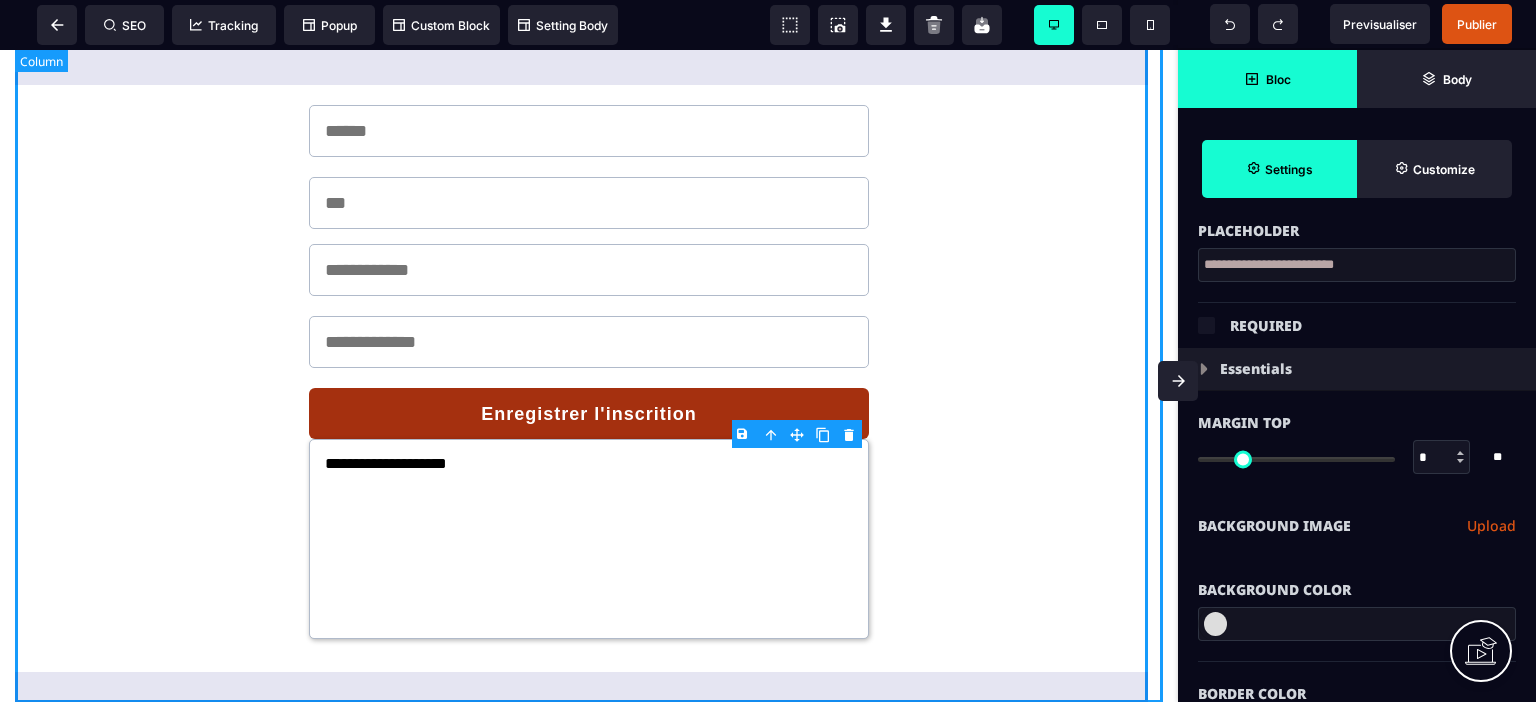 scroll, scrollTop: 0, scrollLeft: 0, axis: both 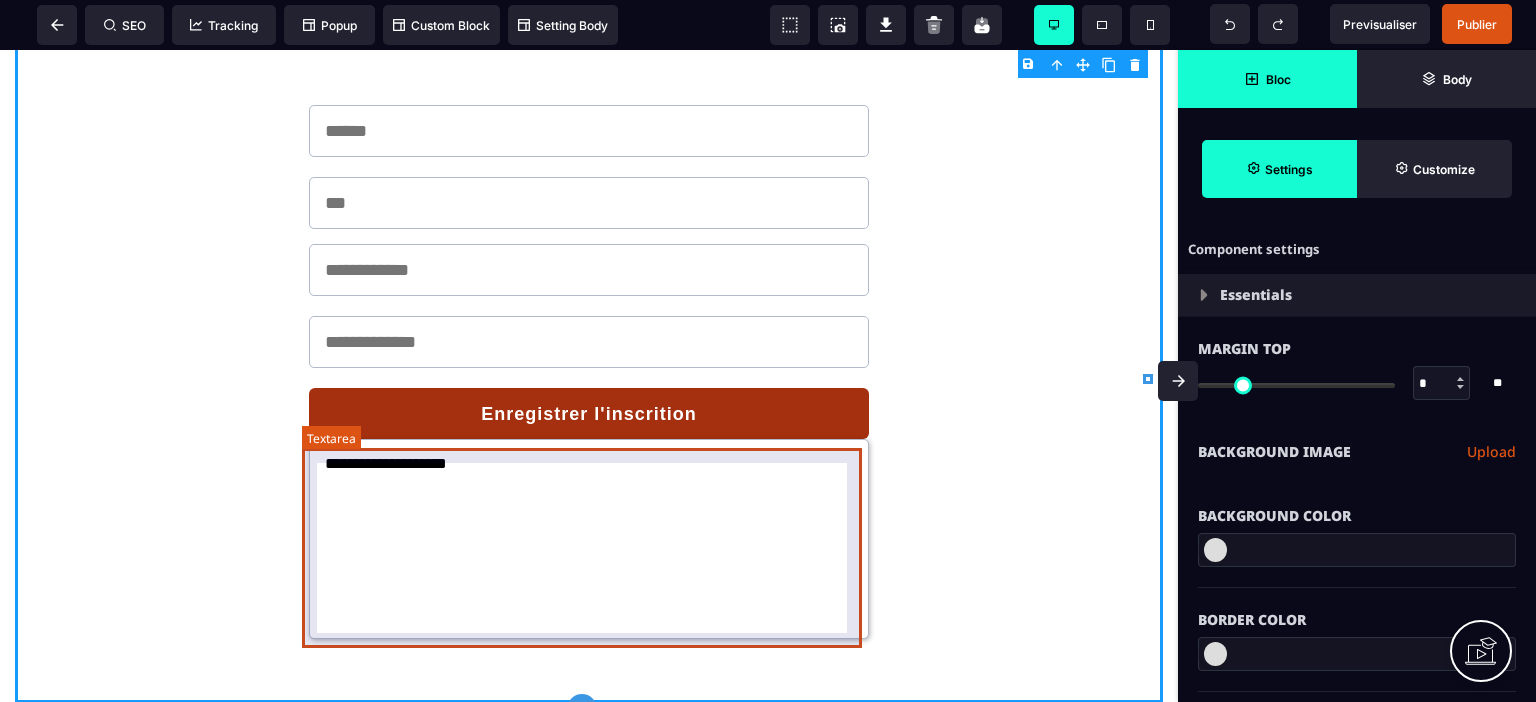 click on "**********" at bounding box center [589, 539] 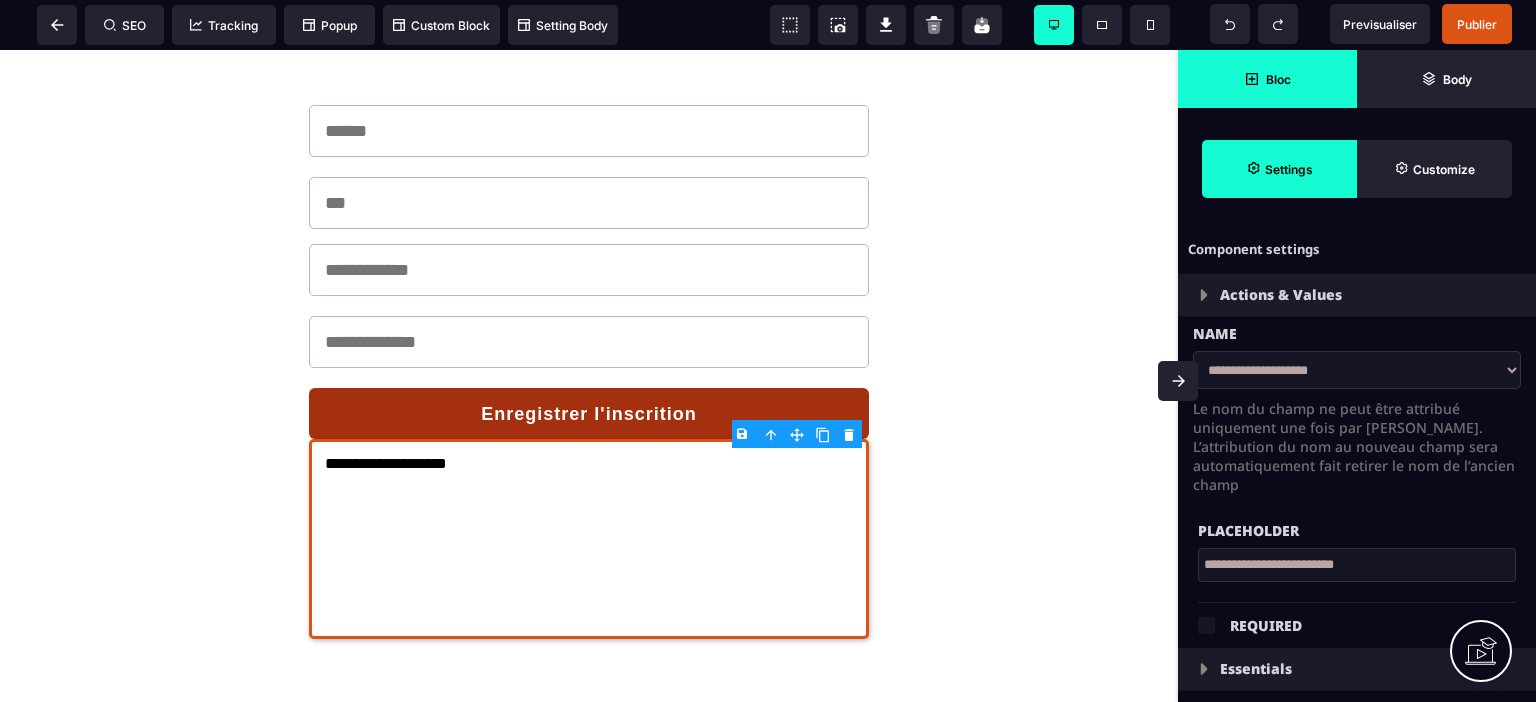 click at bounding box center [1204, 295] 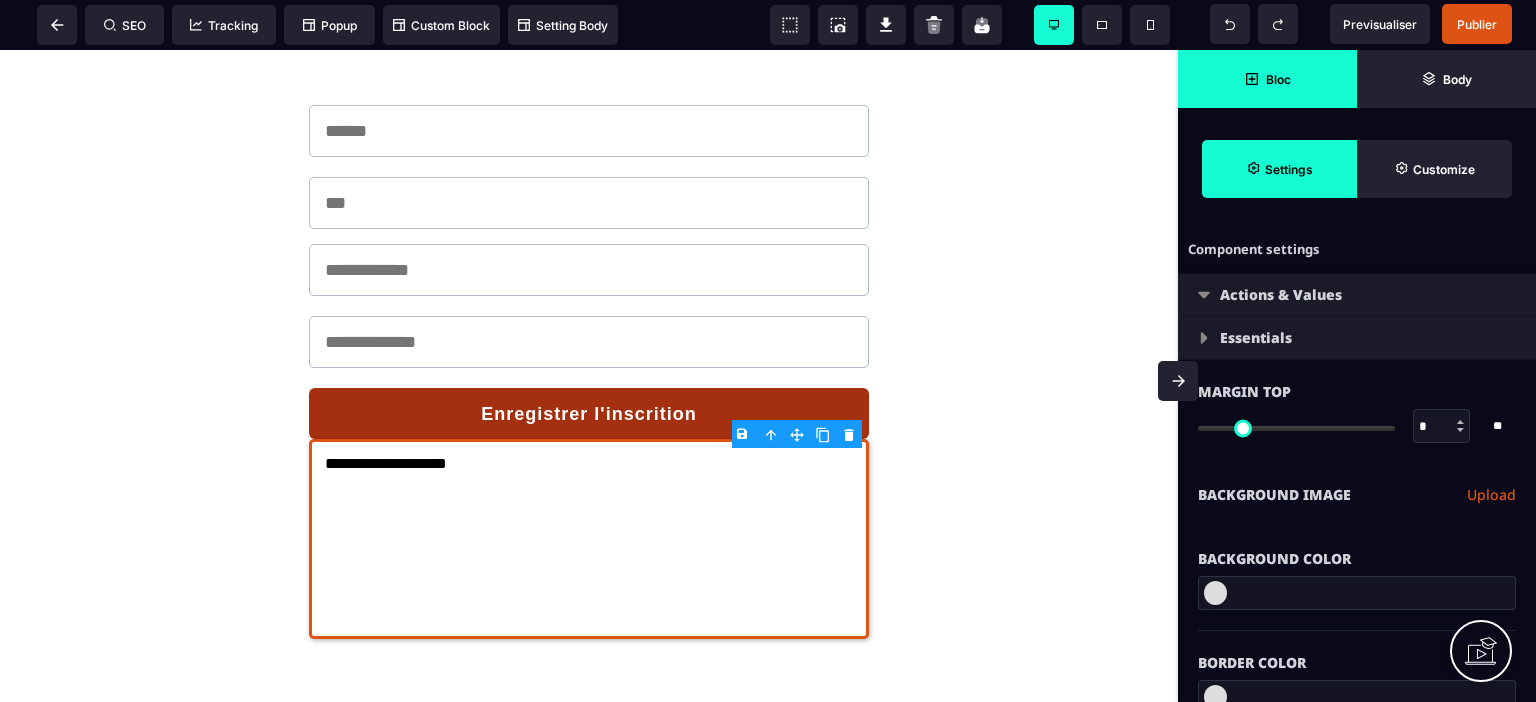 click at bounding box center [1204, 295] 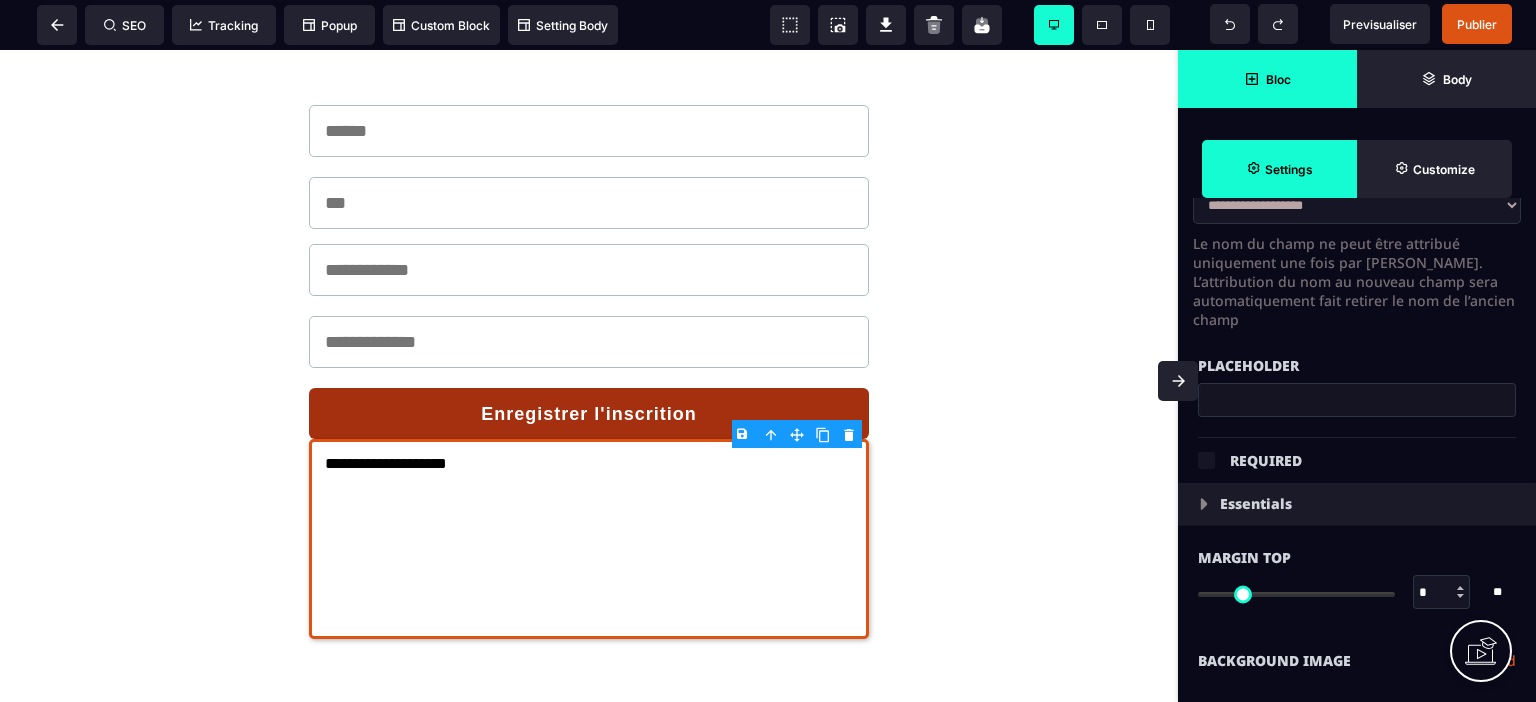 scroll, scrollTop: 200, scrollLeft: 0, axis: vertical 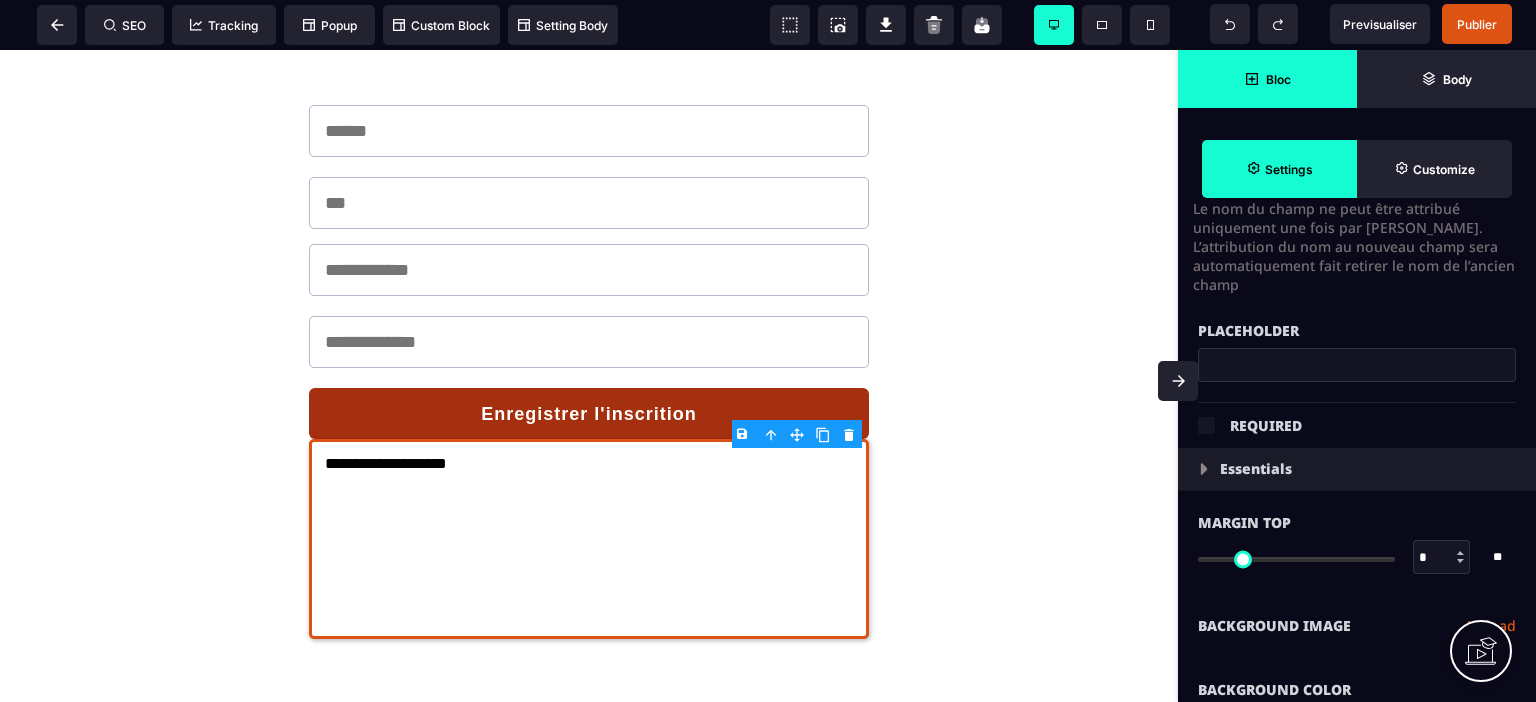click at bounding box center [1357, 365] 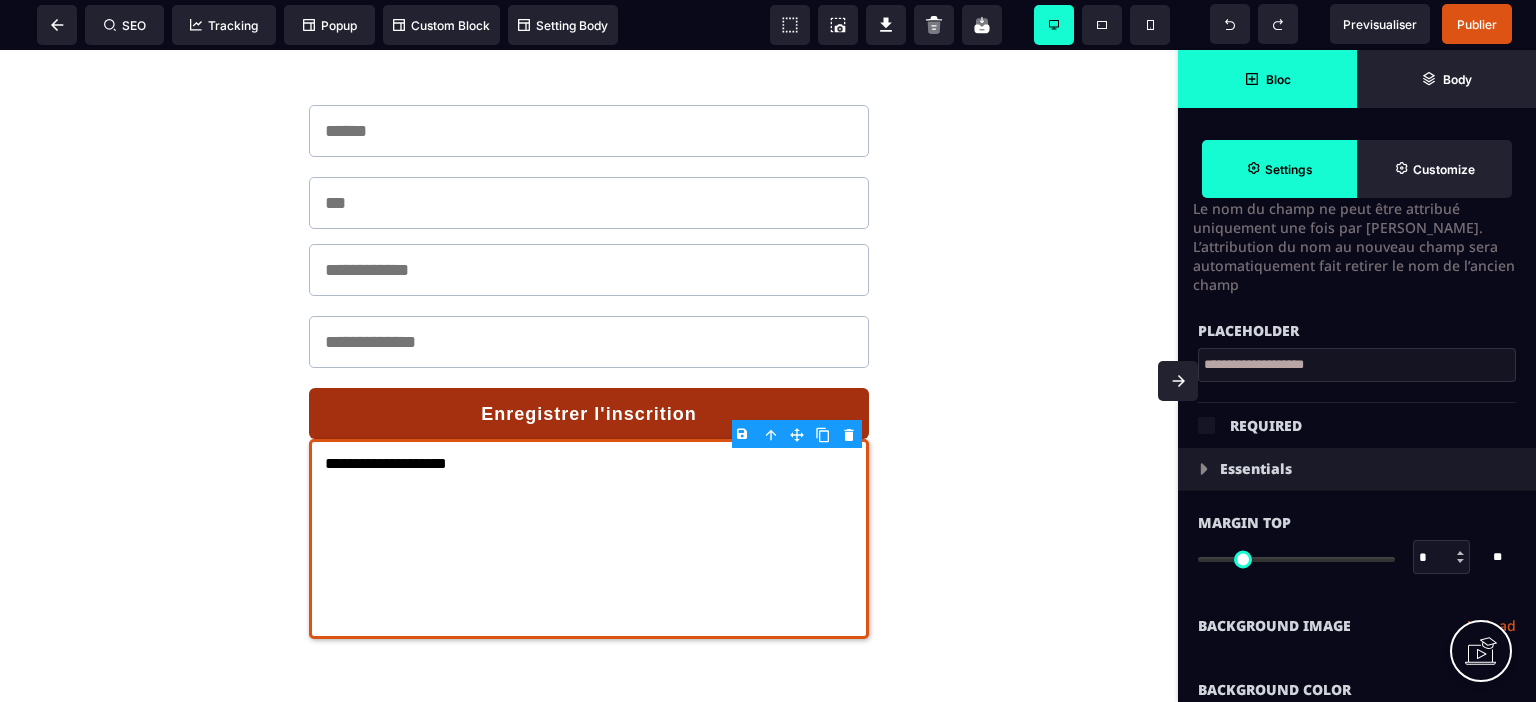 click on "Placeholder" at bounding box center [1357, 321] 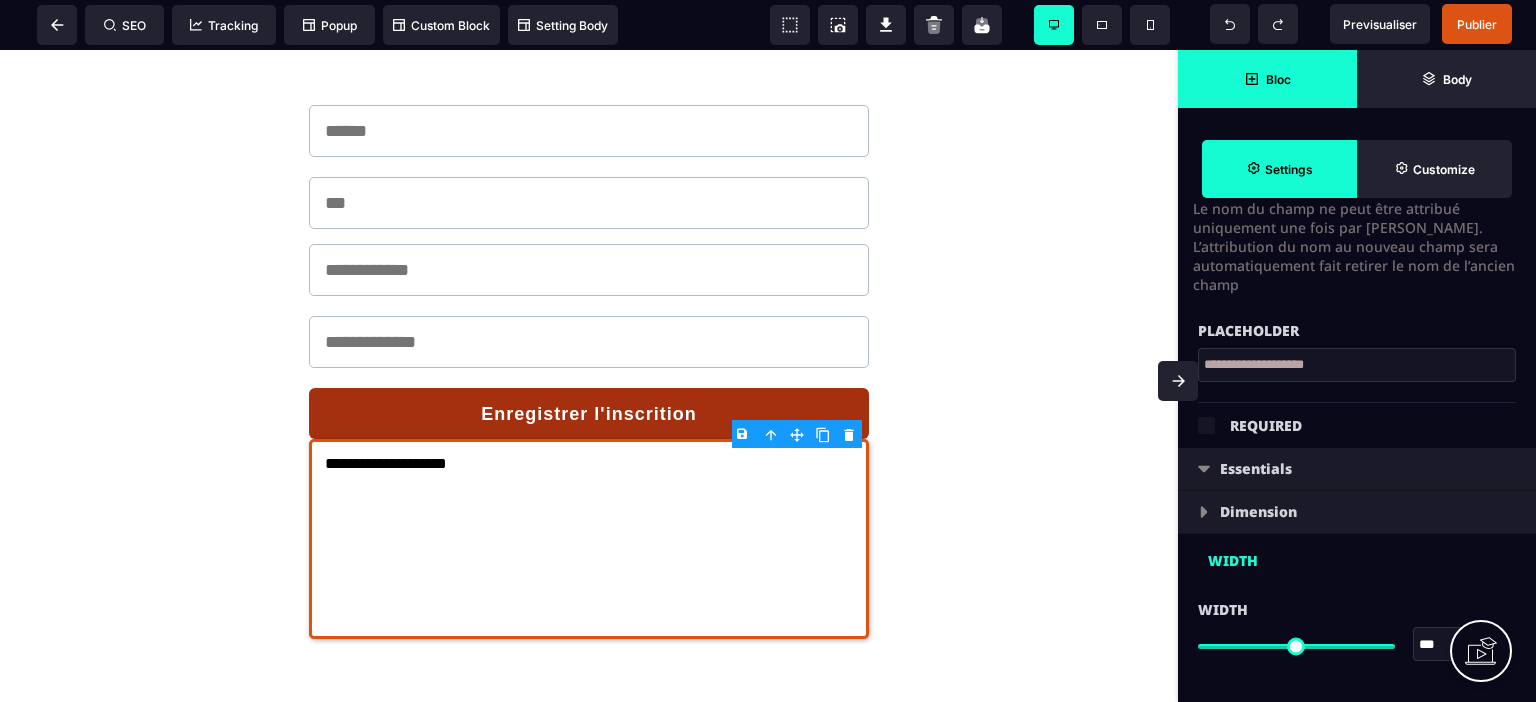 click at bounding box center [1204, 469] 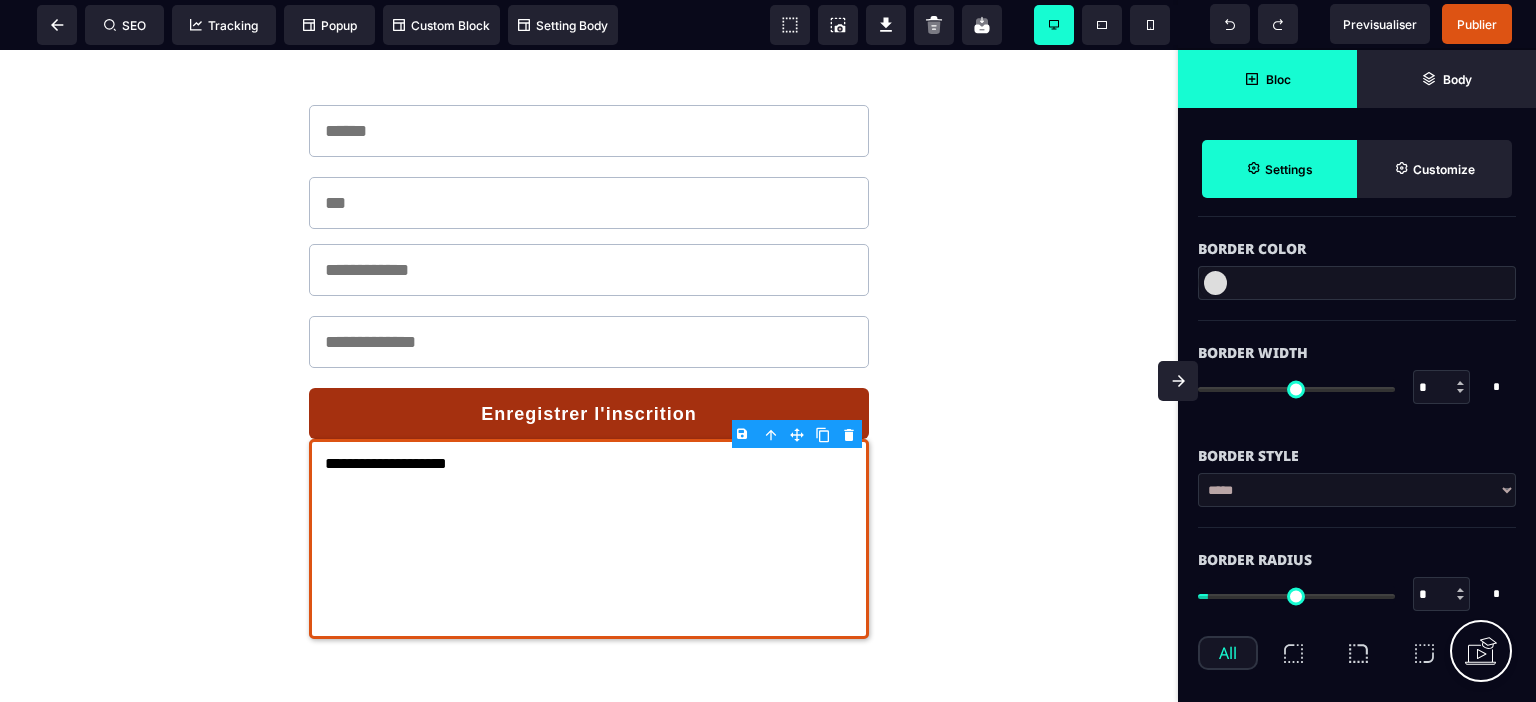 scroll, scrollTop: 800, scrollLeft: 0, axis: vertical 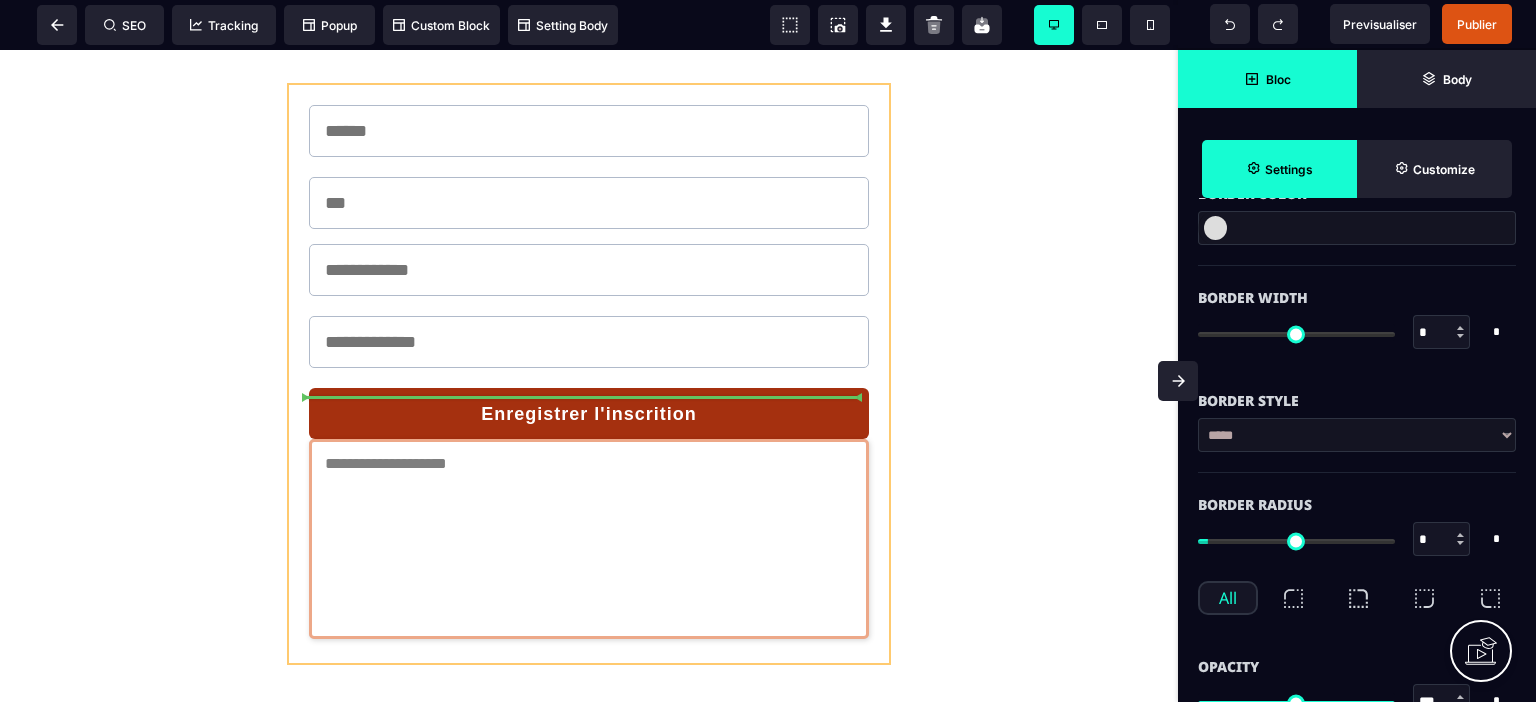 drag, startPoint x: 797, startPoint y: 487, endPoint x: 785, endPoint y: 389, distance: 98.731964 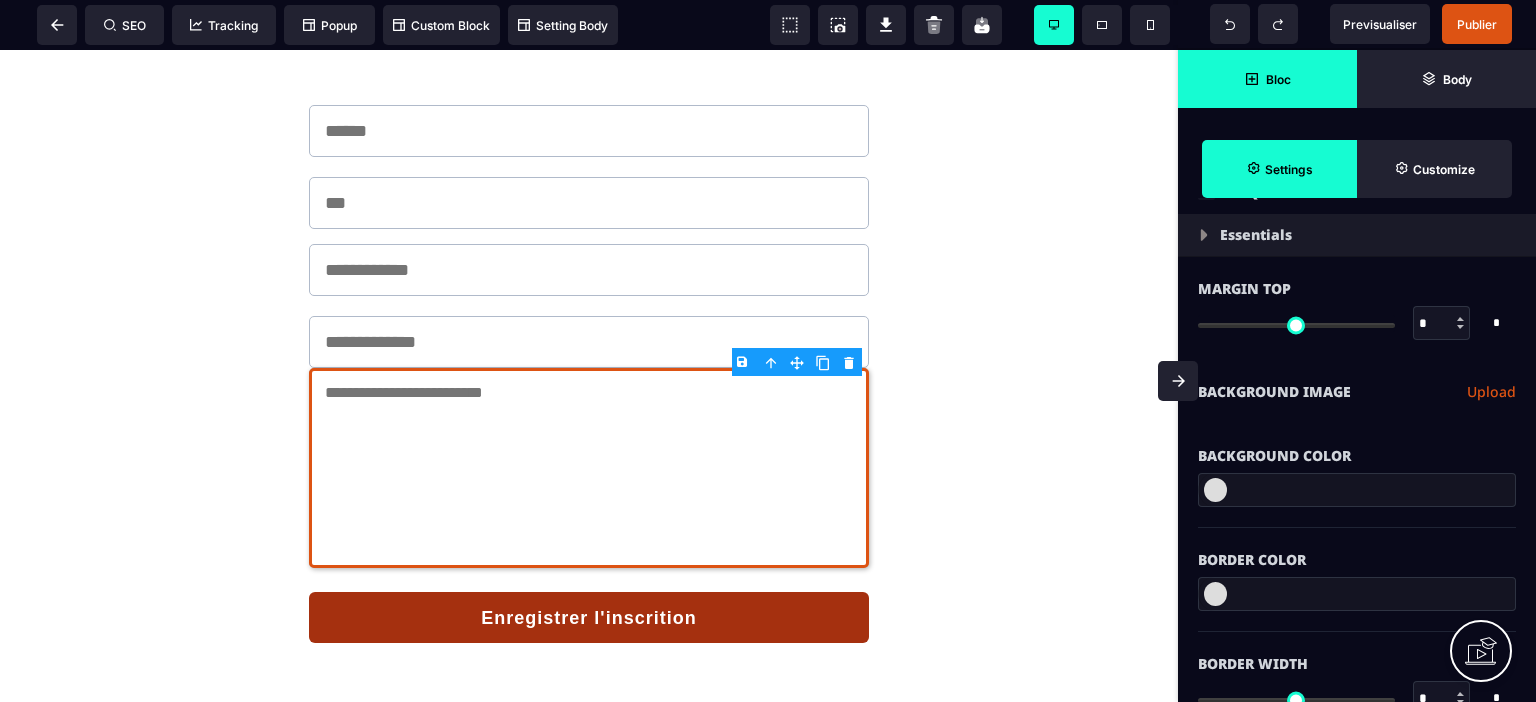 scroll, scrollTop: 400, scrollLeft: 0, axis: vertical 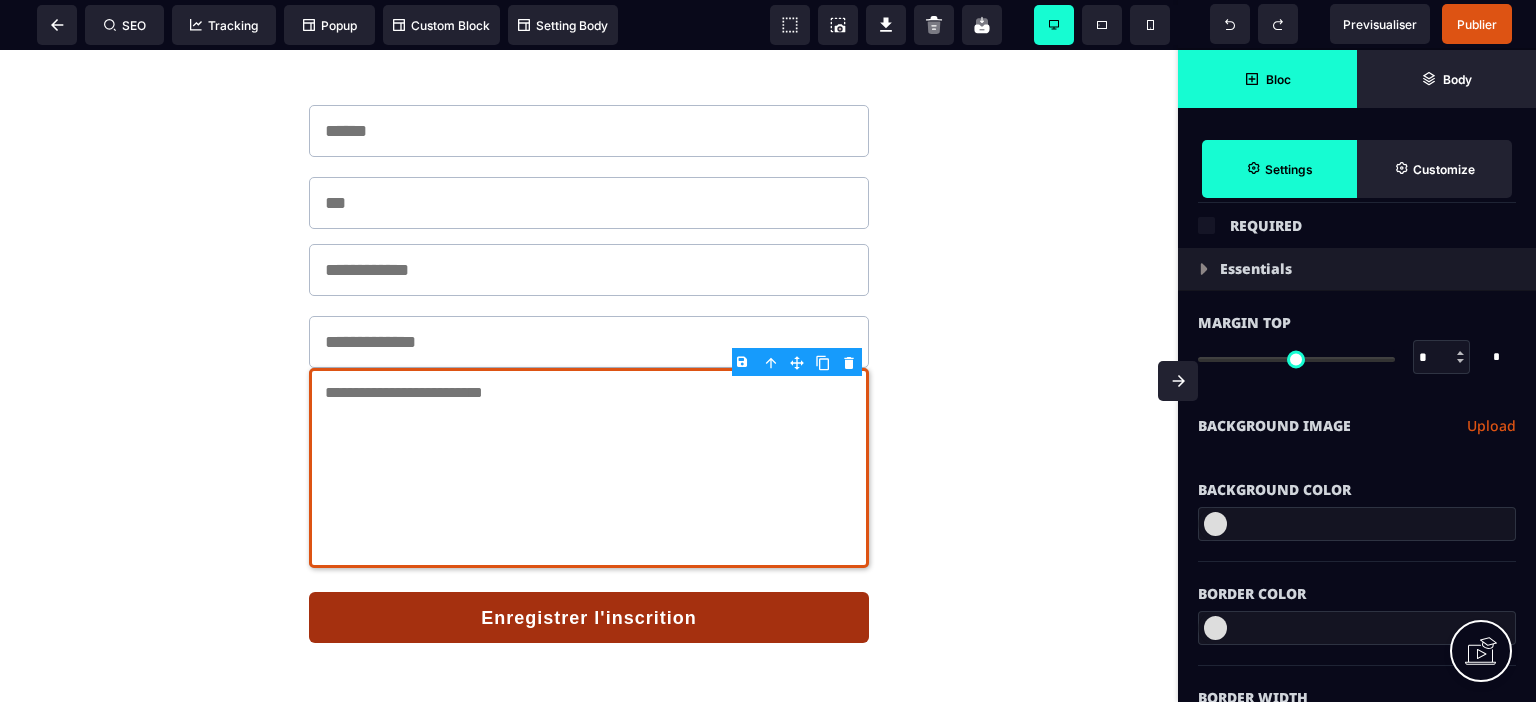 click at bounding box center (1460, 353) 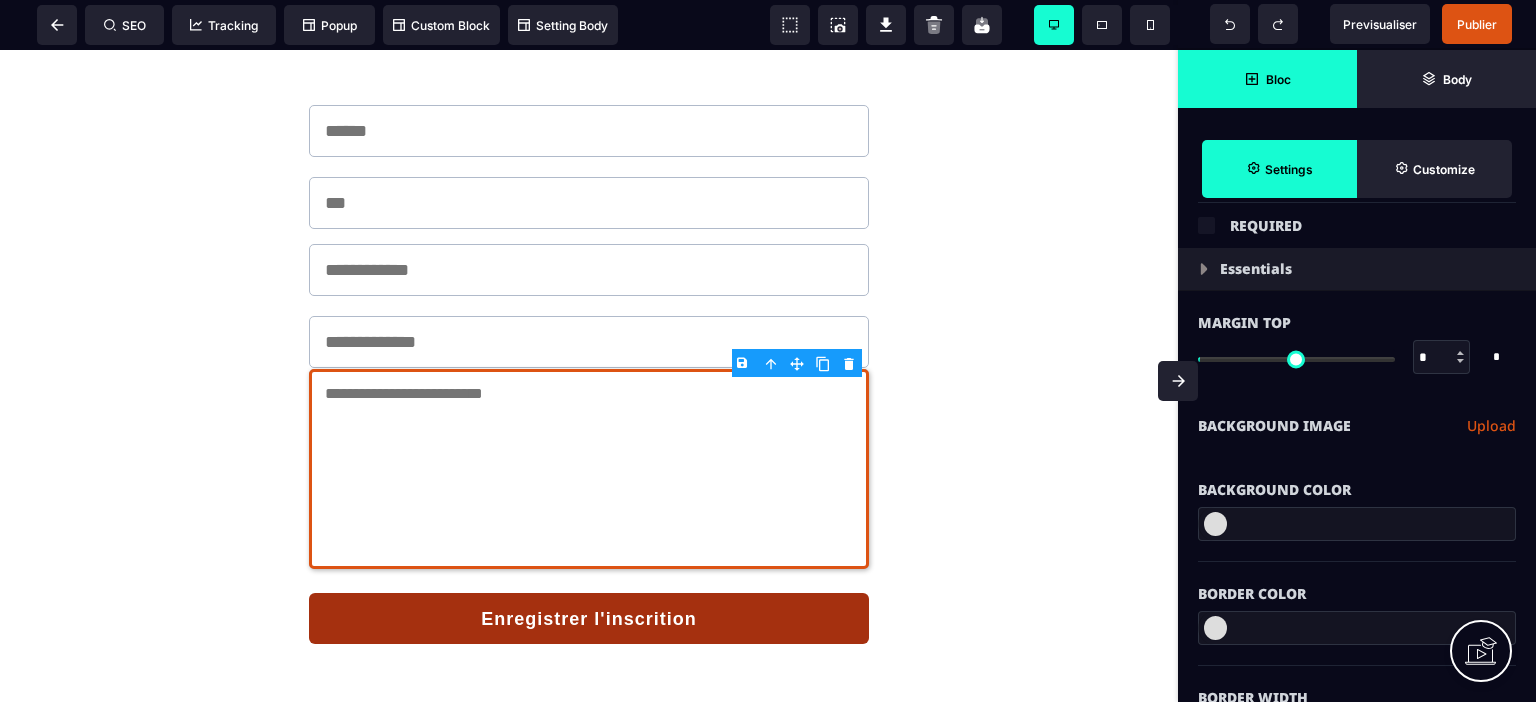 click at bounding box center [1460, 353] 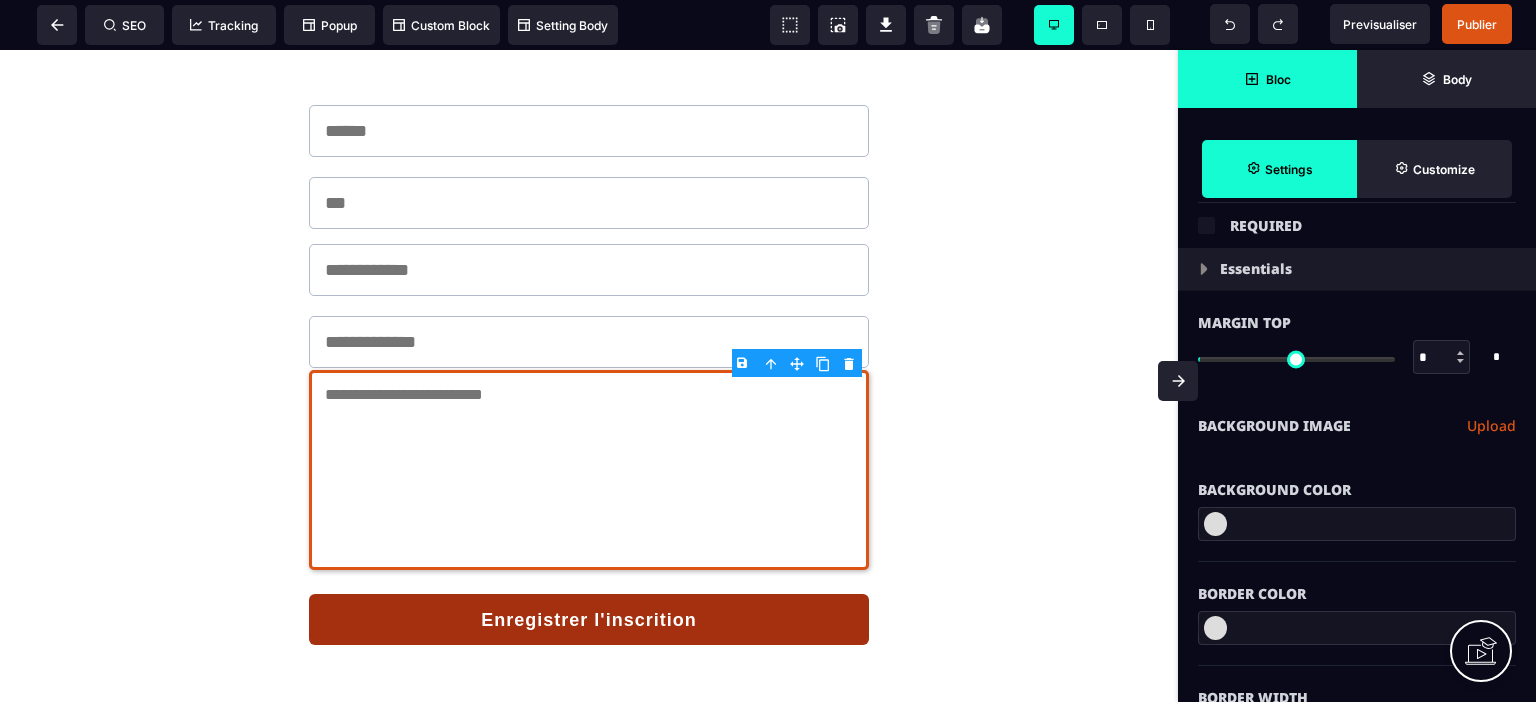 click at bounding box center (1460, 353) 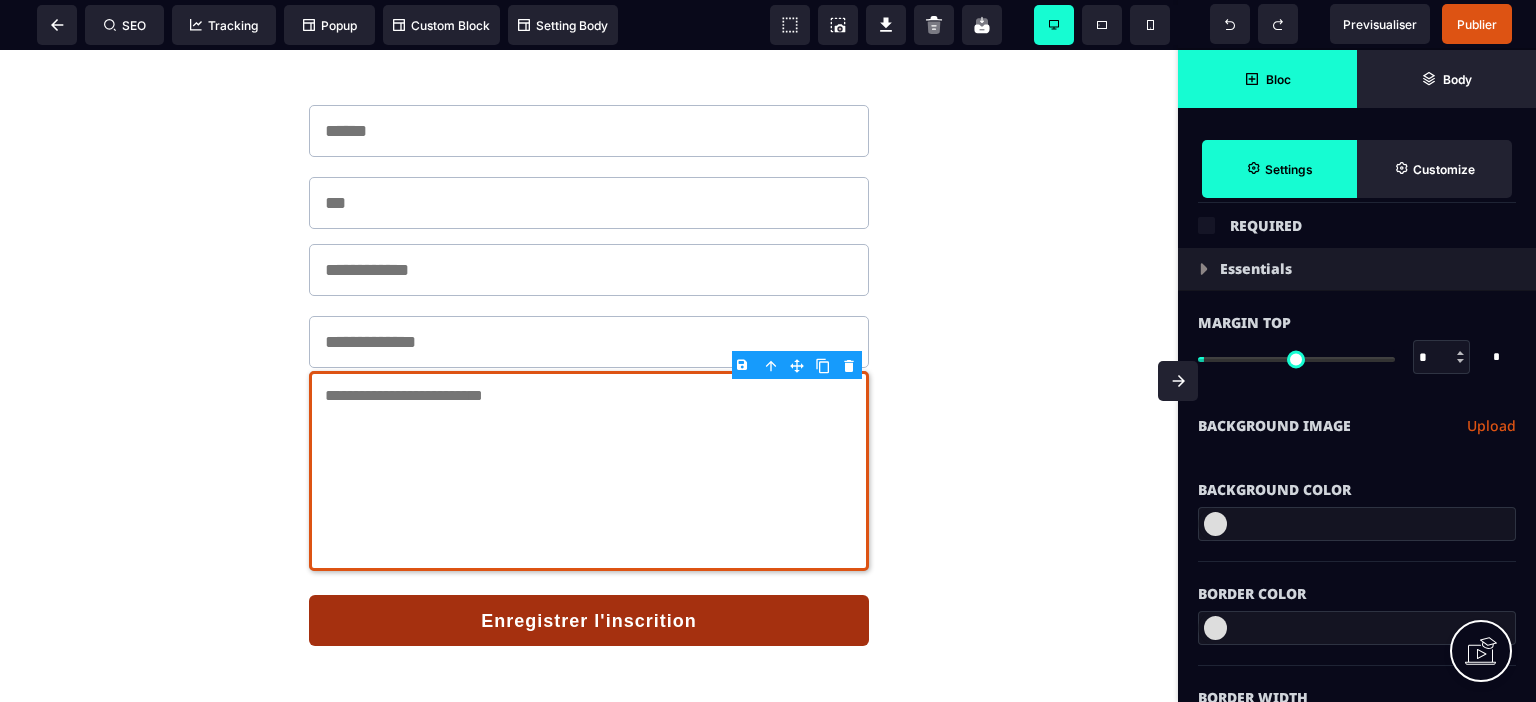 click at bounding box center [1460, 353] 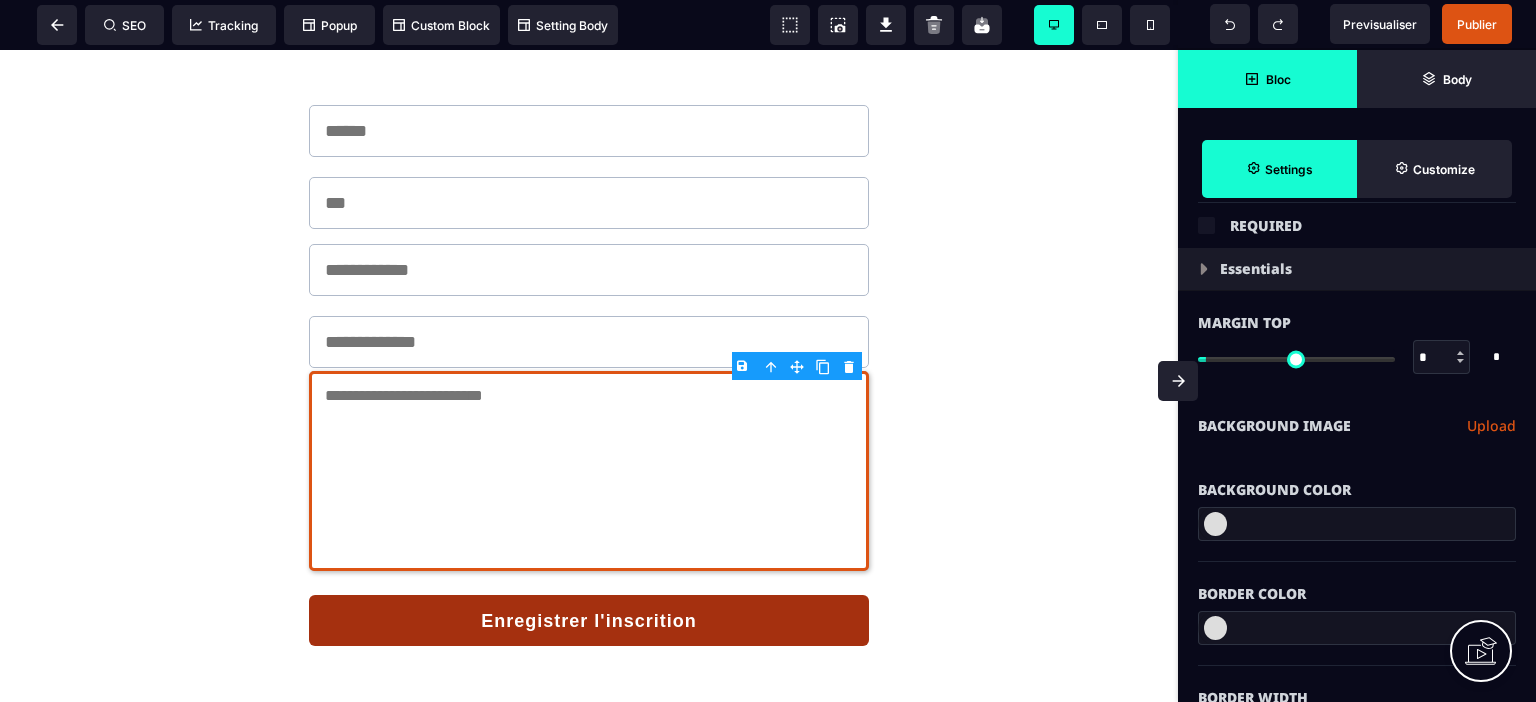 click at bounding box center (1460, 353) 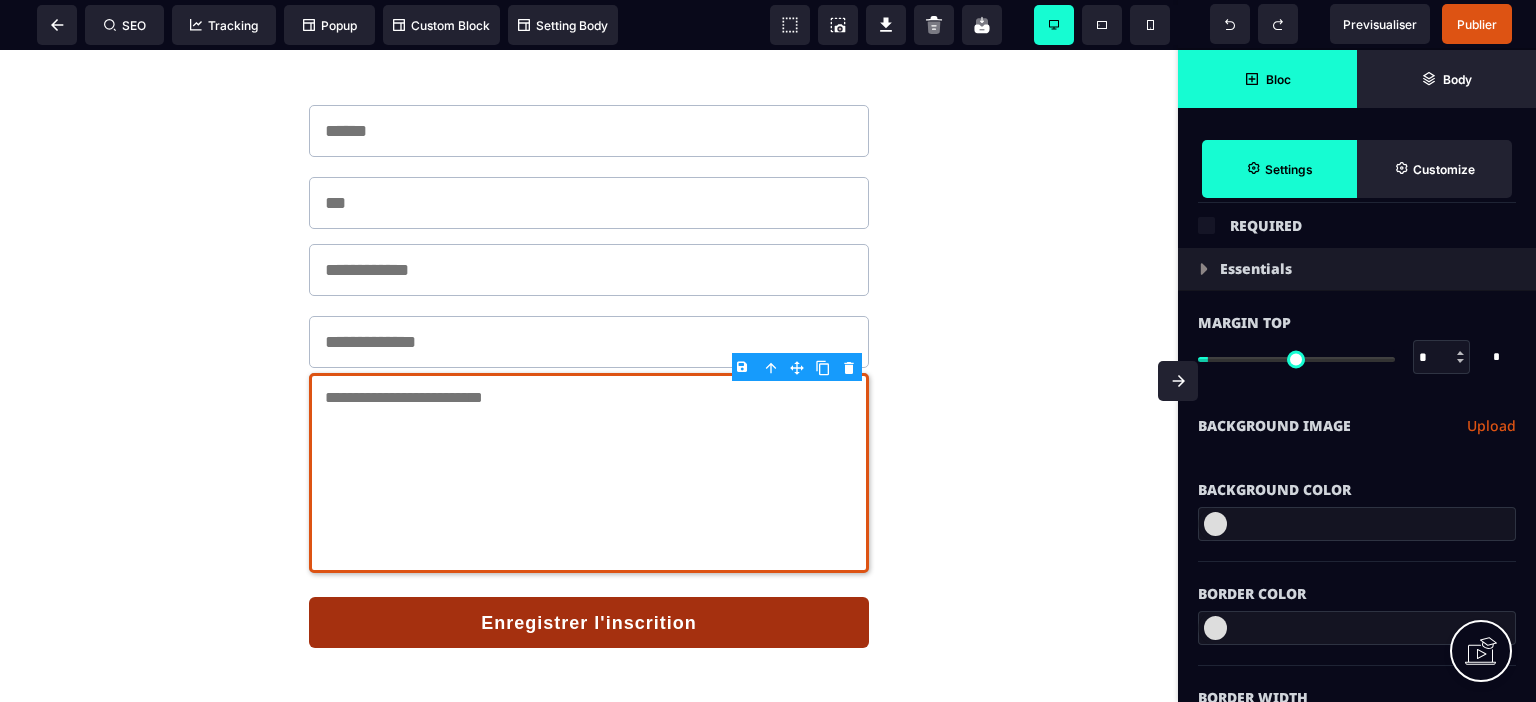 click at bounding box center [1460, 353] 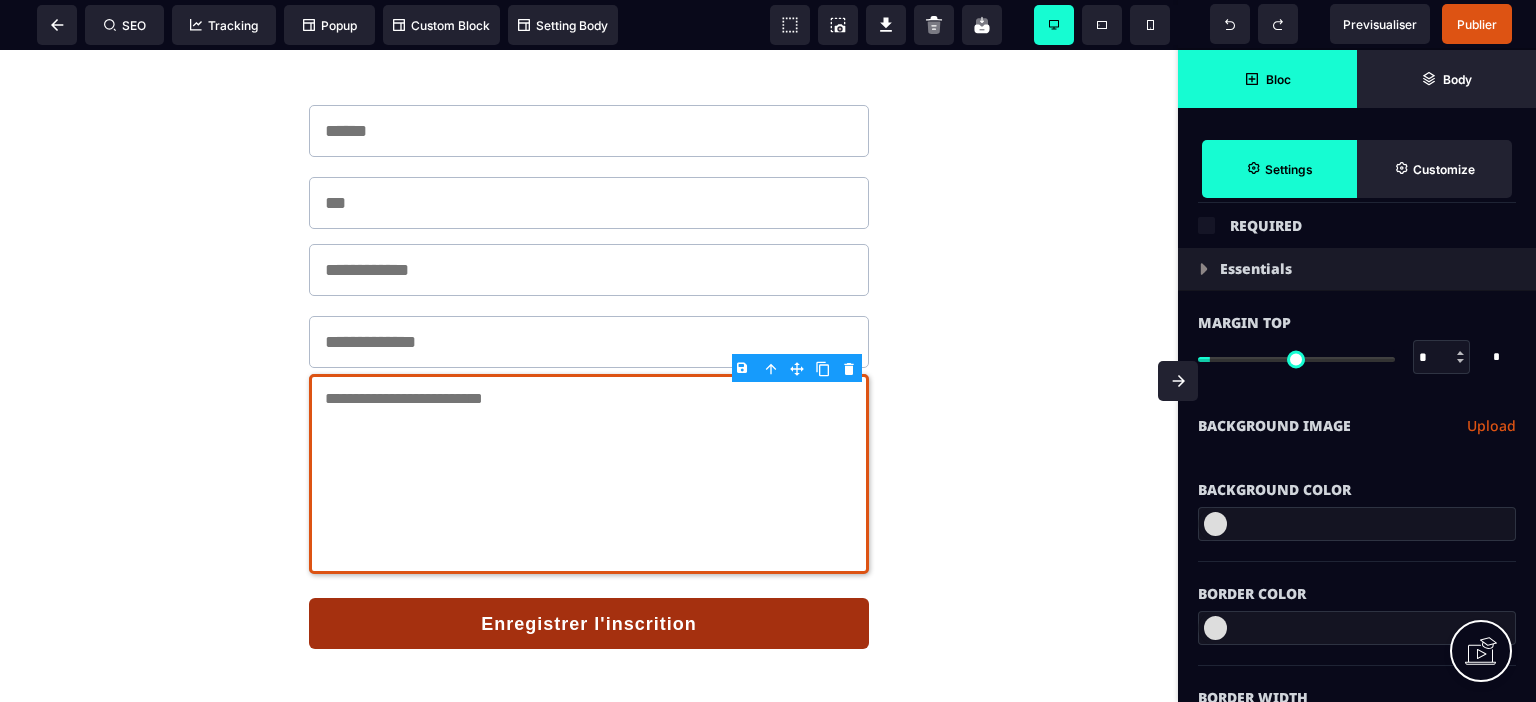 drag, startPoint x: 1421, startPoint y: 350, endPoint x: 1473, endPoint y: 393, distance: 67.47592 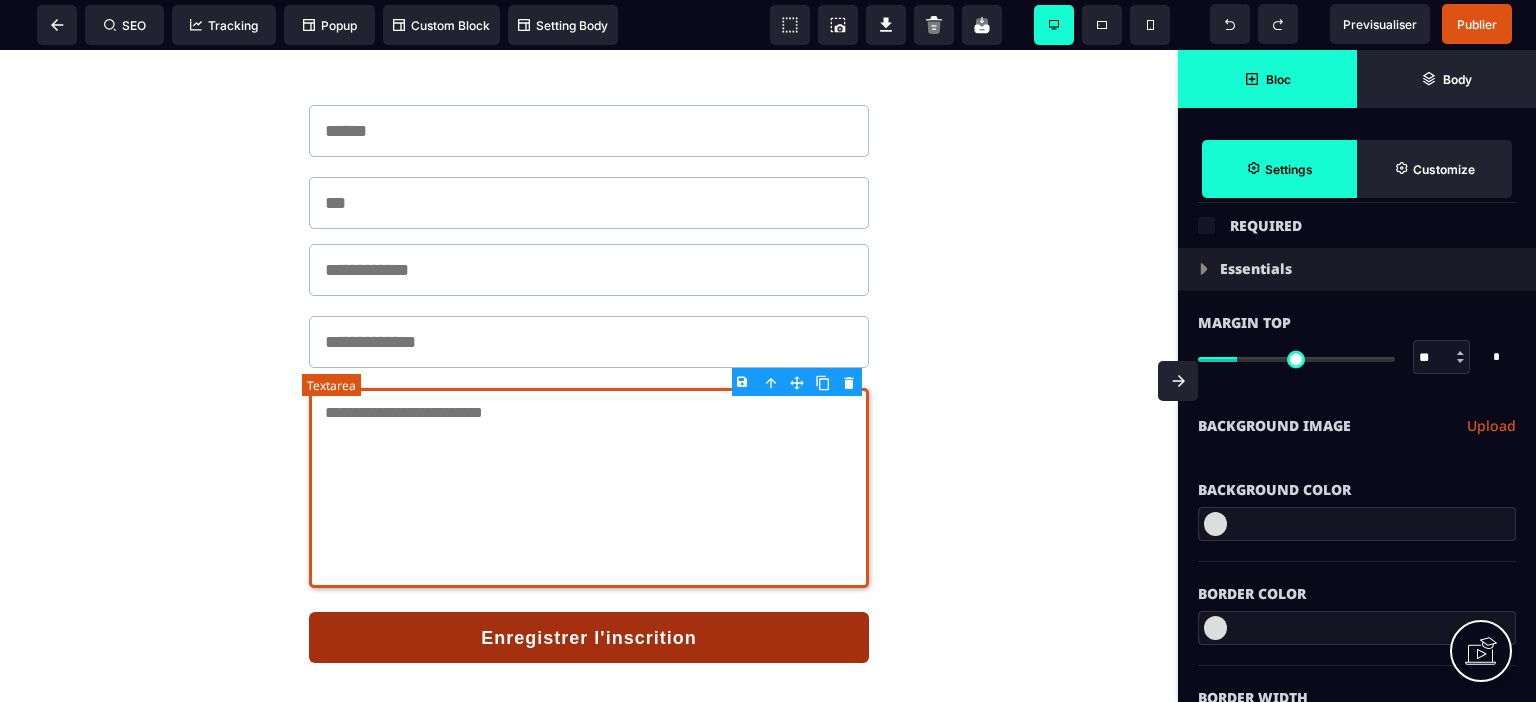 click at bounding box center (589, 488) 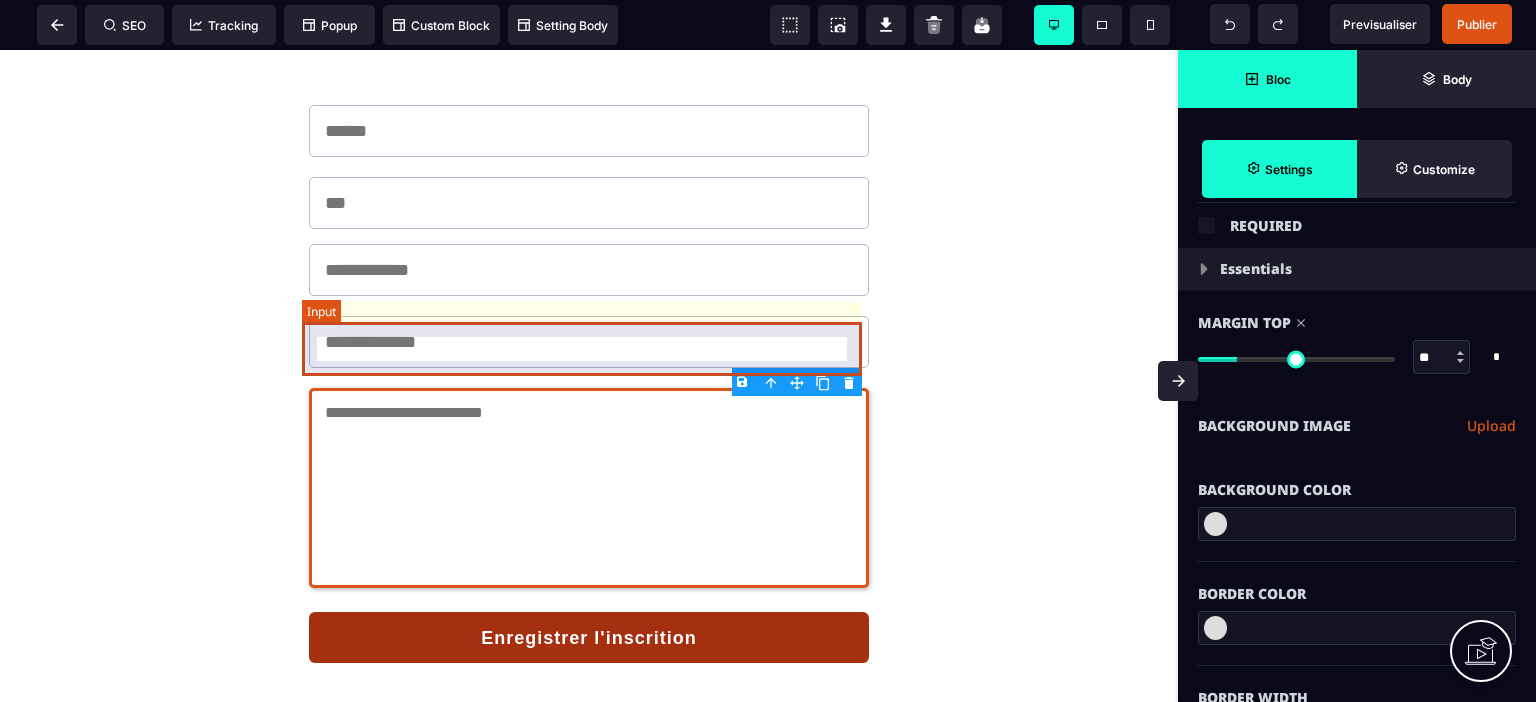 click at bounding box center [589, 342] 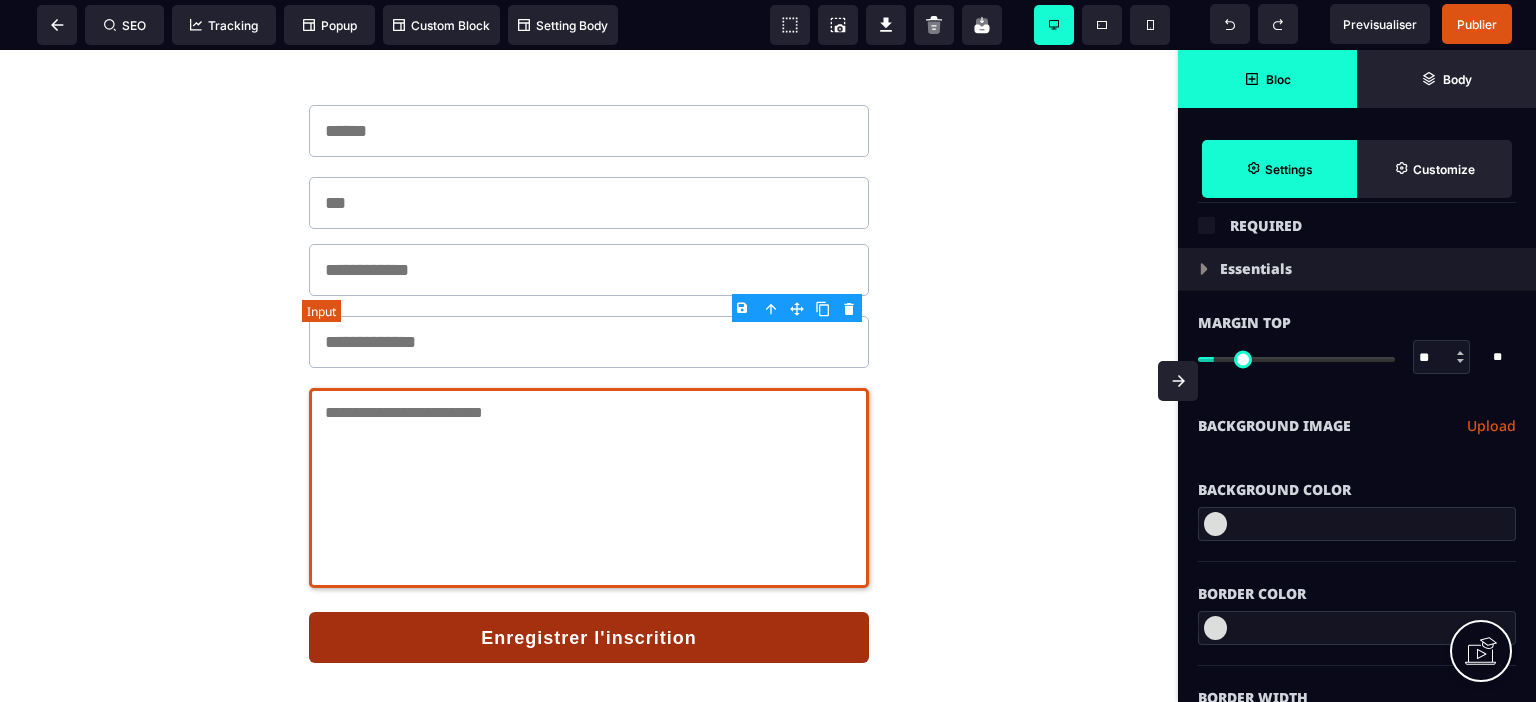 scroll, scrollTop: 0, scrollLeft: 0, axis: both 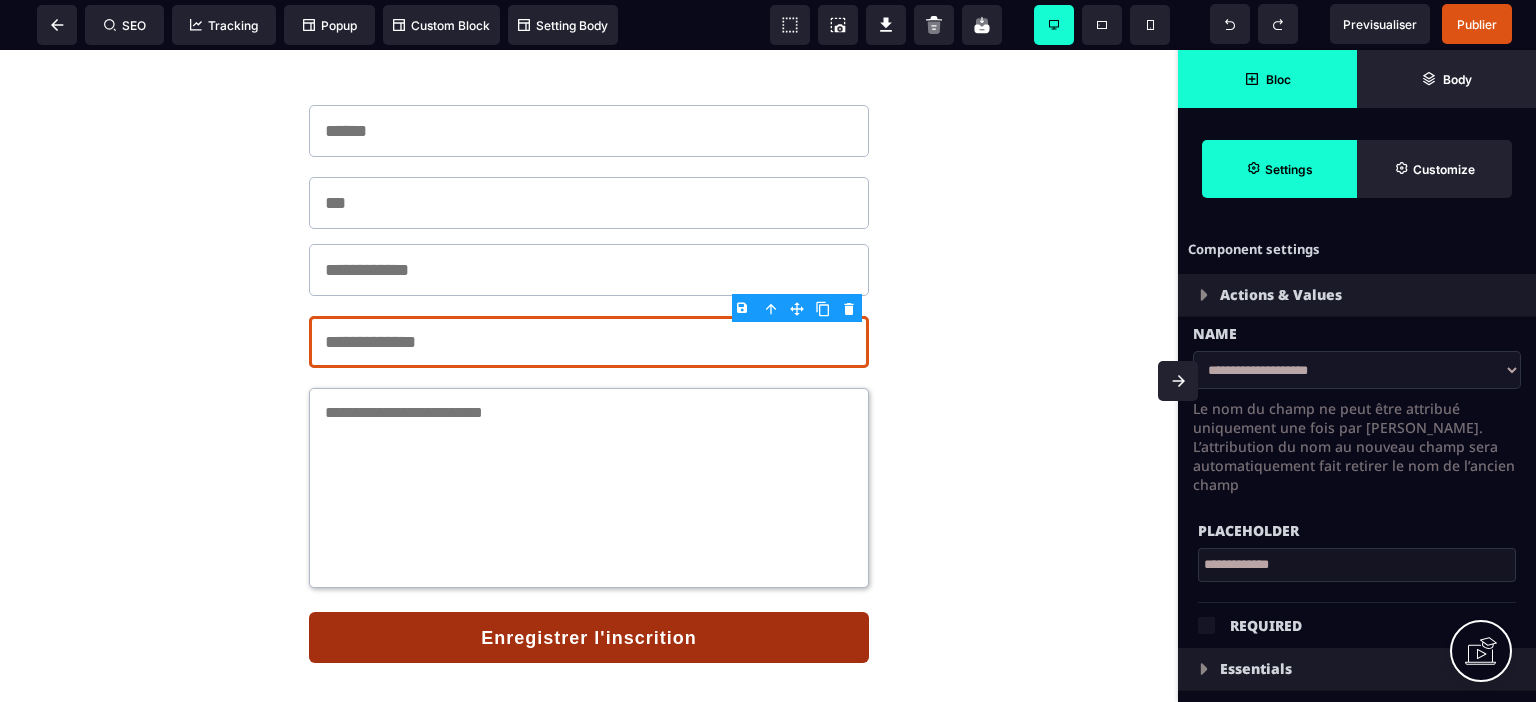 click on "**********" at bounding box center [1357, 370] 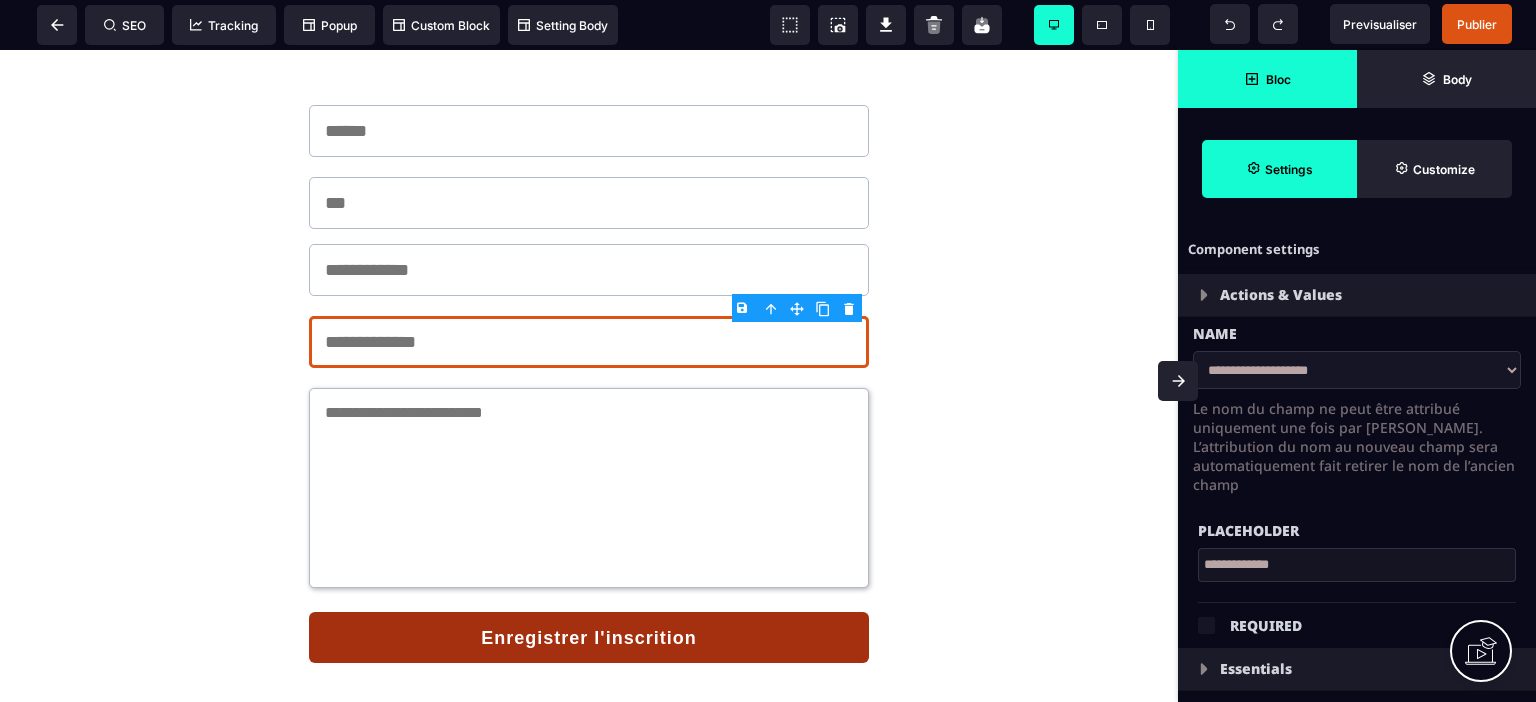 click on "**********" at bounding box center (1357, 370) 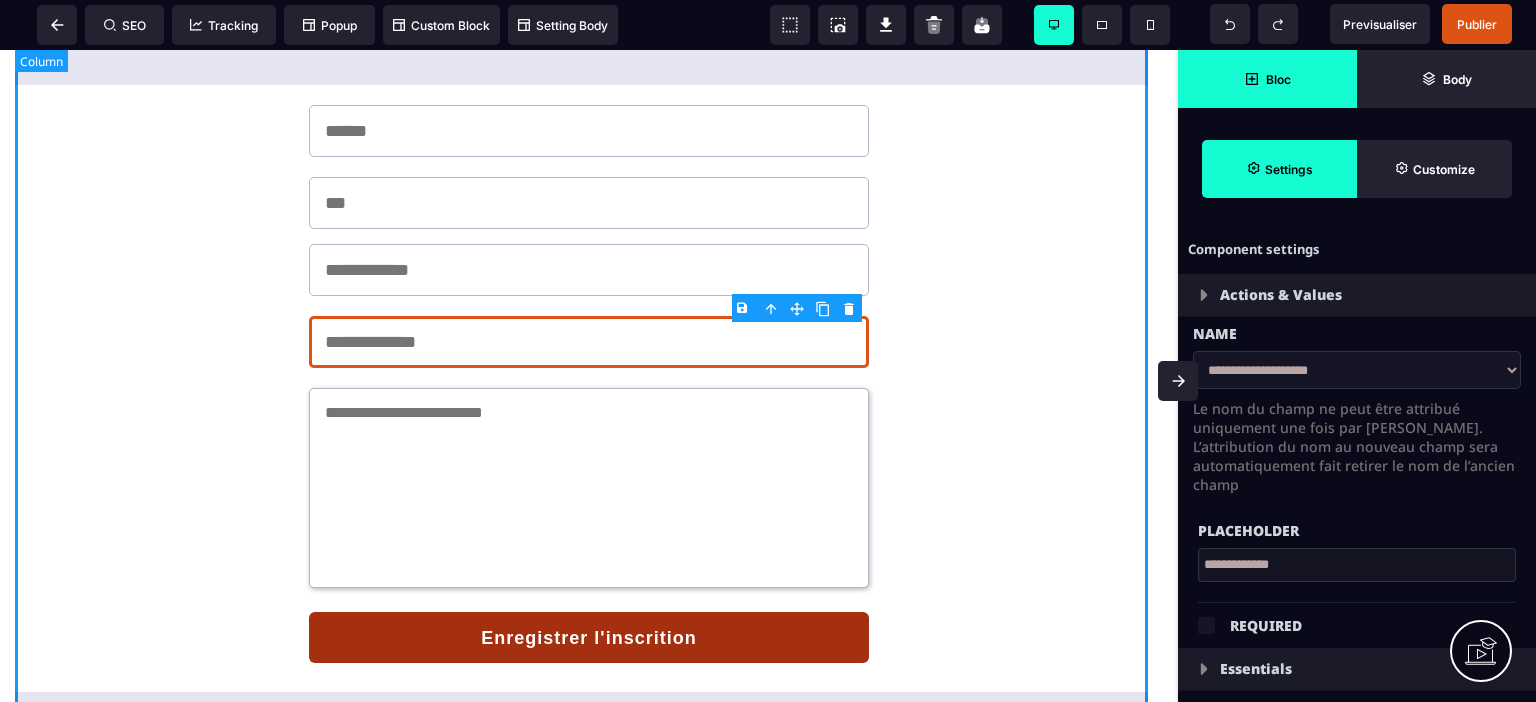 click on "Enregistrer l'inscrition" at bounding box center (589, 384) 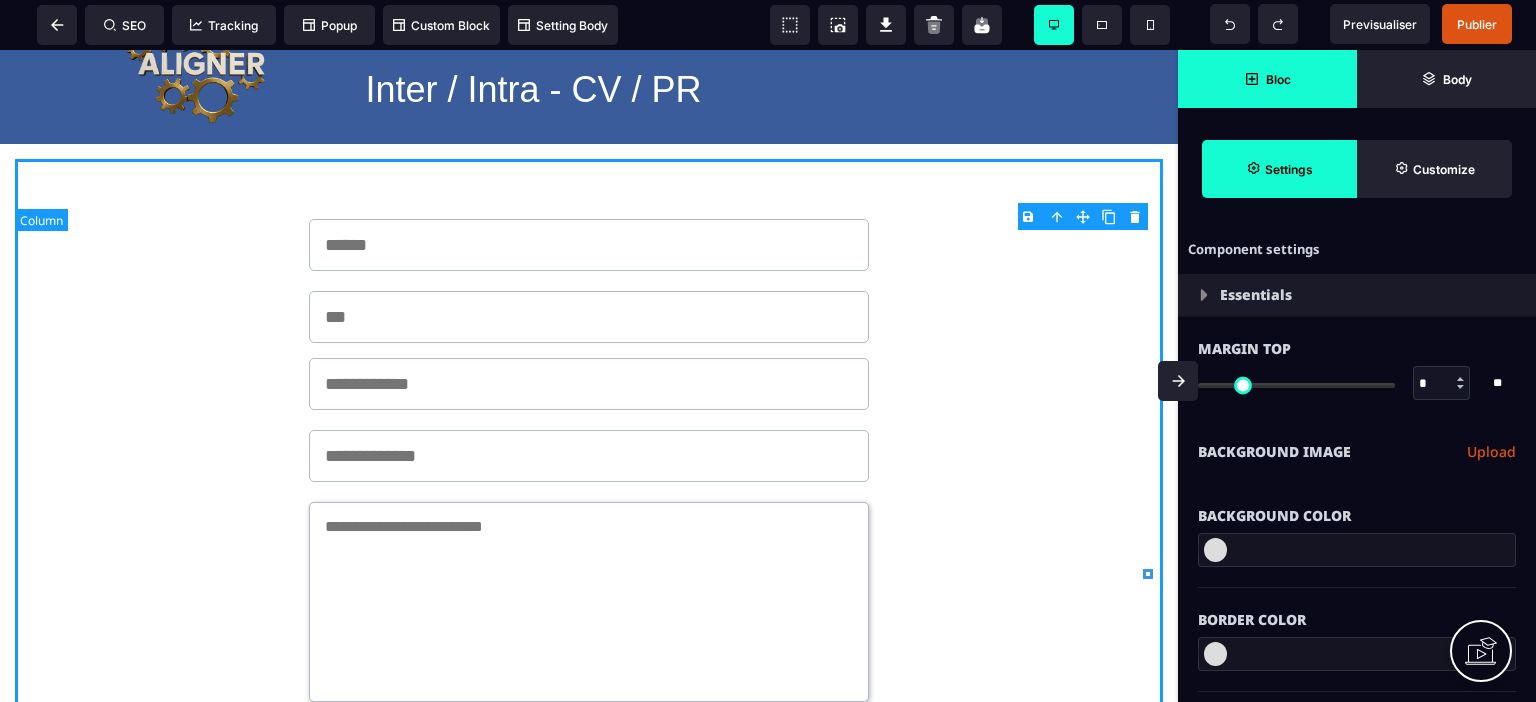 scroll, scrollTop: 200, scrollLeft: 0, axis: vertical 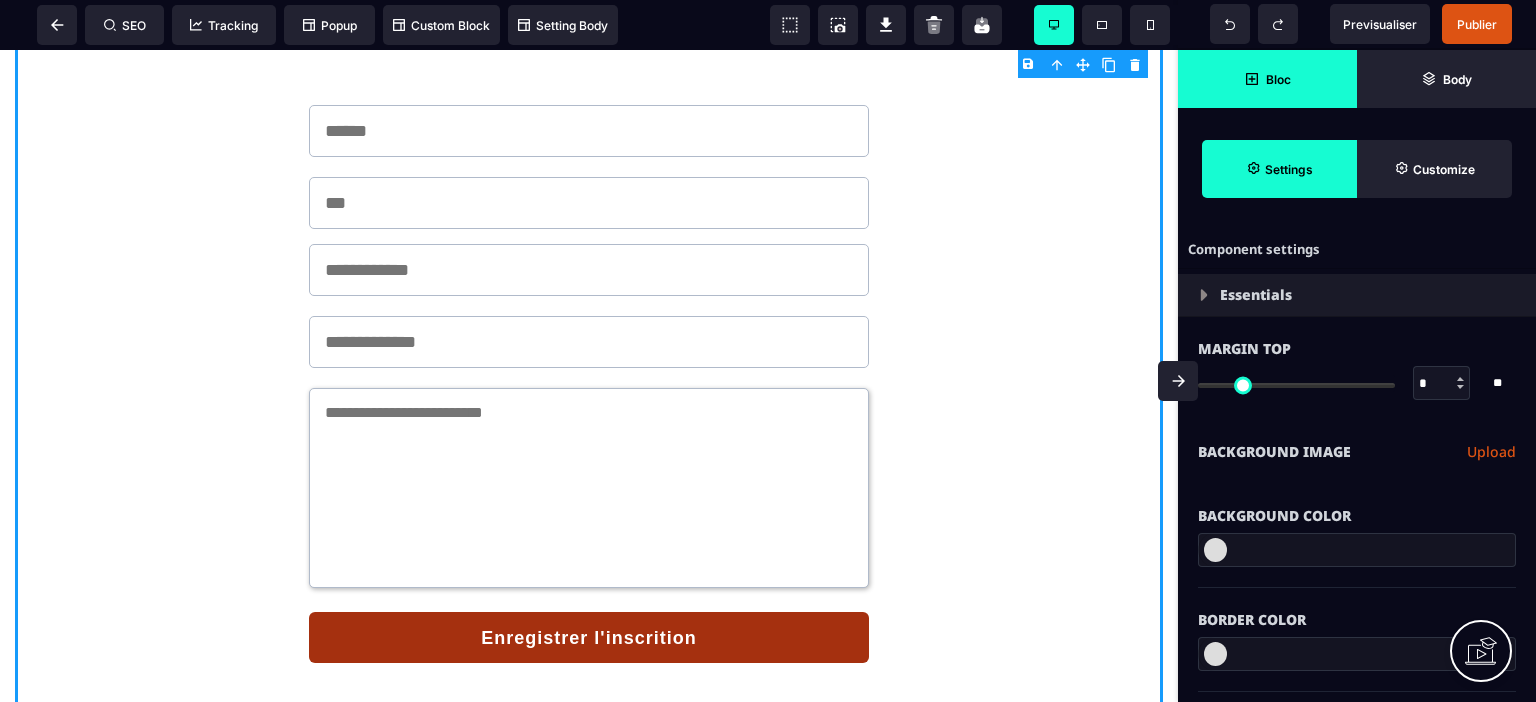 click on "Bloc" at bounding box center (1278, 79) 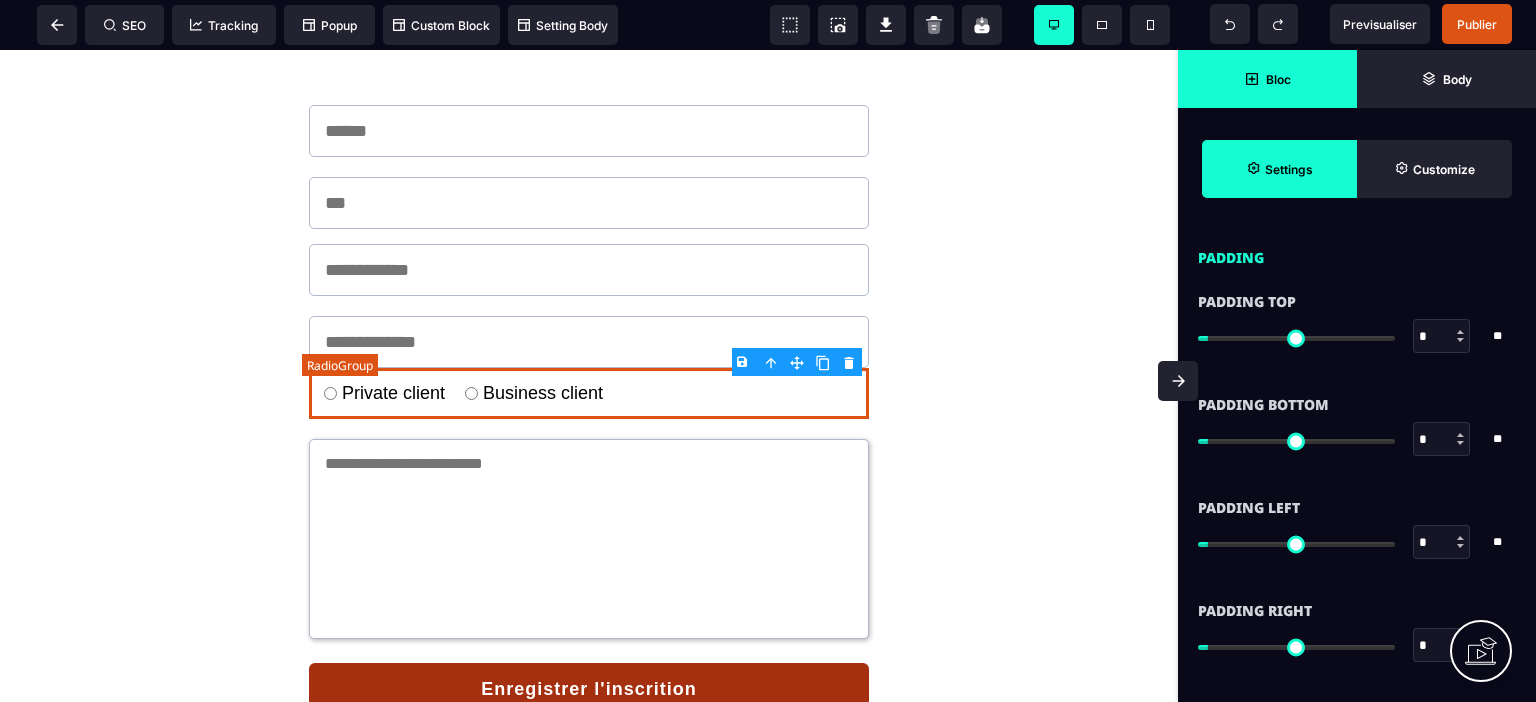 scroll, scrollTop: 0, scrollLeft: 0, axis: both 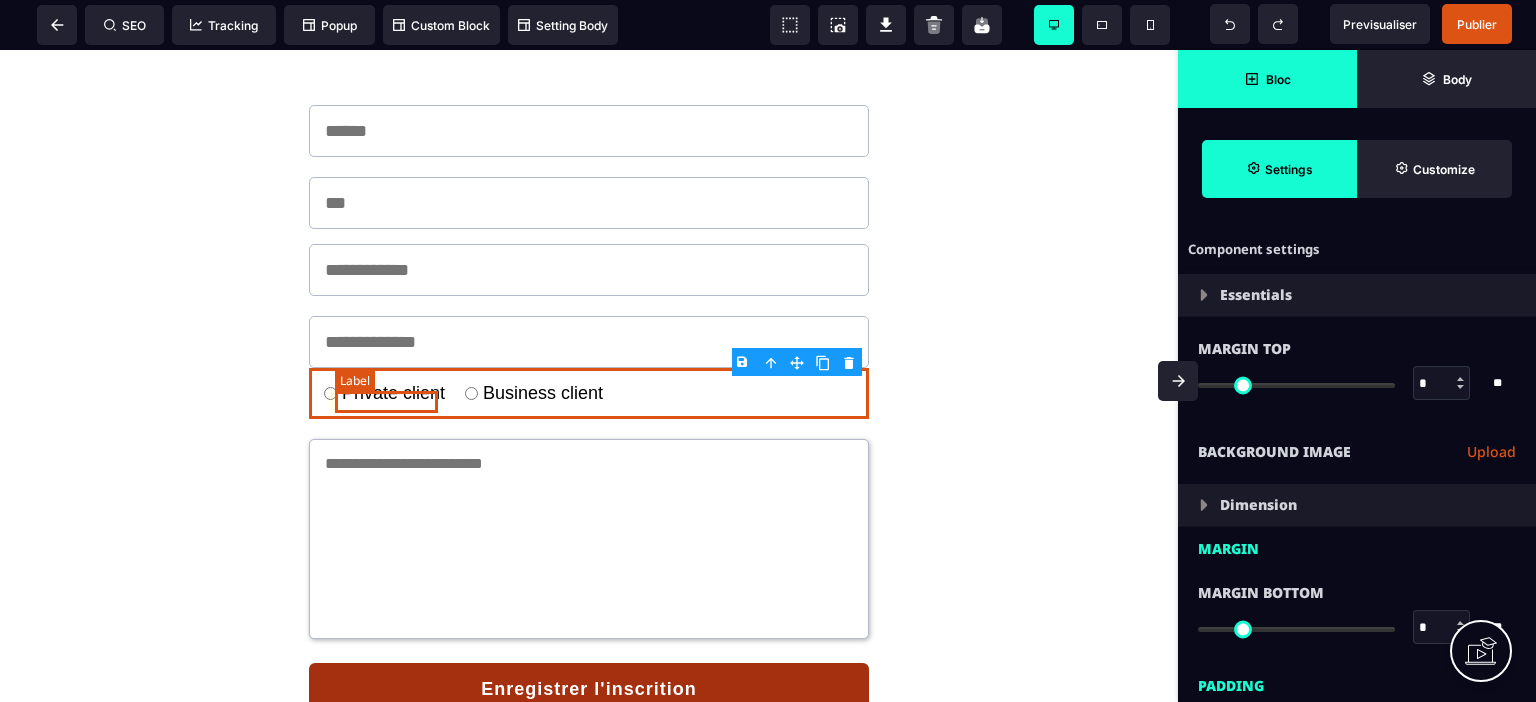 click on "Private client" at bounding box center [393, 393] 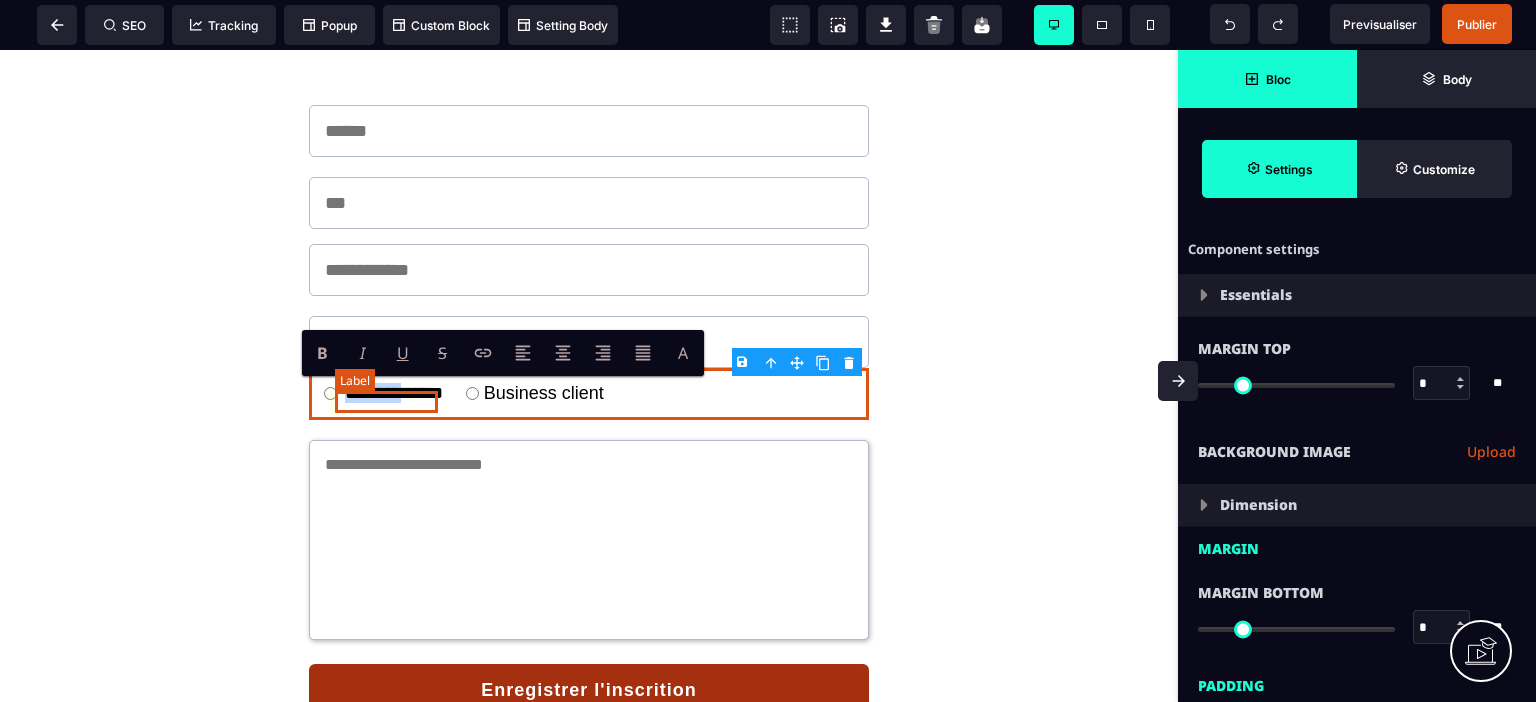 click on "**********" at bounding box center (394, 394) 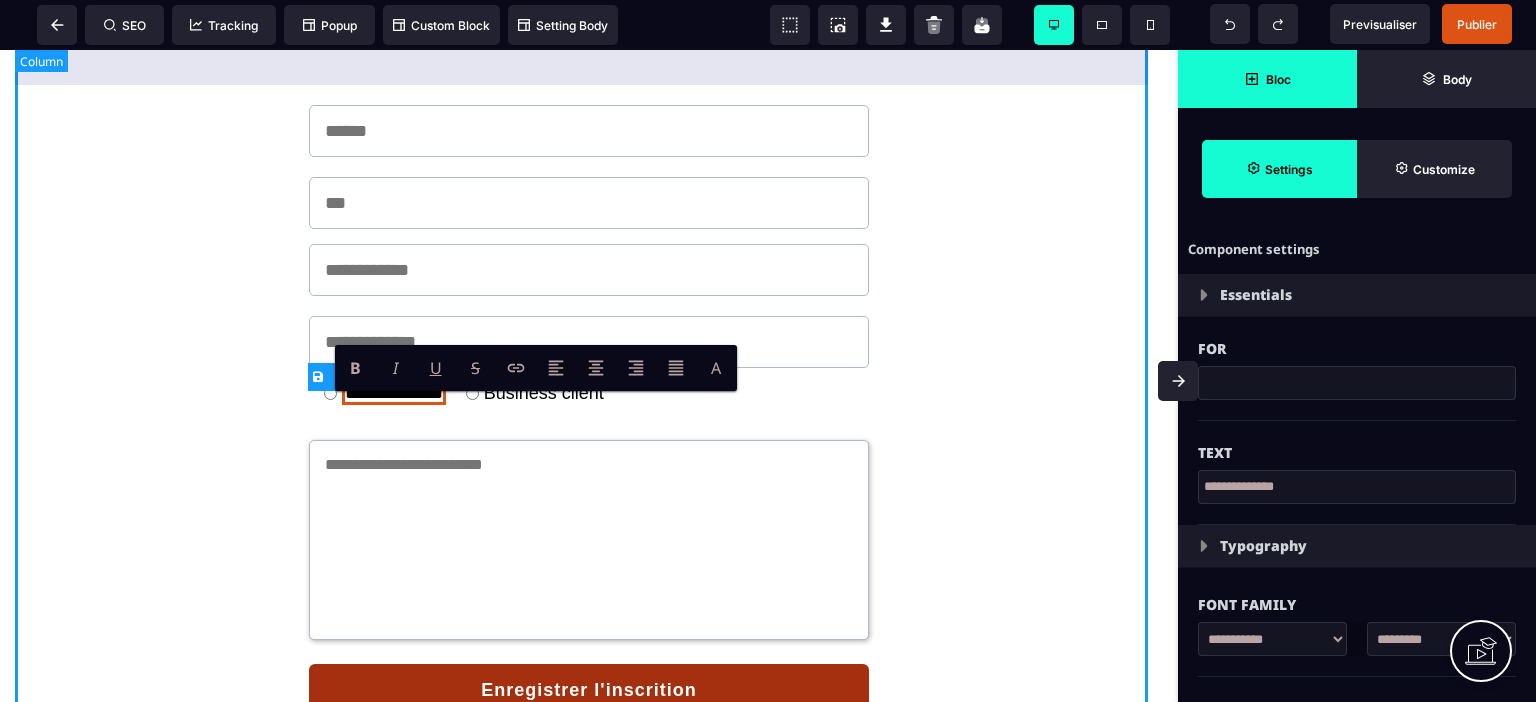drag, startPoint x: 995, startPoint y: 407, endPoint x: 978, endPoint y: 408, distance: 17.029387 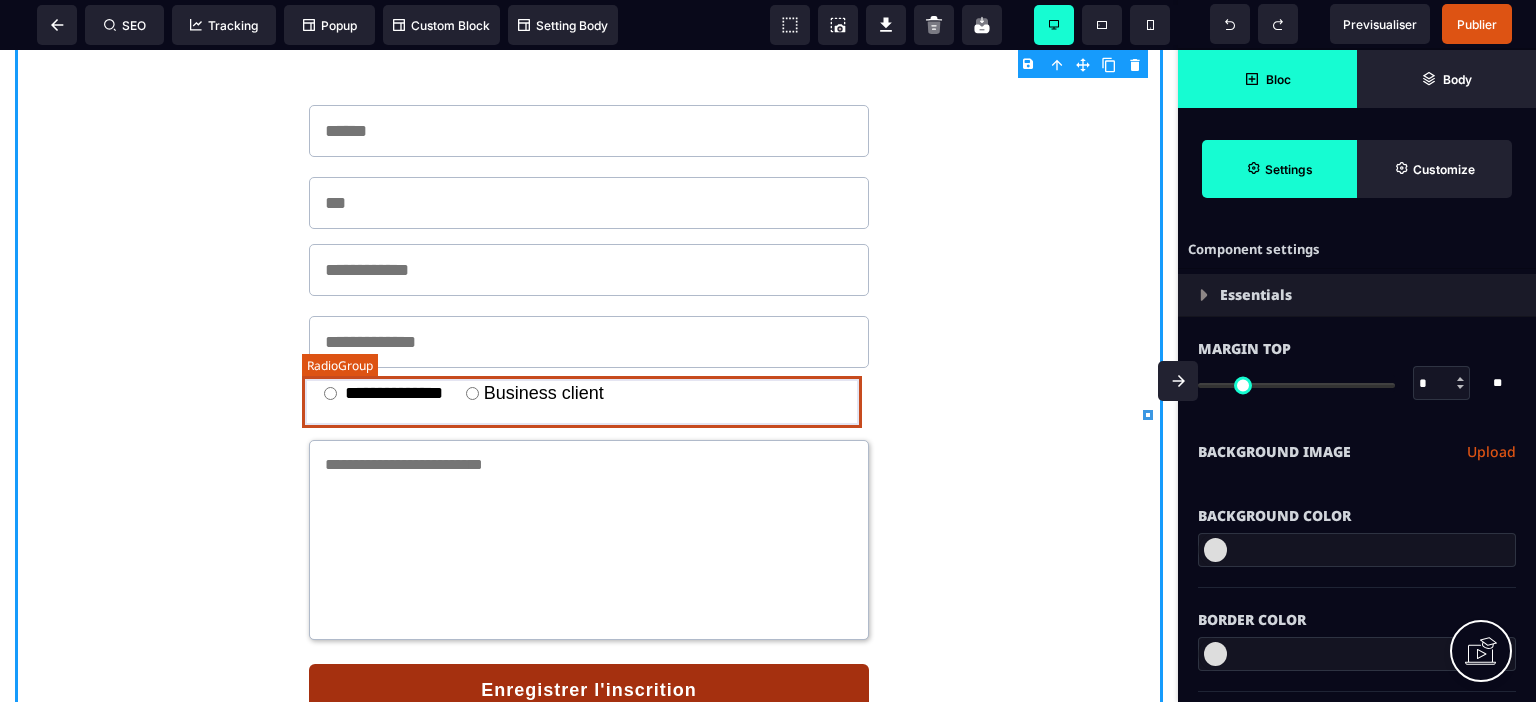 click on "**********" at bounding box center (589, 394) 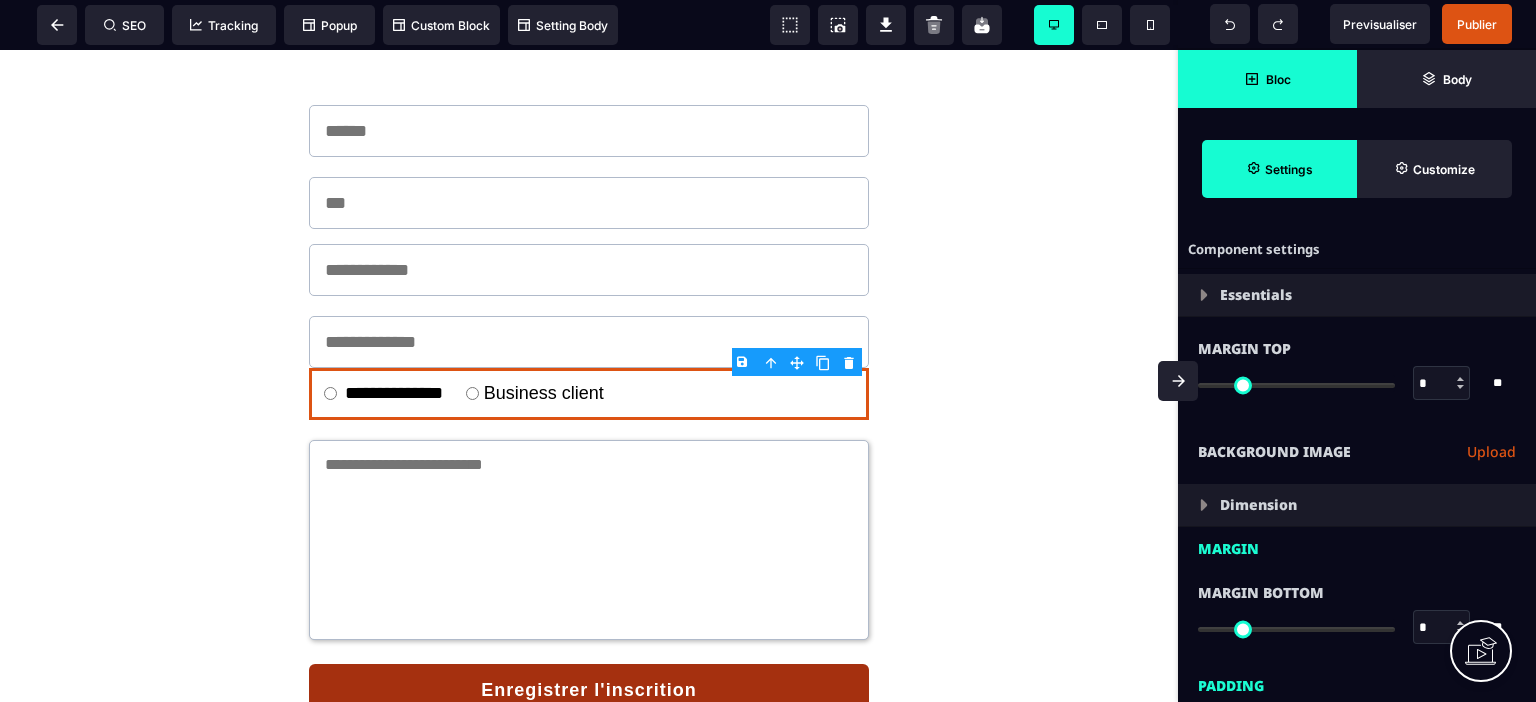 click on "*" at bounding box center [1442, 384] 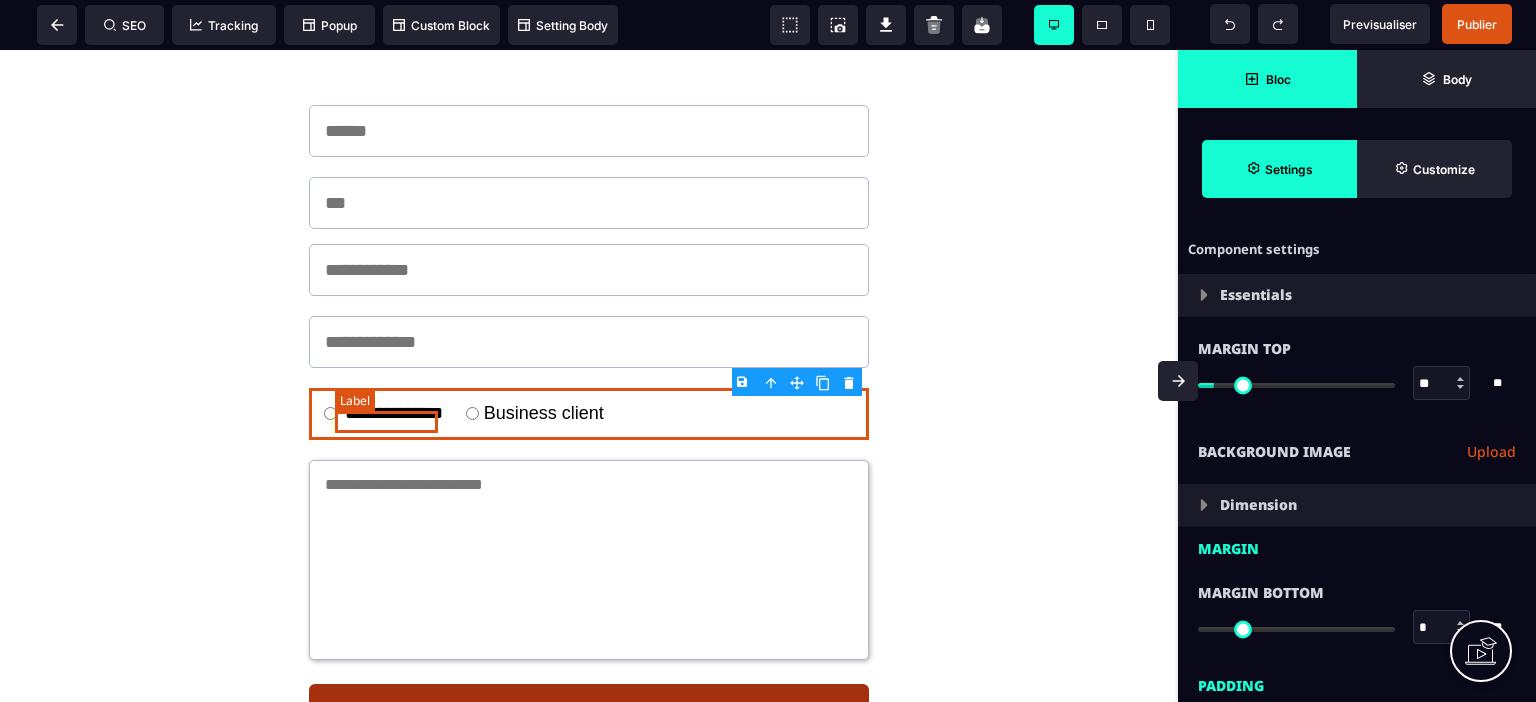 click on "**********" at bounding box center [394, 414] 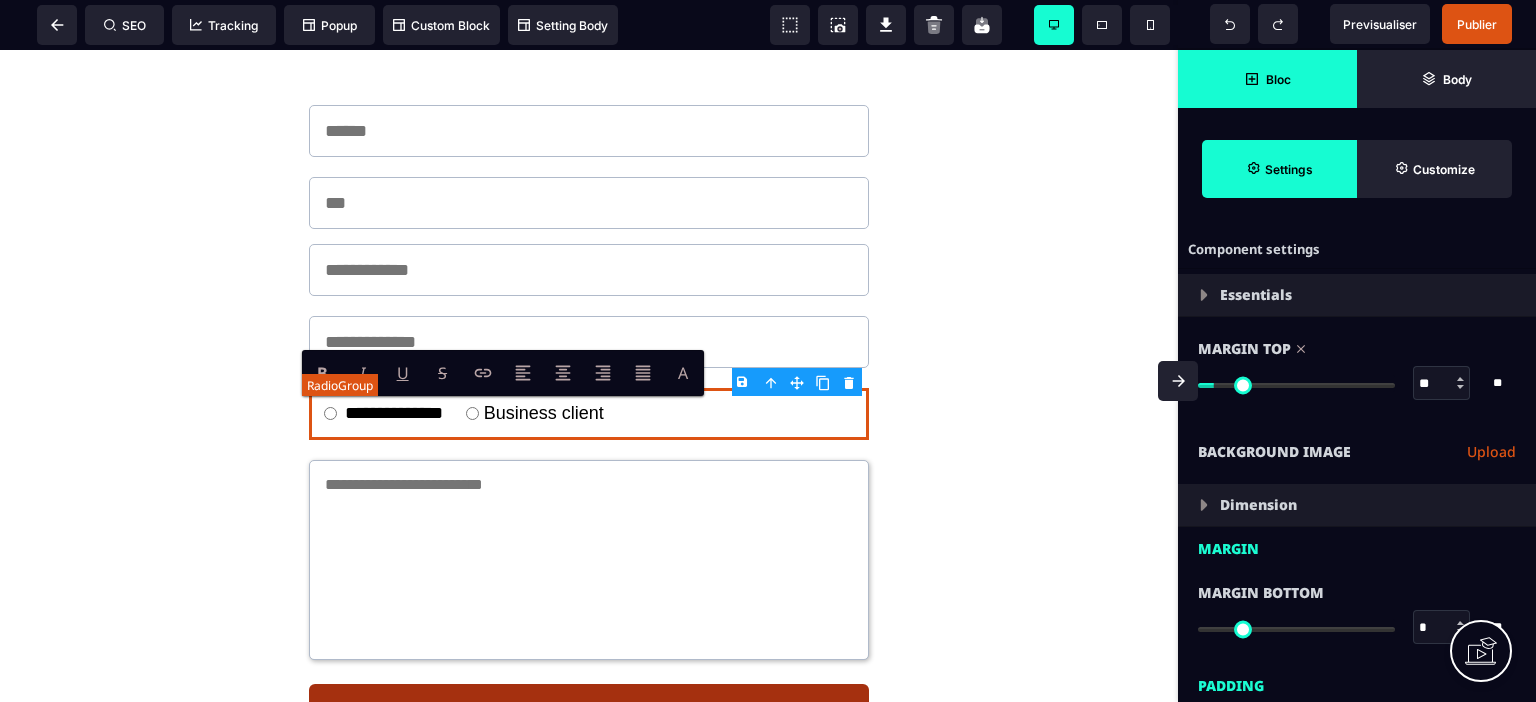 click on "**********" at bounding box center (589, 414) 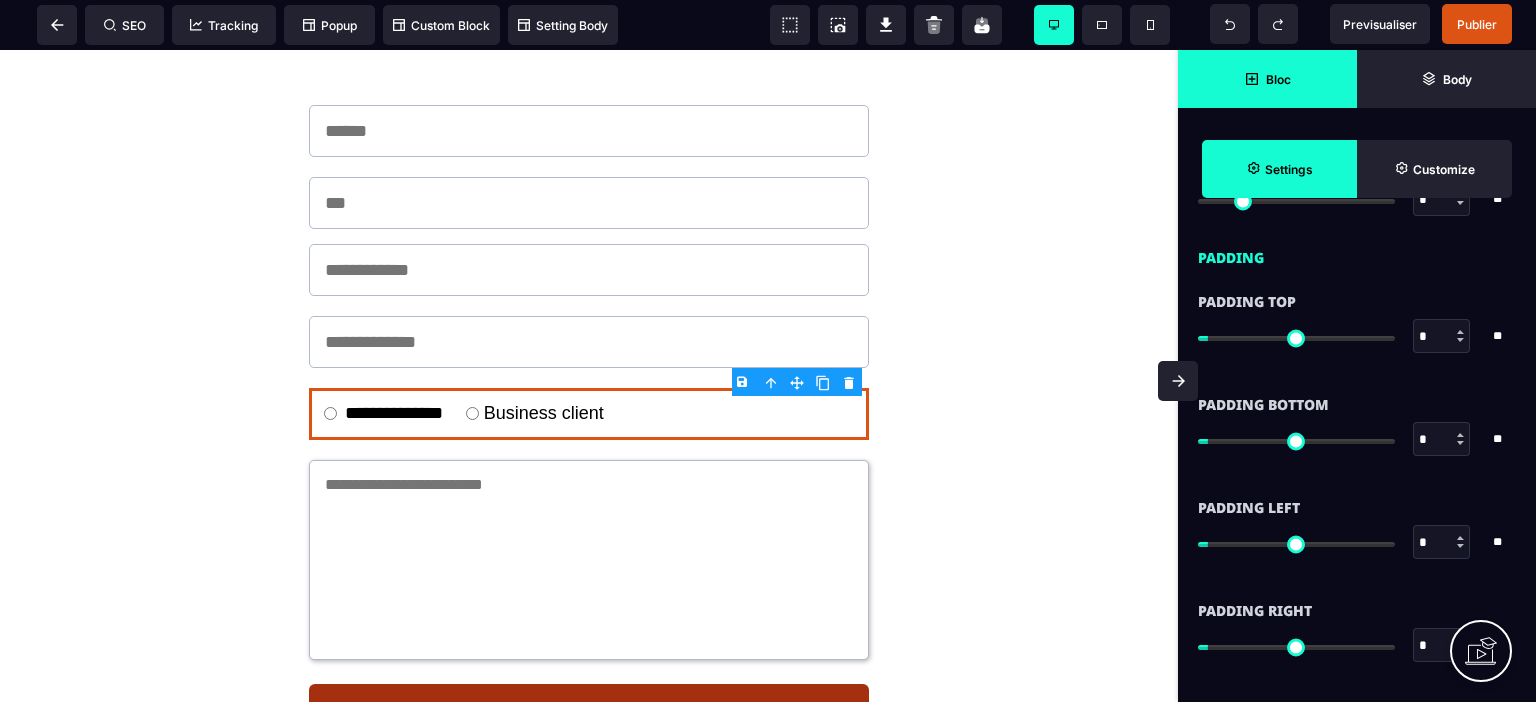 scroll, scrollTop: 0, scrollLeft: 0, axis: both 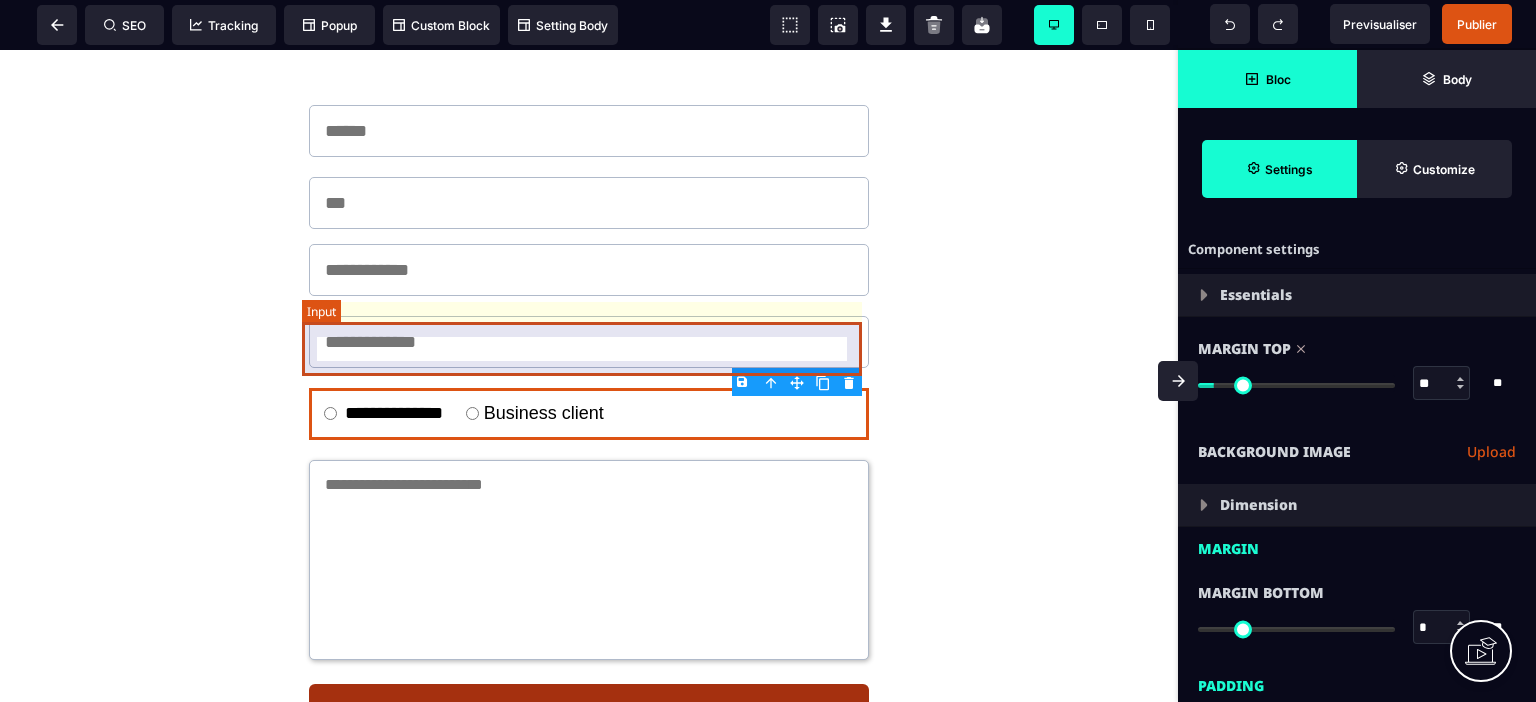 click at bounding box center [589, 342] 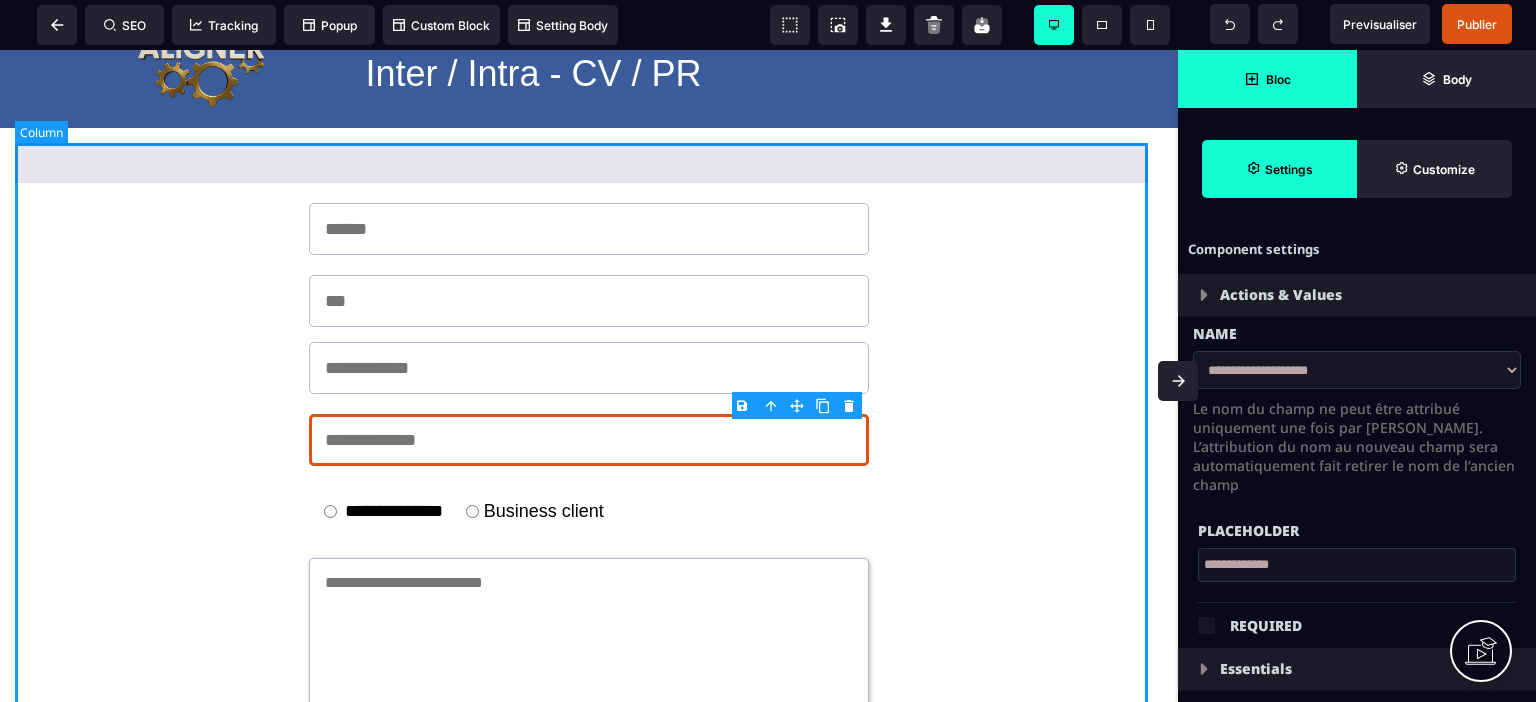 scroll, scrollTop: 100, scrollLeft: 0, axis: vertical 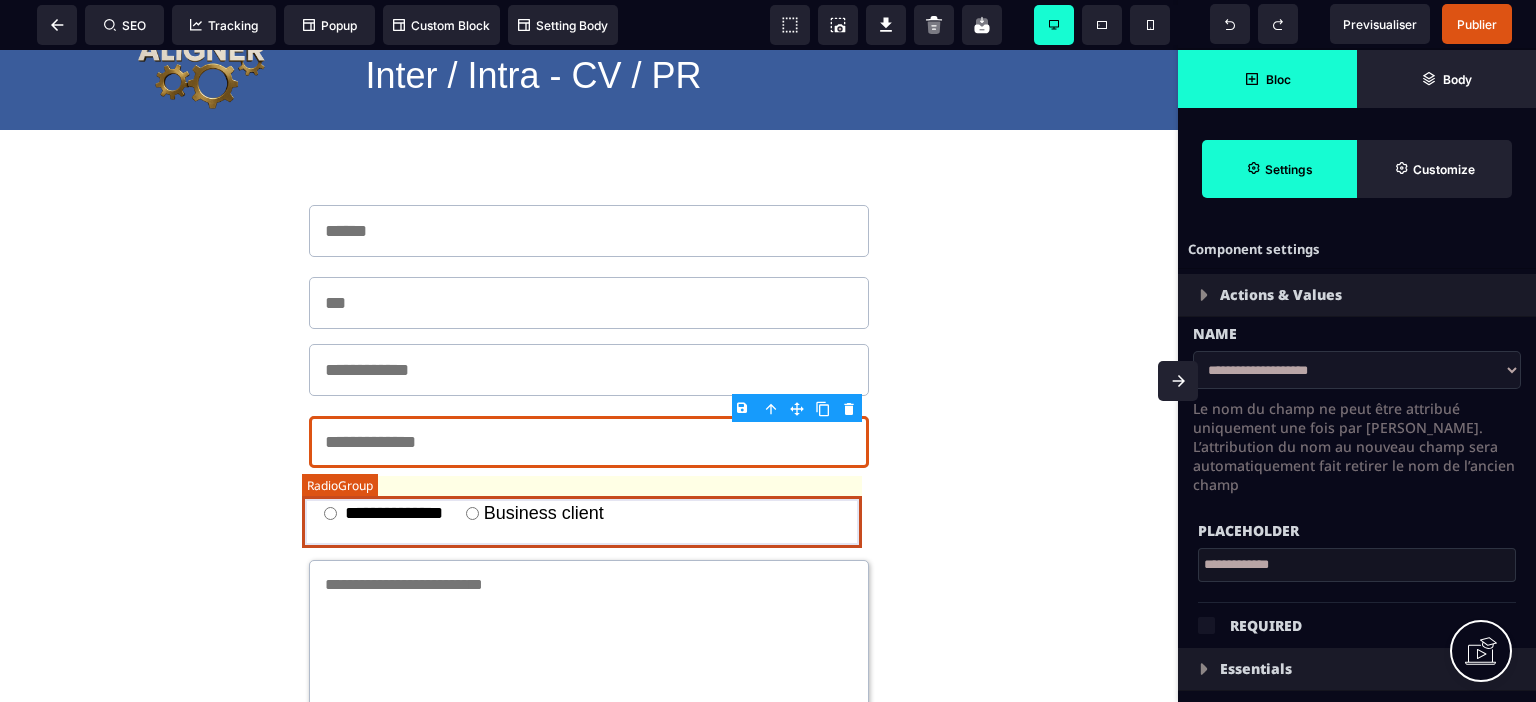 click on "**********" at bounding box center (589, 514) 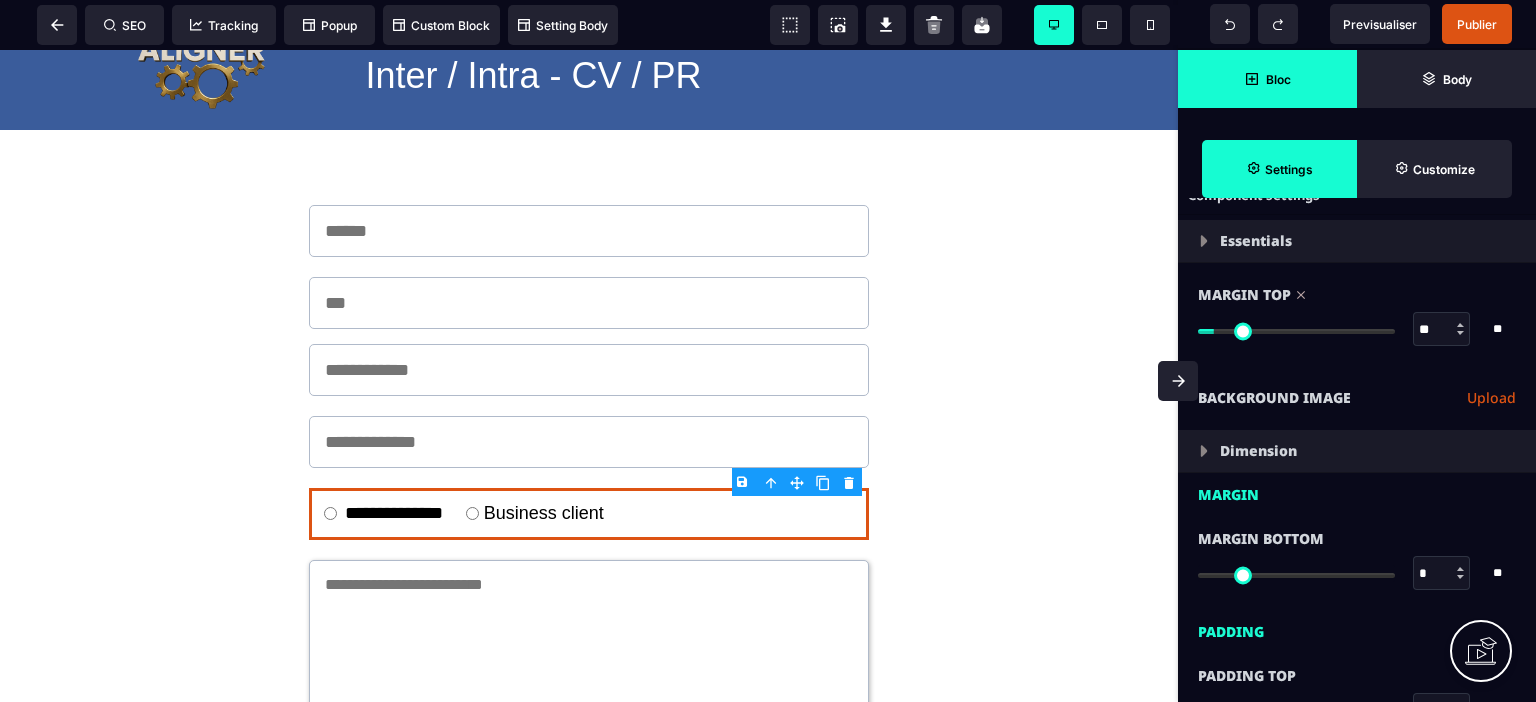 scroll, scrollTop: 100, scrollLeft: 0, axis: vertical 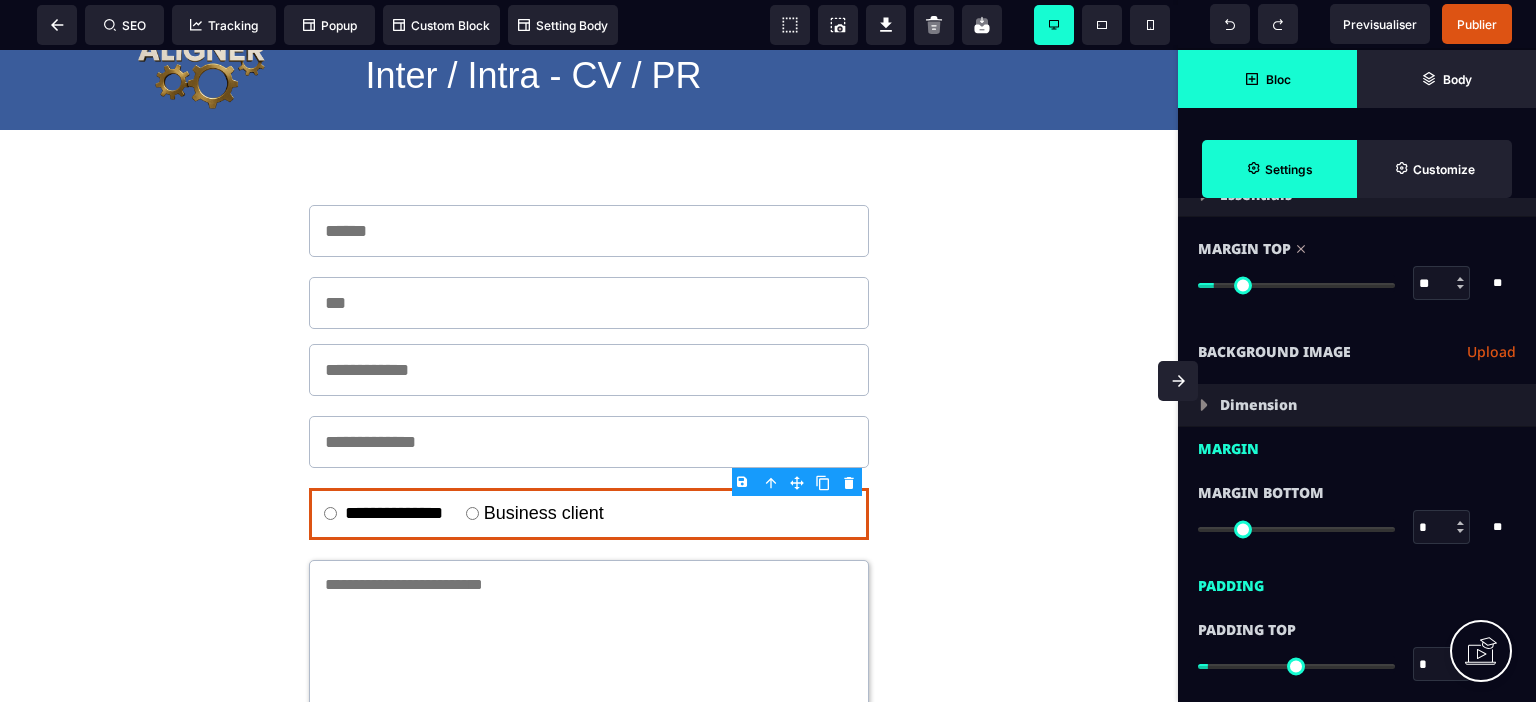 click at bounding box center [1204, 405] 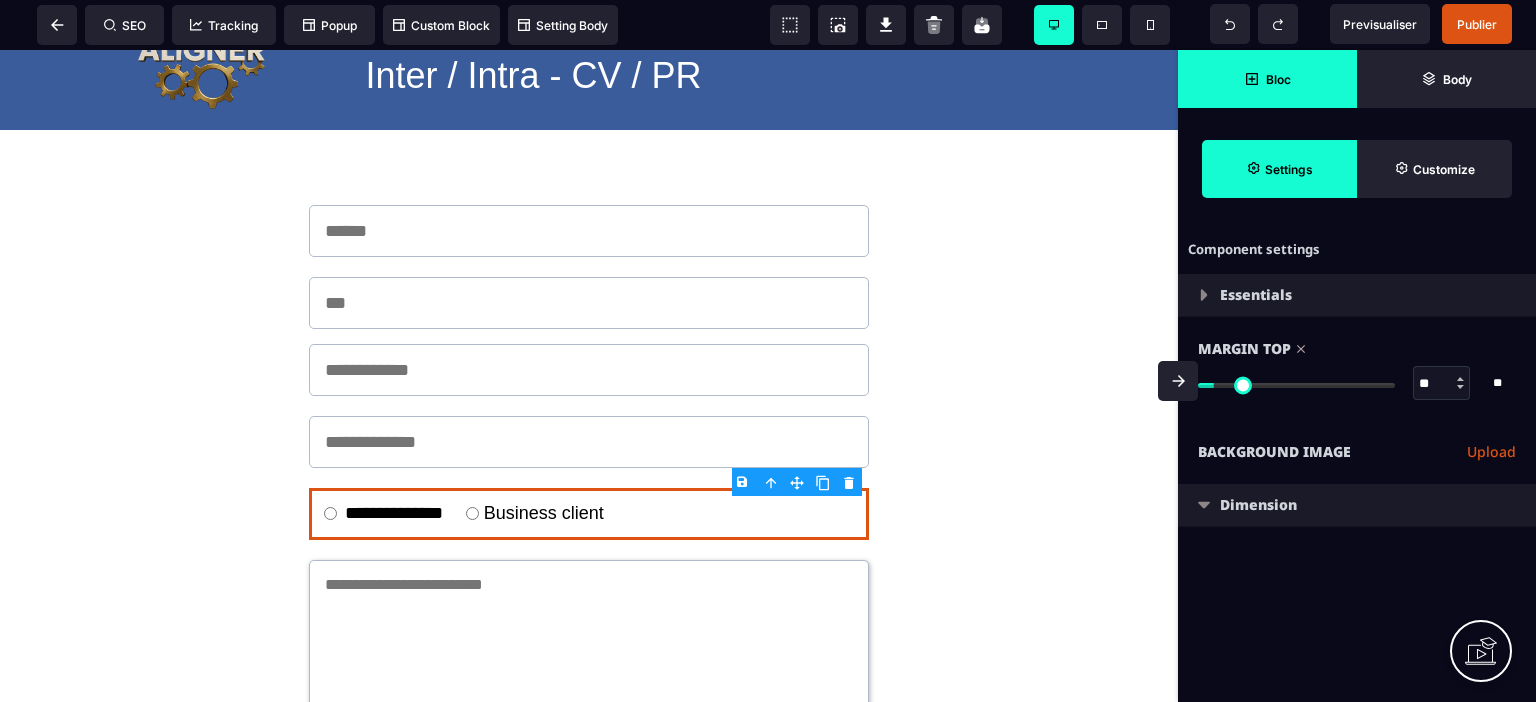 click on "Dimension" at bounding box center (1258, 505) 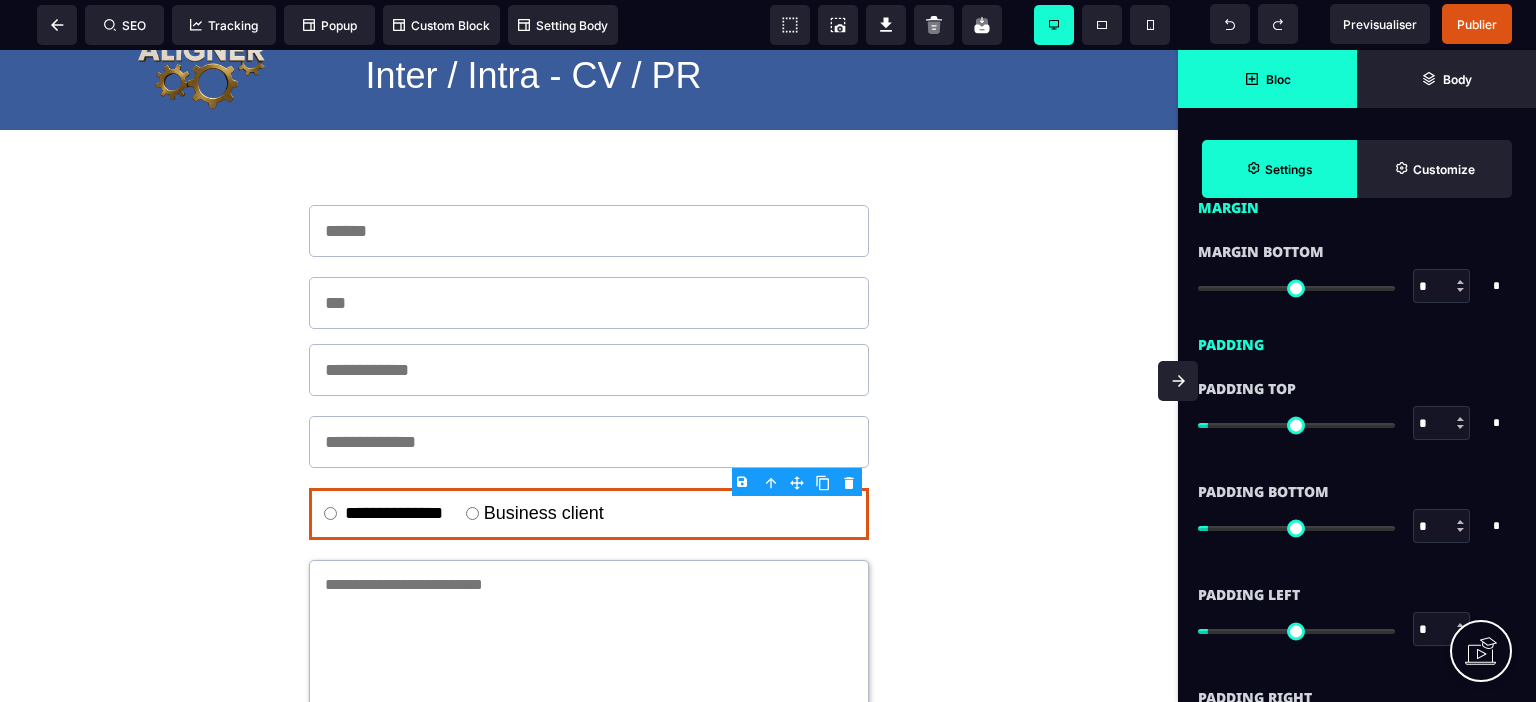 scroll, scrollTop: 428, scrollLeft: 0, axis: vertical 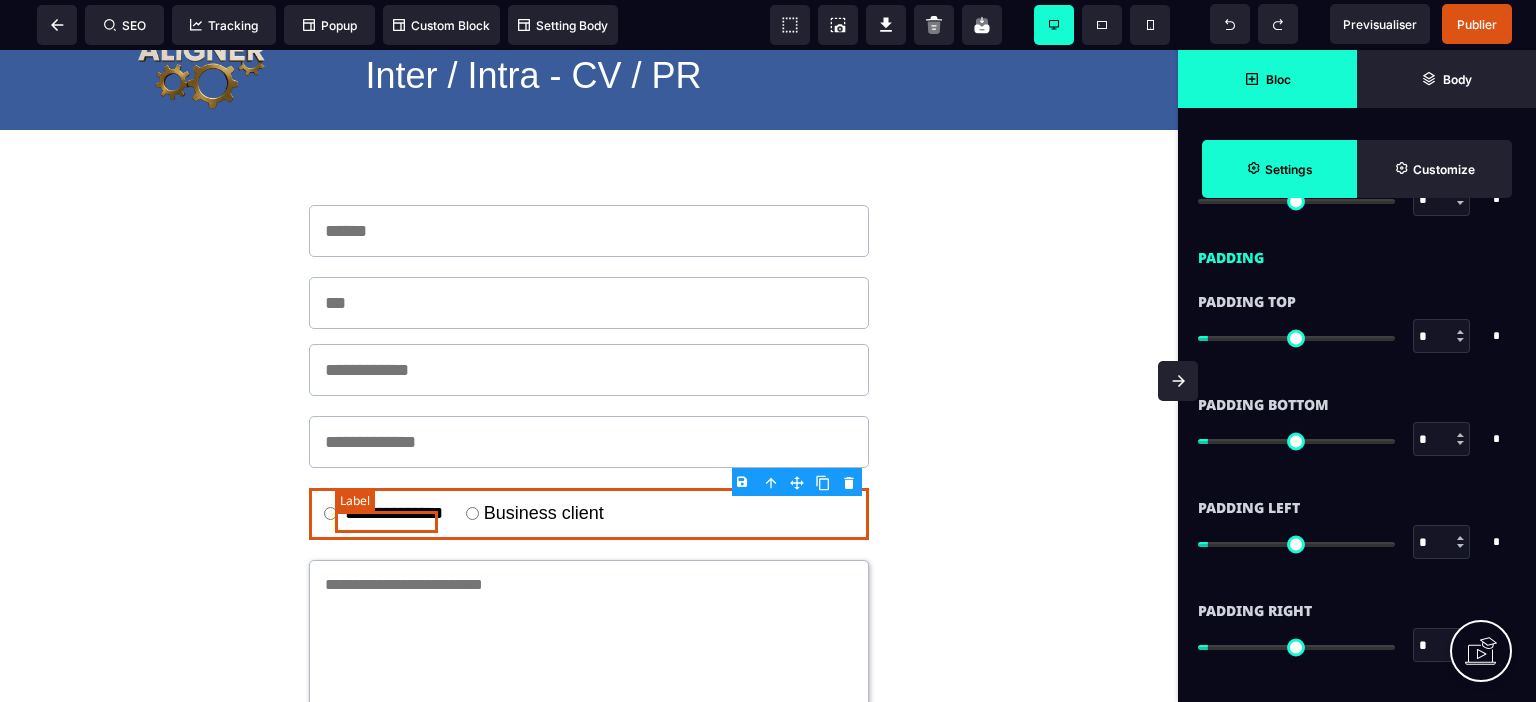 click on "**********" at bounding box center [394, 514] 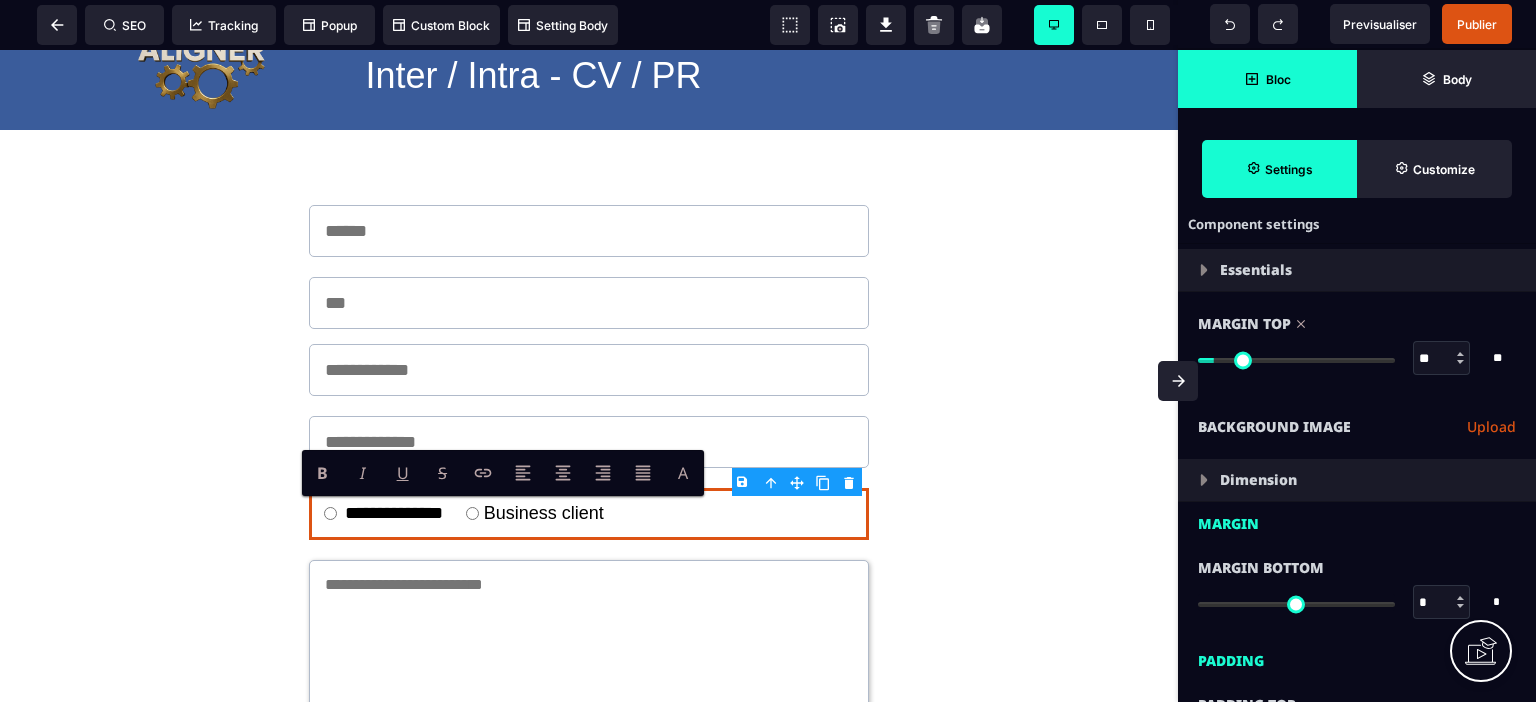 scroll, scrollTop: 0, scrollLeft: 0, axis: both 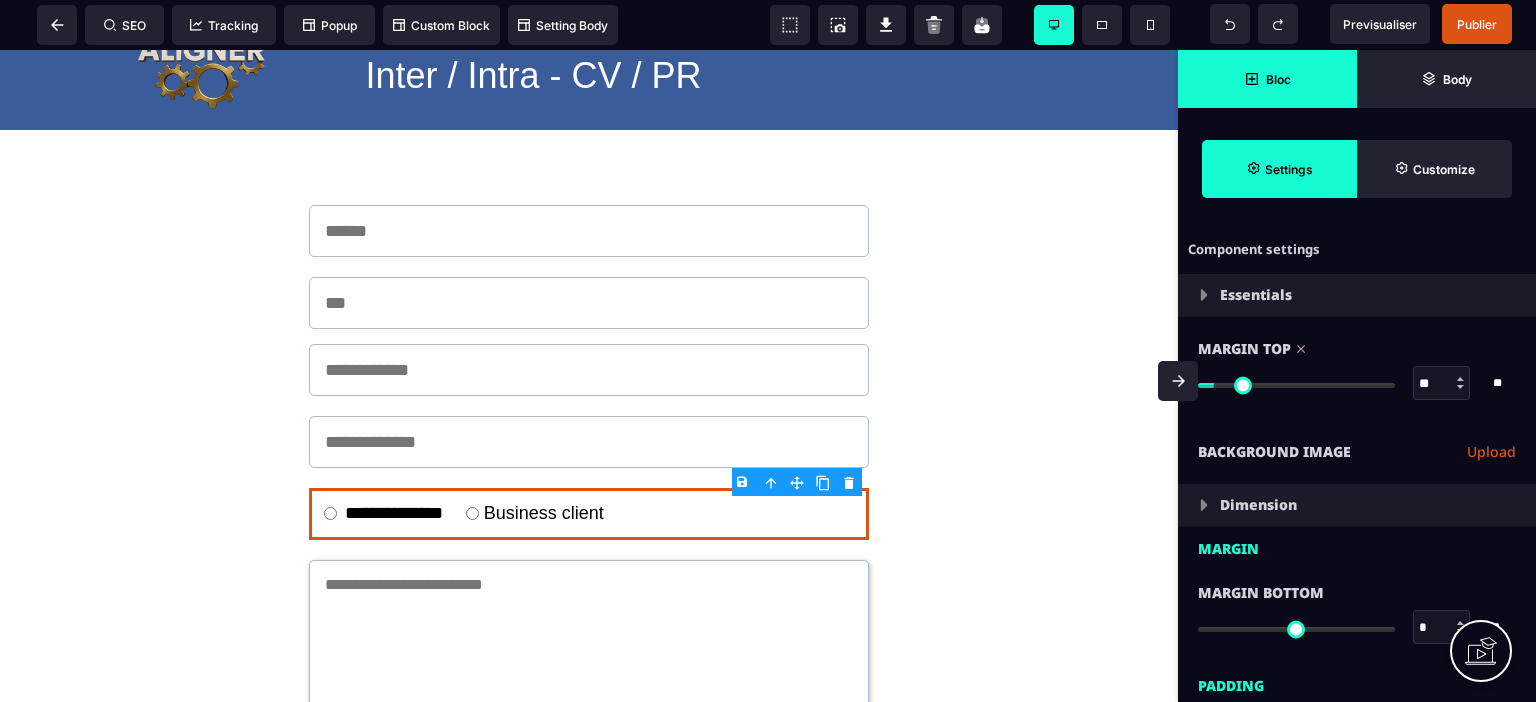 click at bounding box center (1204, 295) 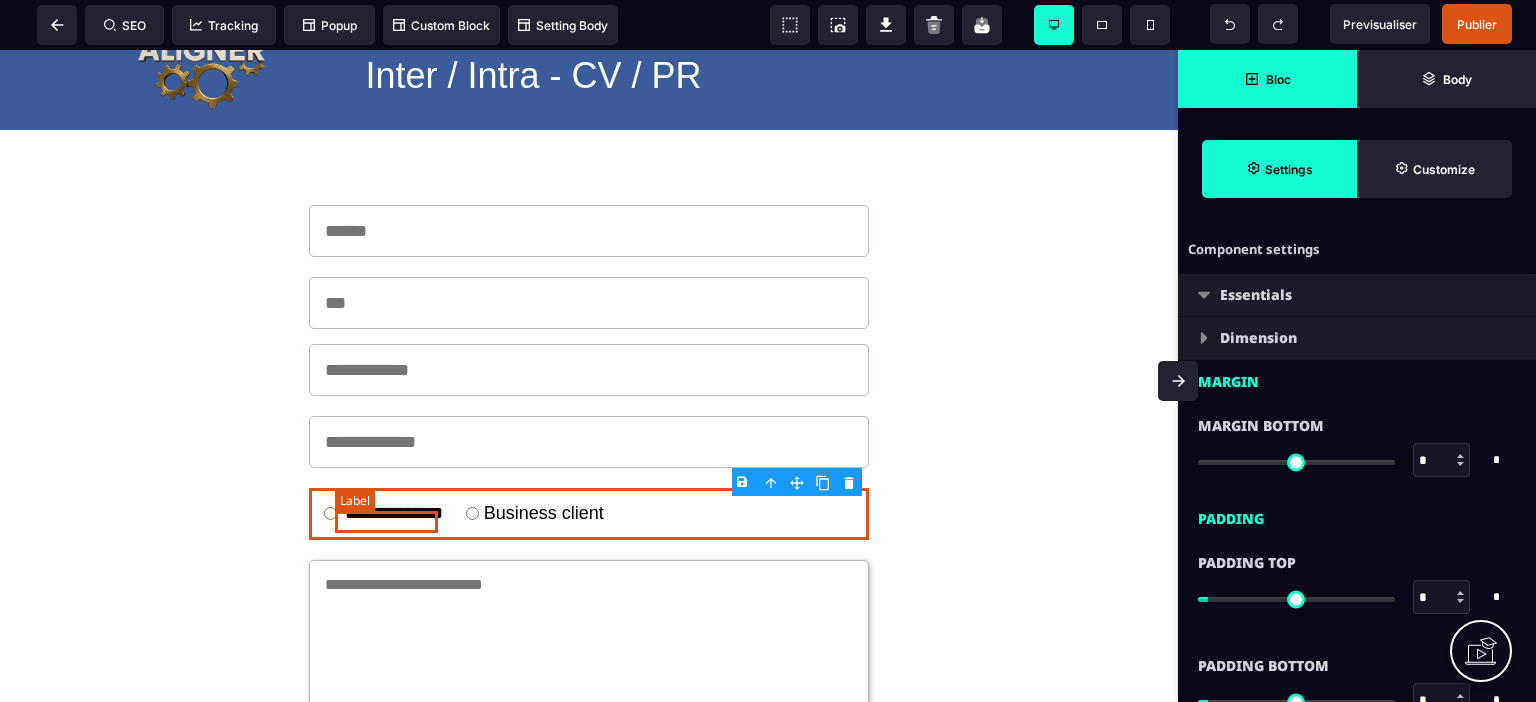 click on "**********" at bounding box center [394, 514] 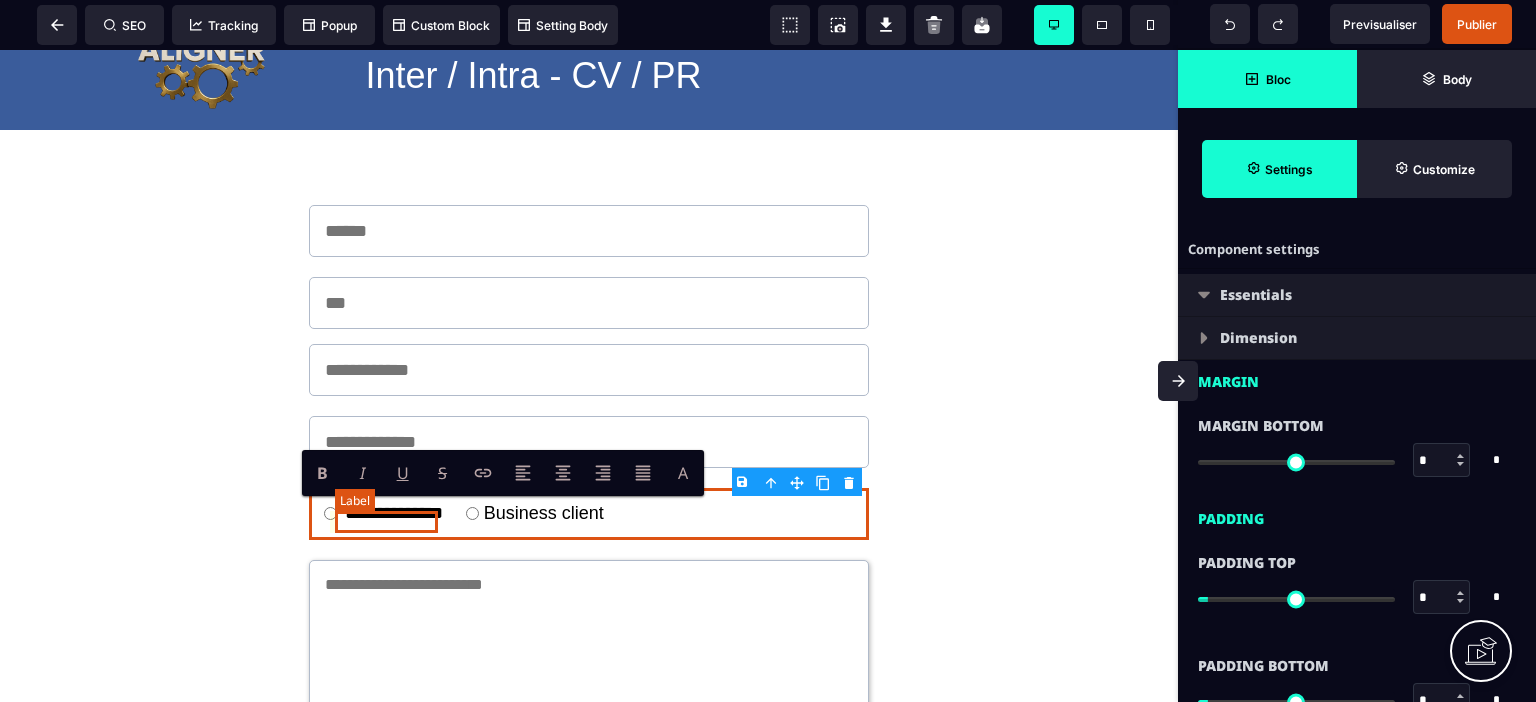 click on "**********" at bounding box center (394, 514) 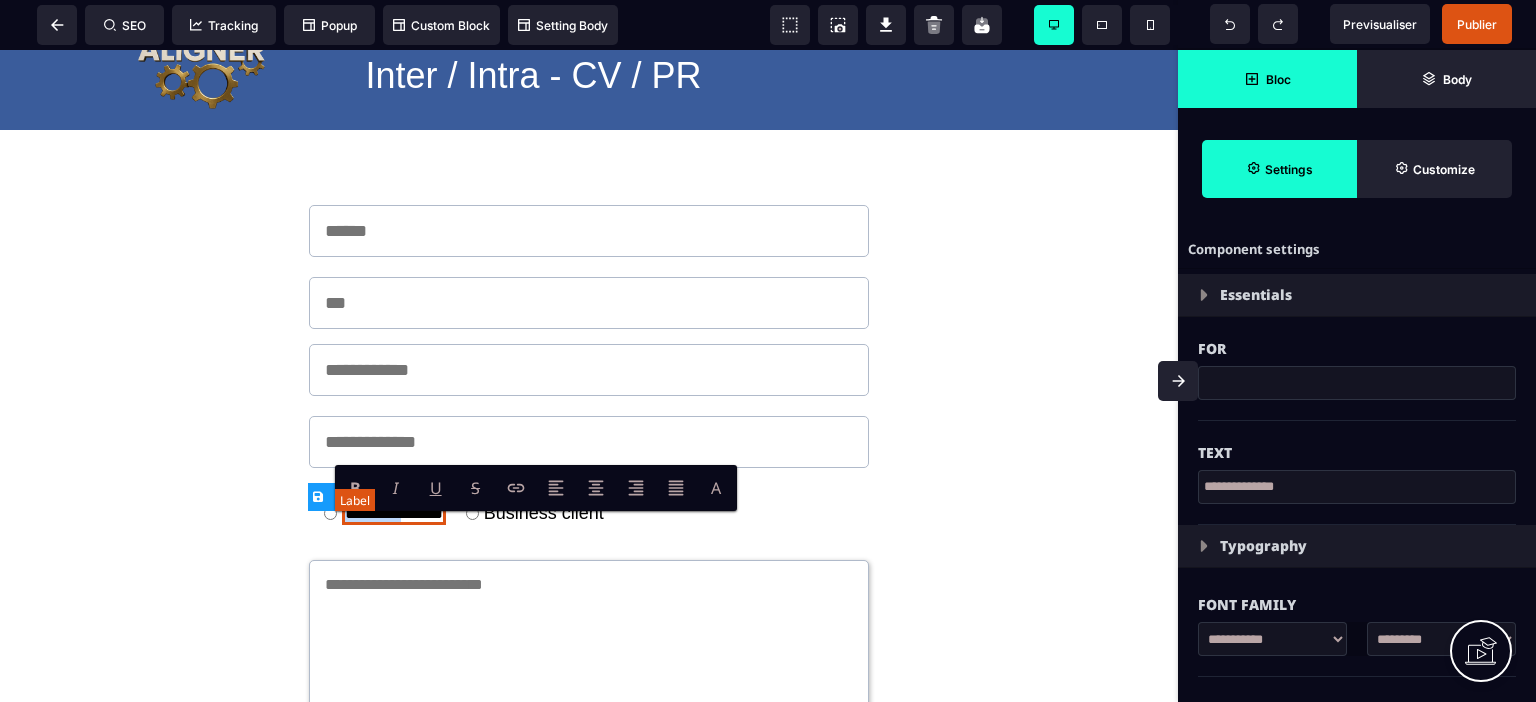 click on "**********" at bounding box center (394, 514) 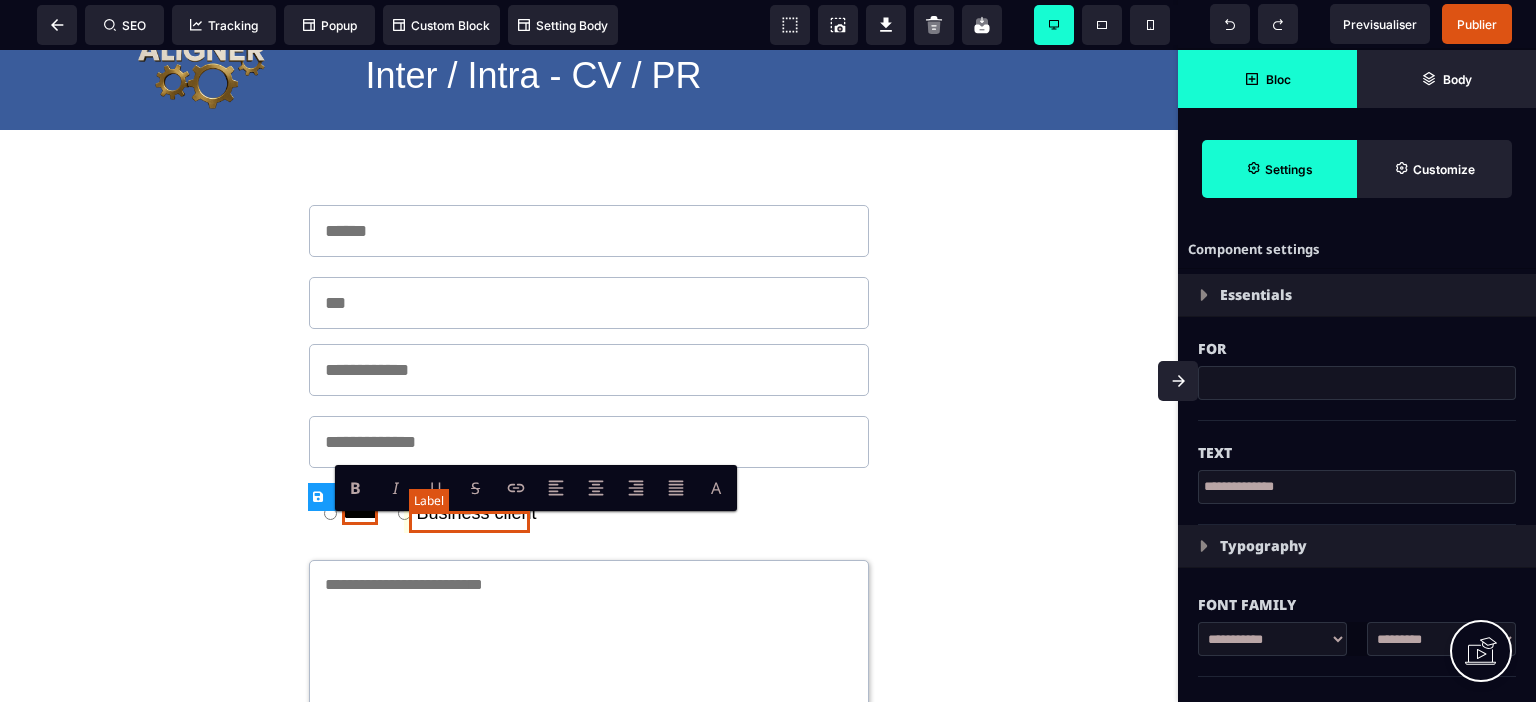 click on "Business client" at bounding box center [476, 513] 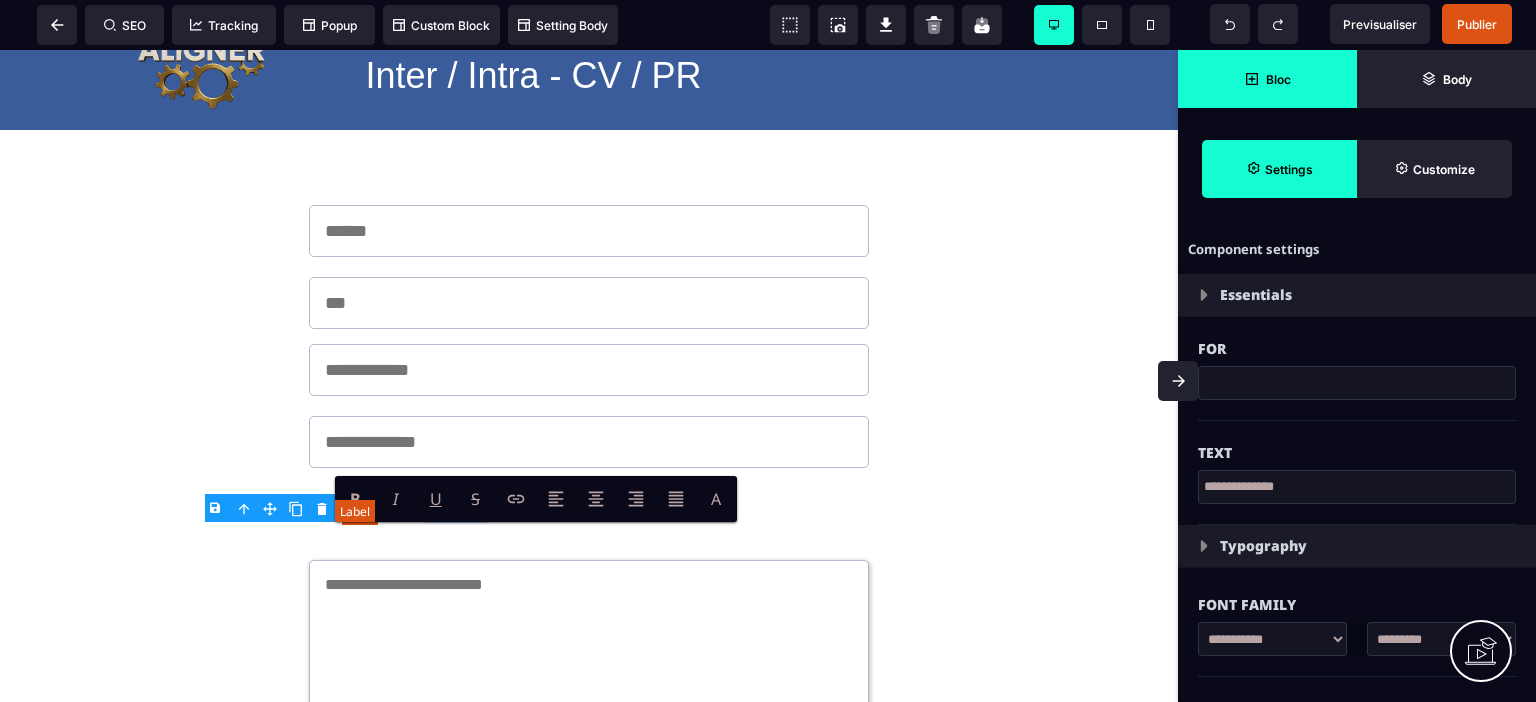 click on "**********" at bounding box center [476, 514] 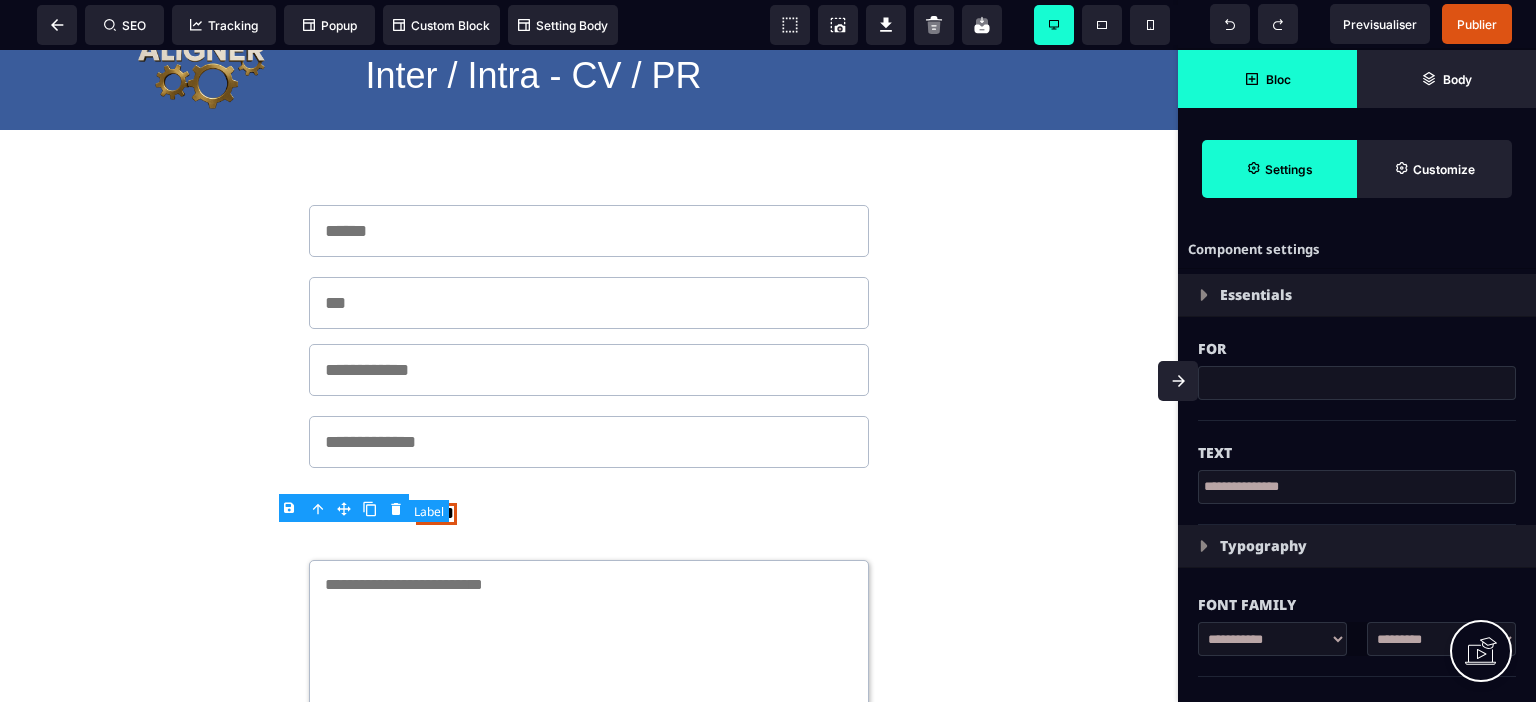 click on "***** ***** Enregistrer l'inscrition" at bounding box center (589, 520) 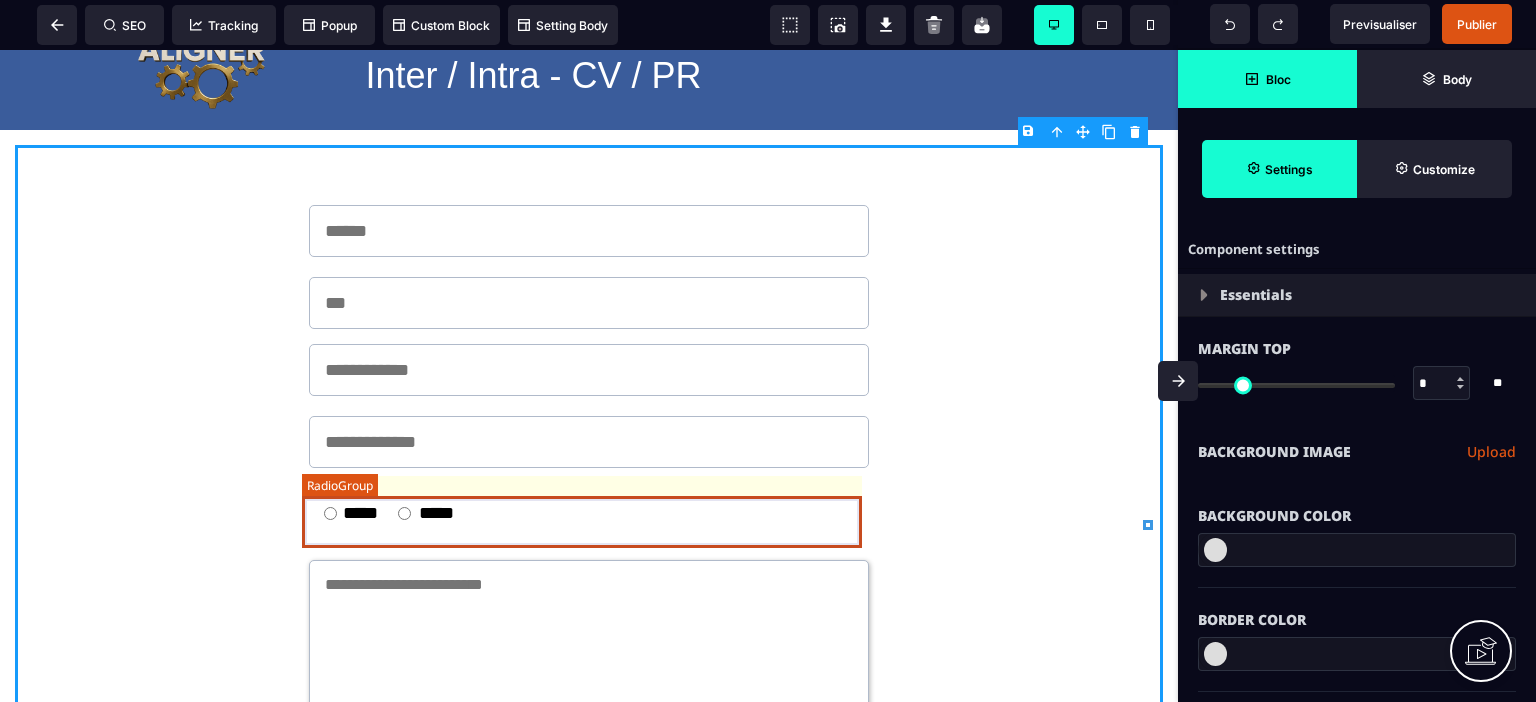 click on "***** *****" at bounding box center (589, 514) 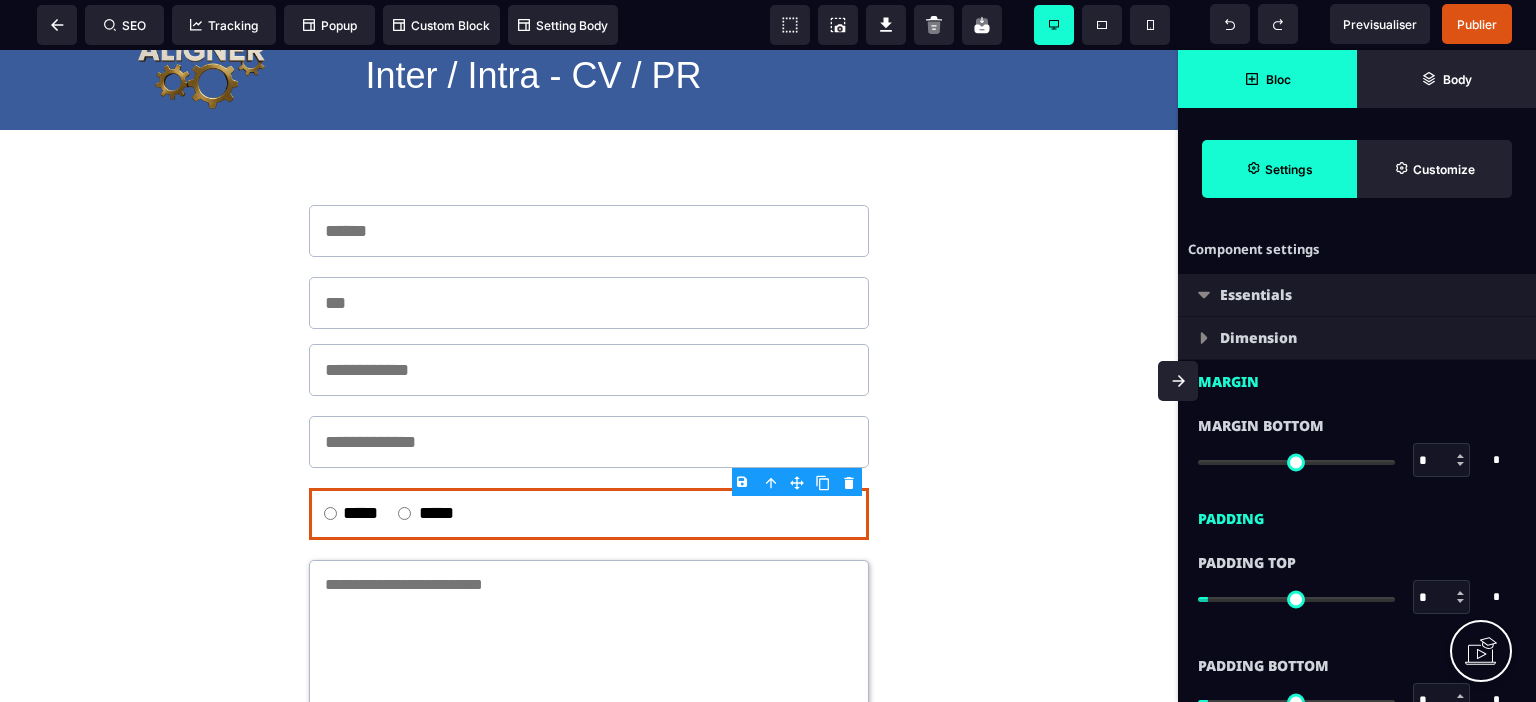 click at bounding box center (1204, 295) 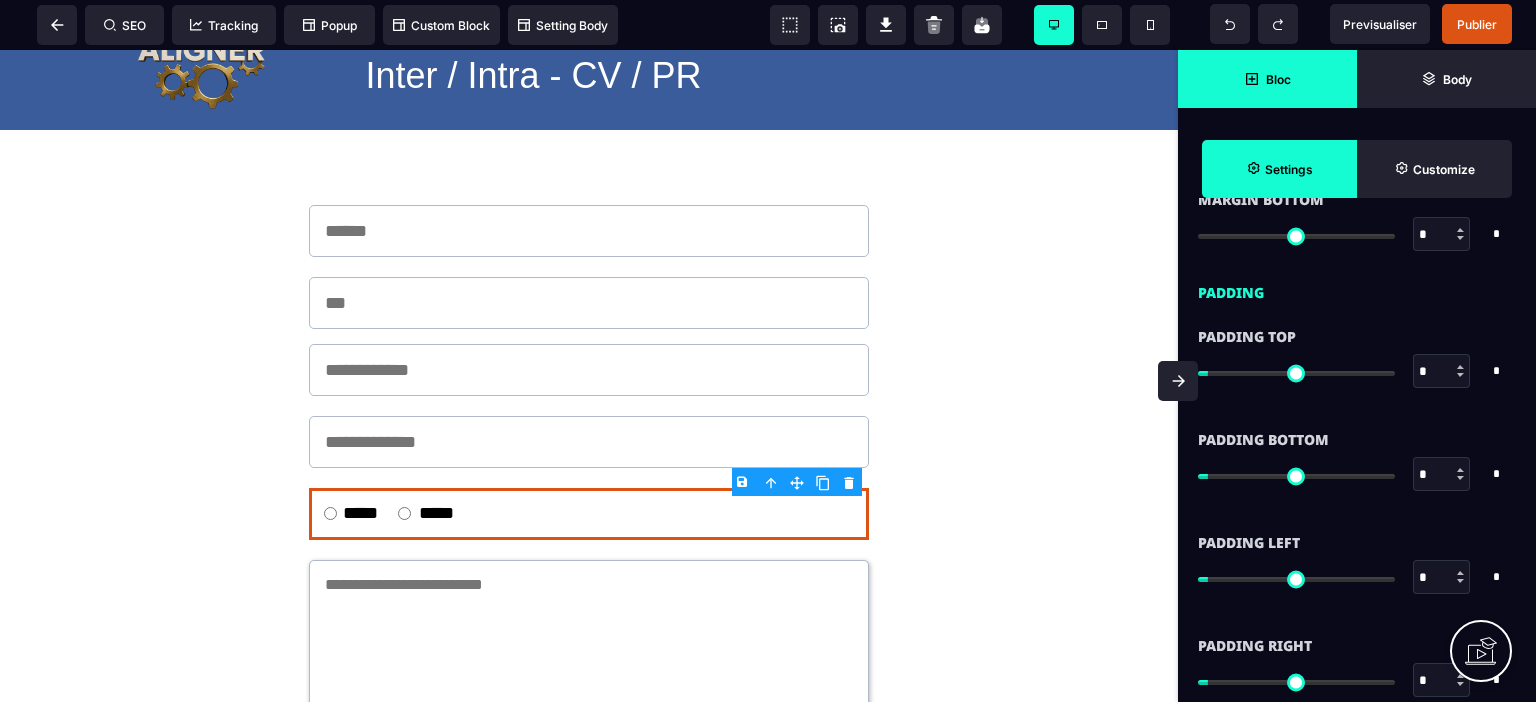 scroll, scrollTop: 428, scrollLeft: 0, axis: vertical 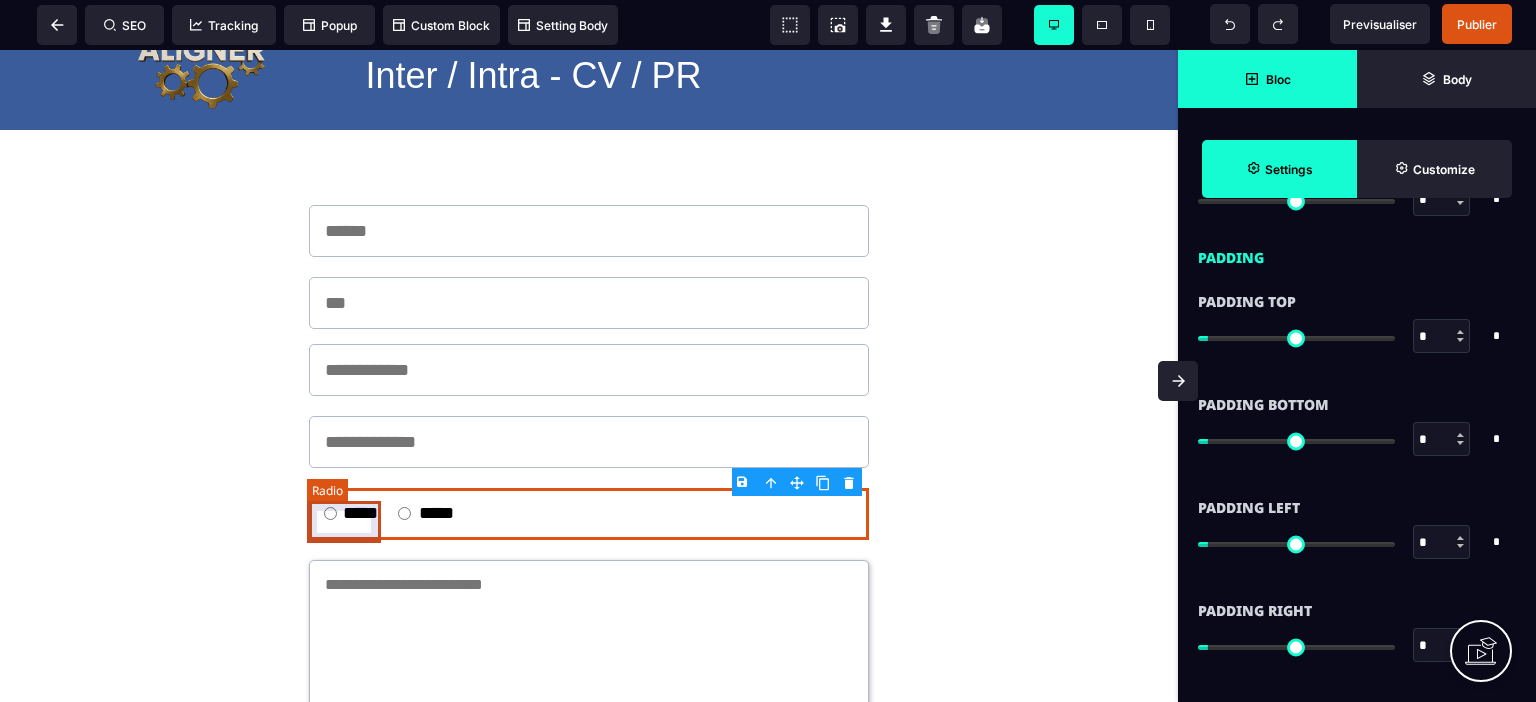 click on "*****" at bounding box center (351, 514) 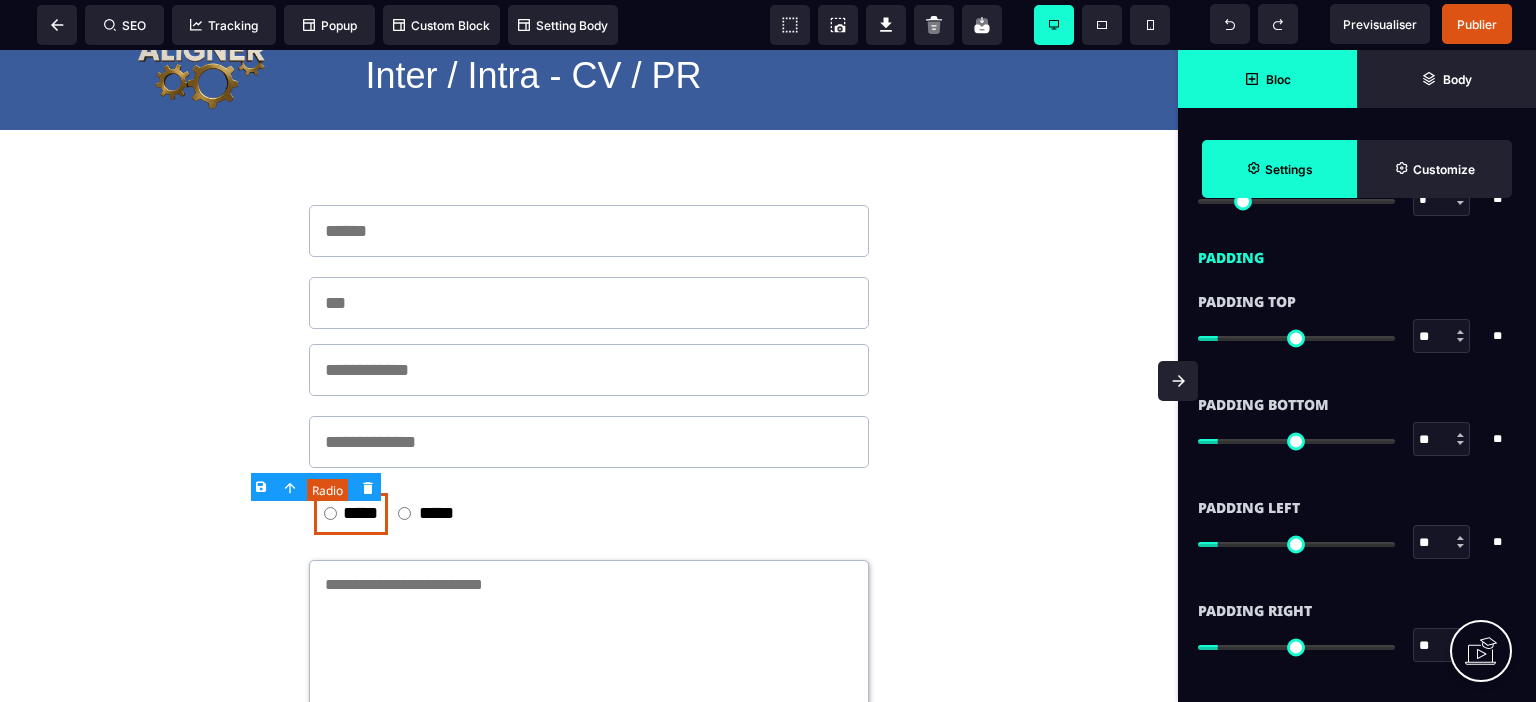 scroll, scrollTop: 0, scrollLeft: 0, axis: both 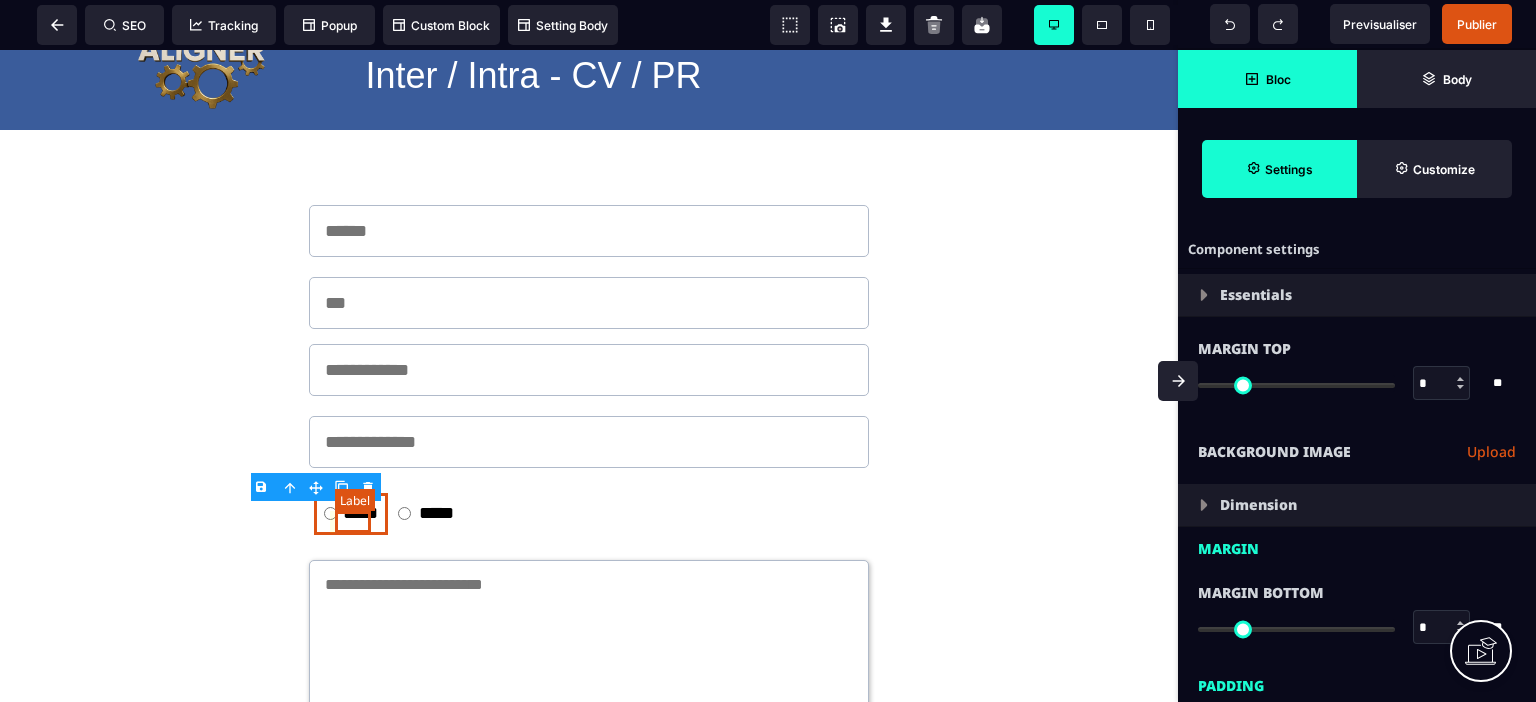 click on "*****" at bounding box center [360, 514] 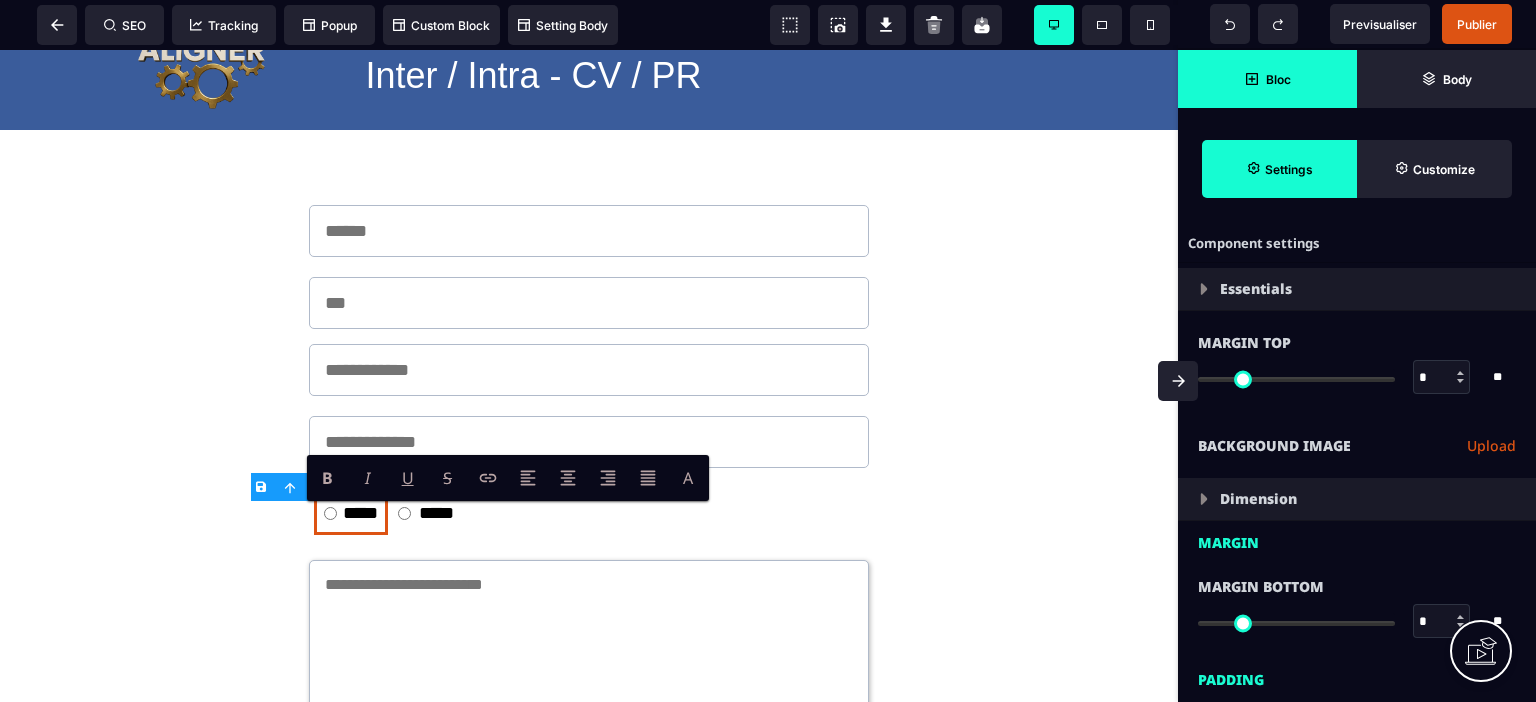 scroll, scrollTop: 0, scrollLeft: 0, axis: both 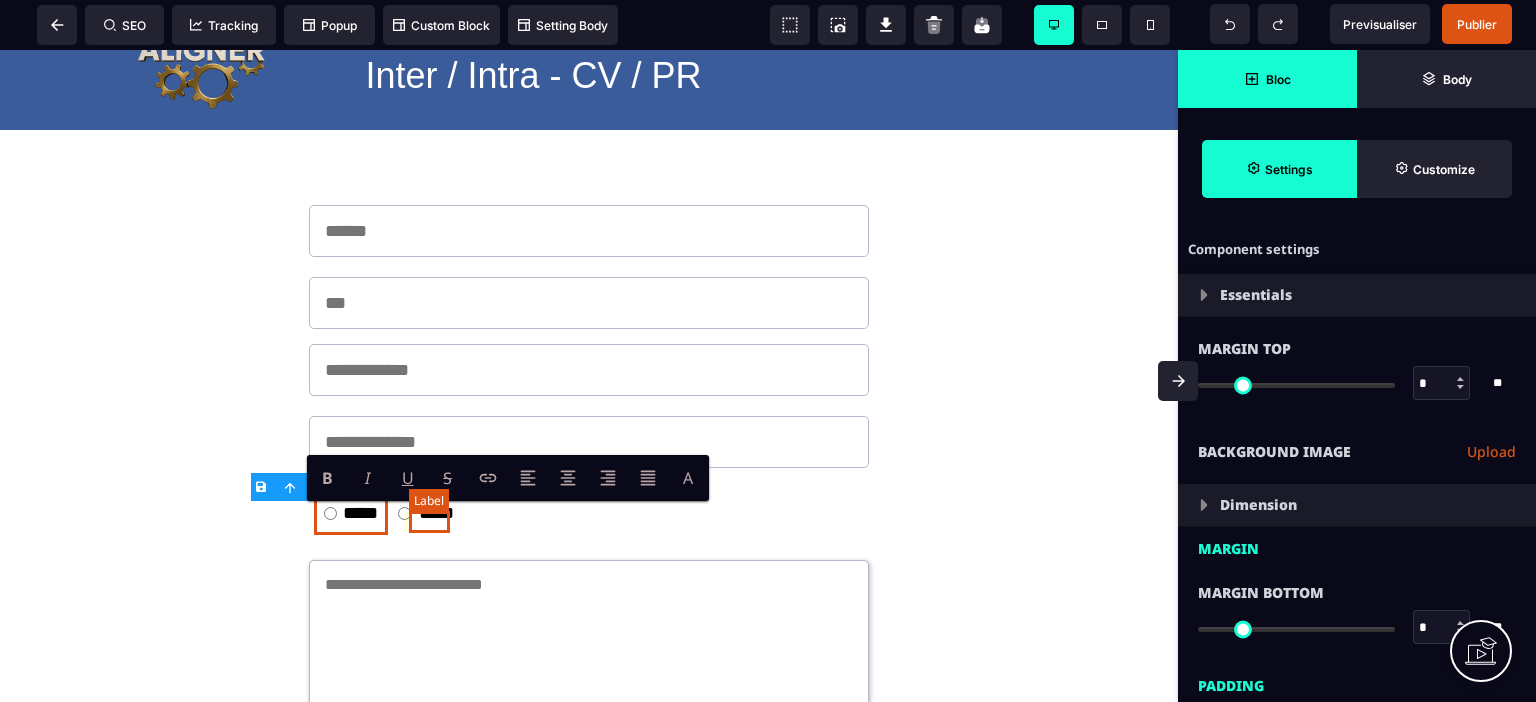 click on "*****" at bounding box center (436, 514) 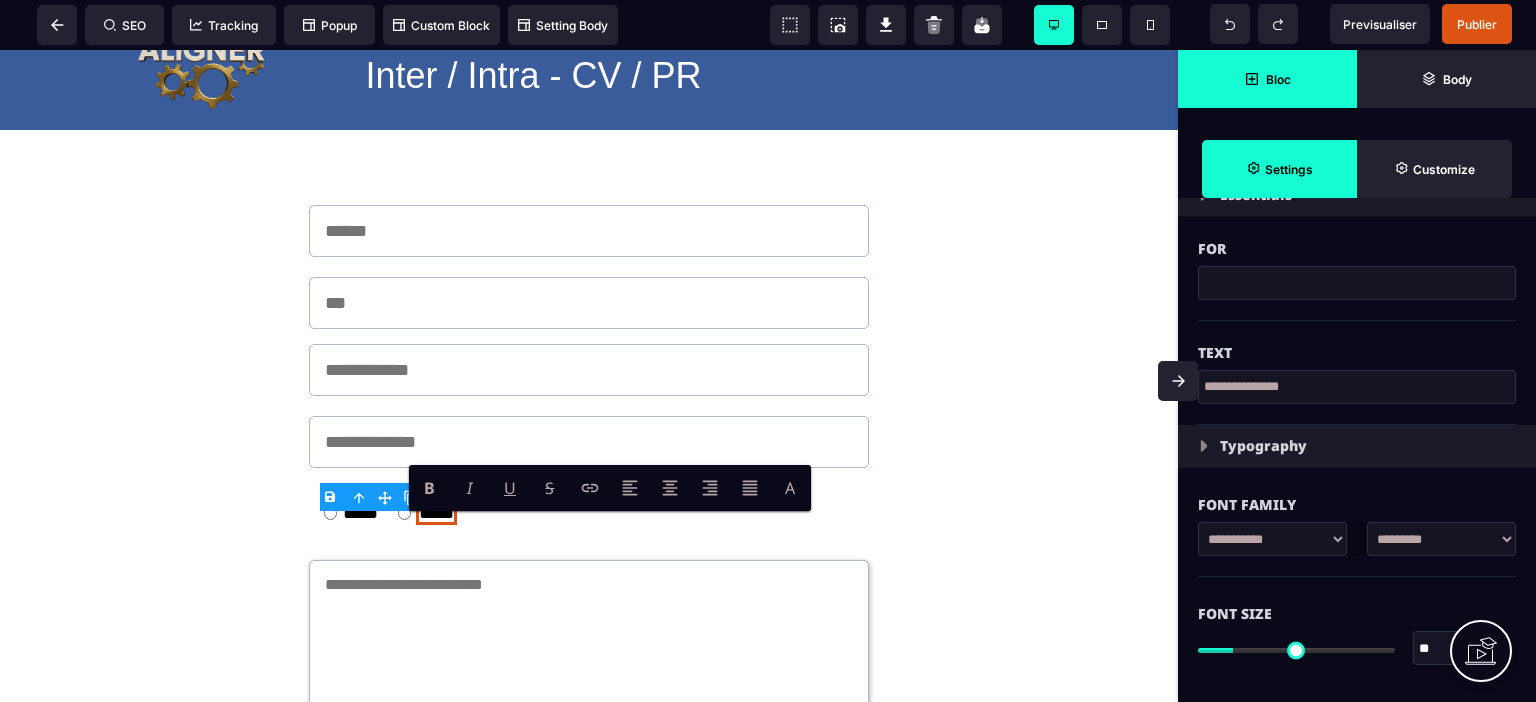 scroll, scrollTop: 200, scrollLeft: 0, axis: vertical 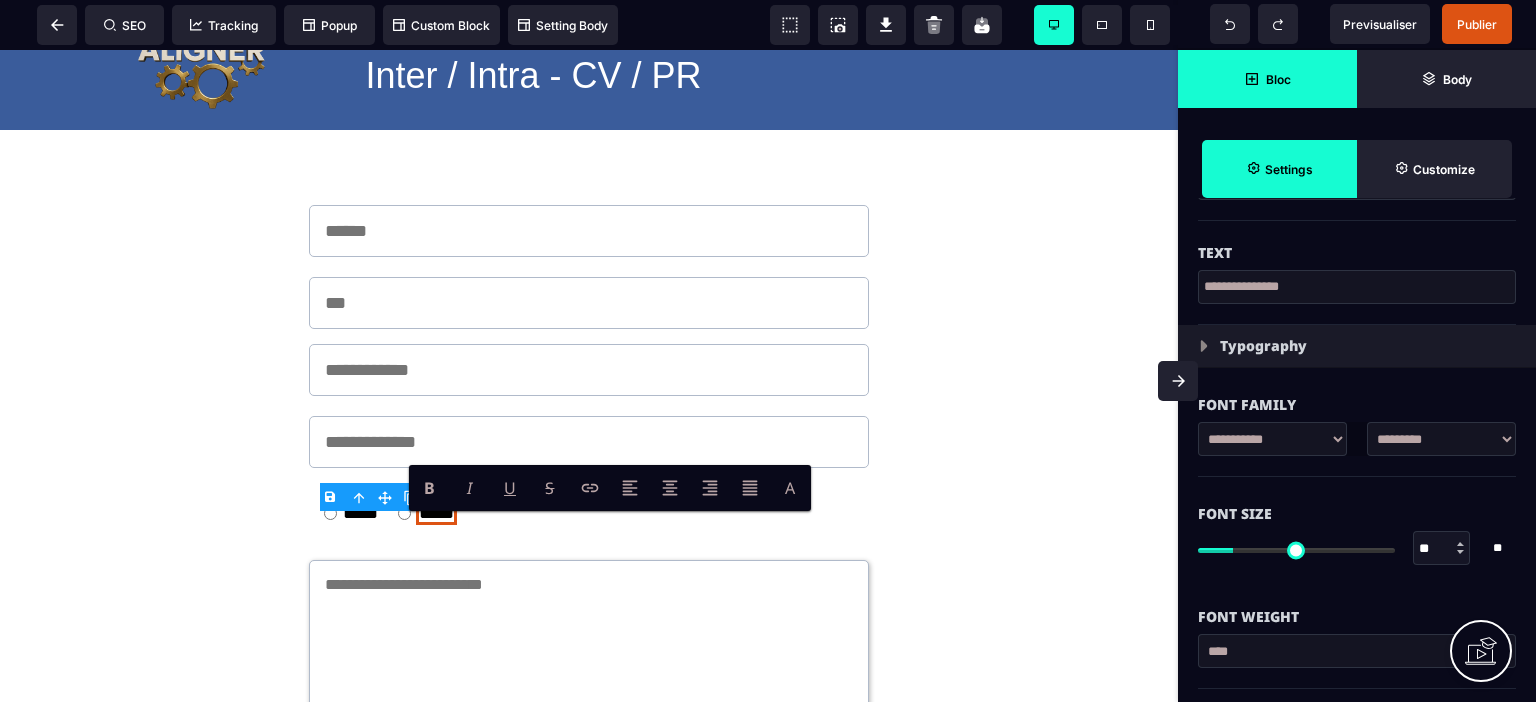 click on "**********" at bounding box center (1357, 287) 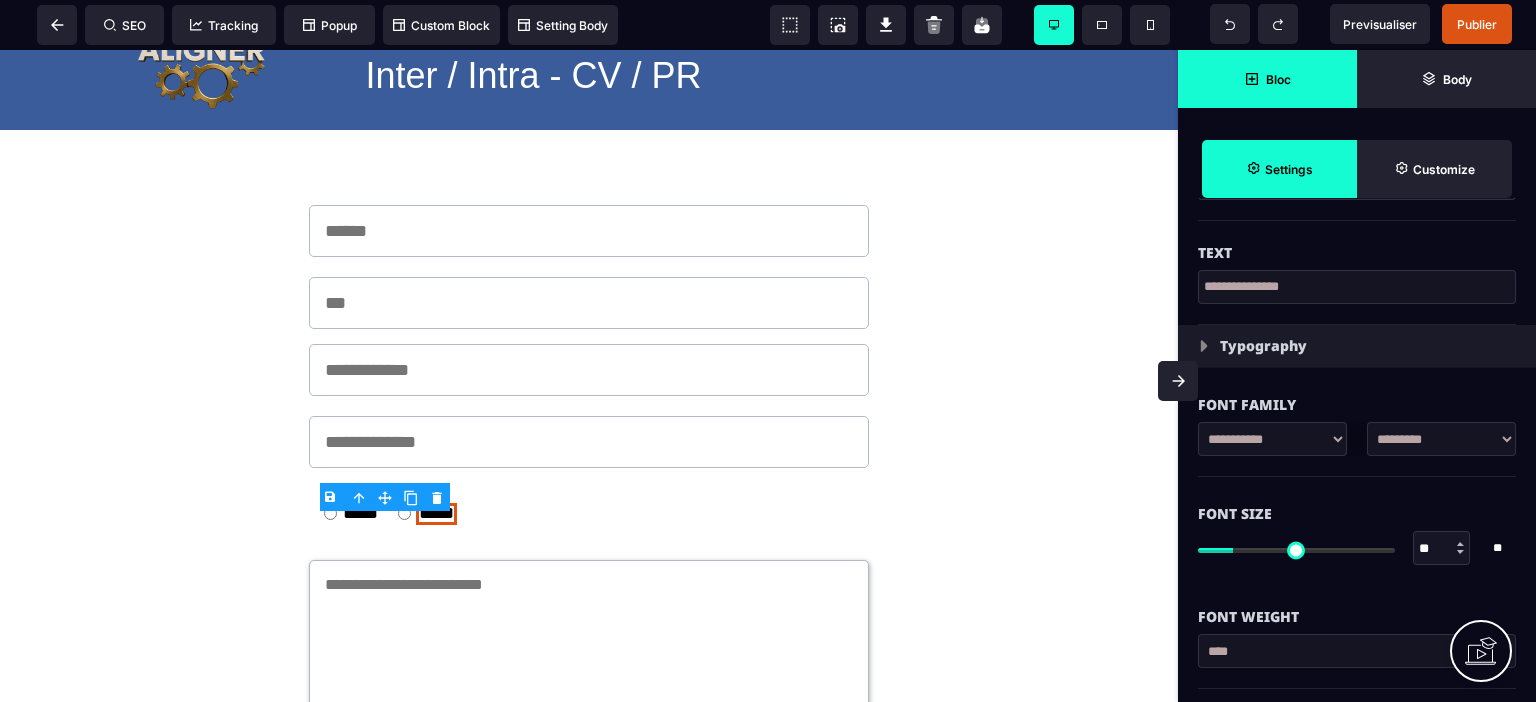 click on "**********" at bounding box center [1357, 287] 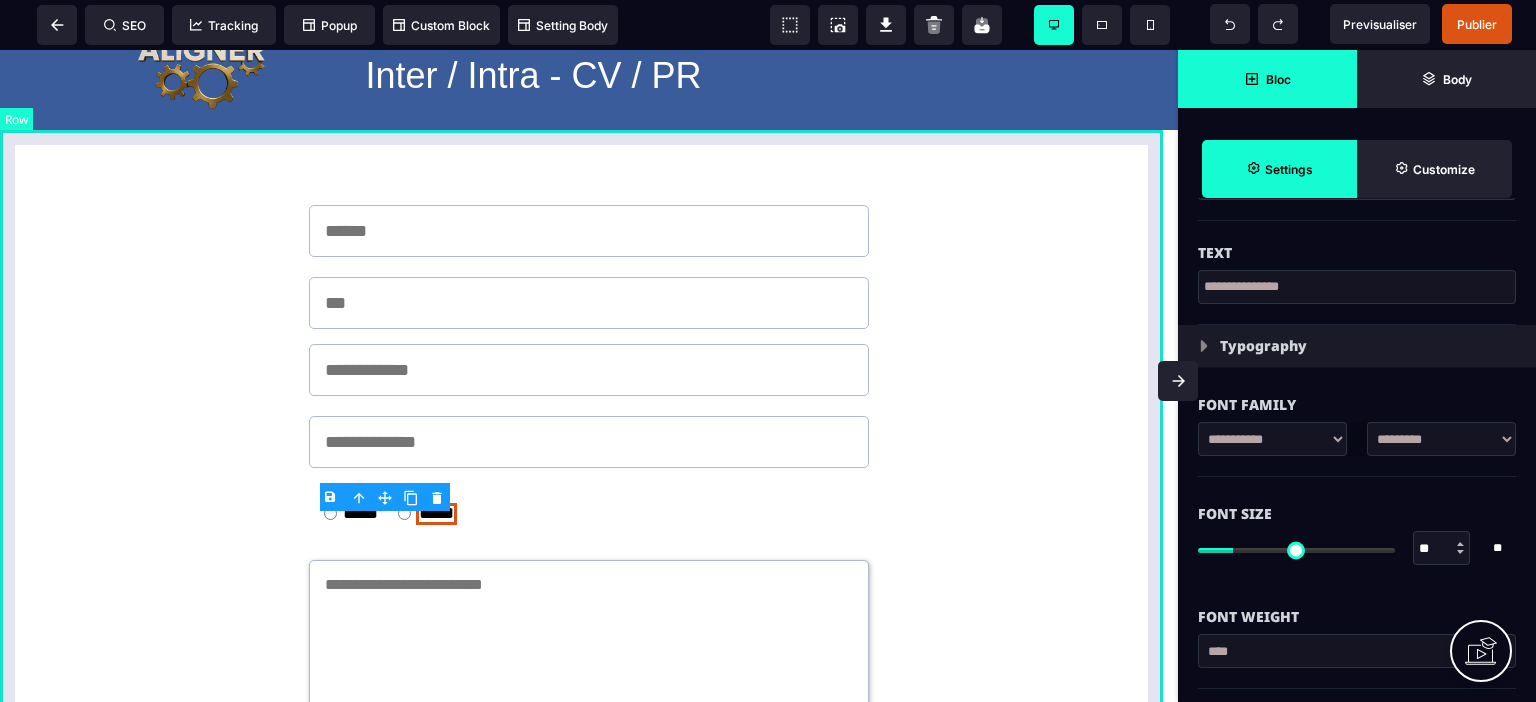 drag, startPoint x: 1314, startPoint y: 333, endPoint x: 1157, endPoint y: 295, distance: 161.53328 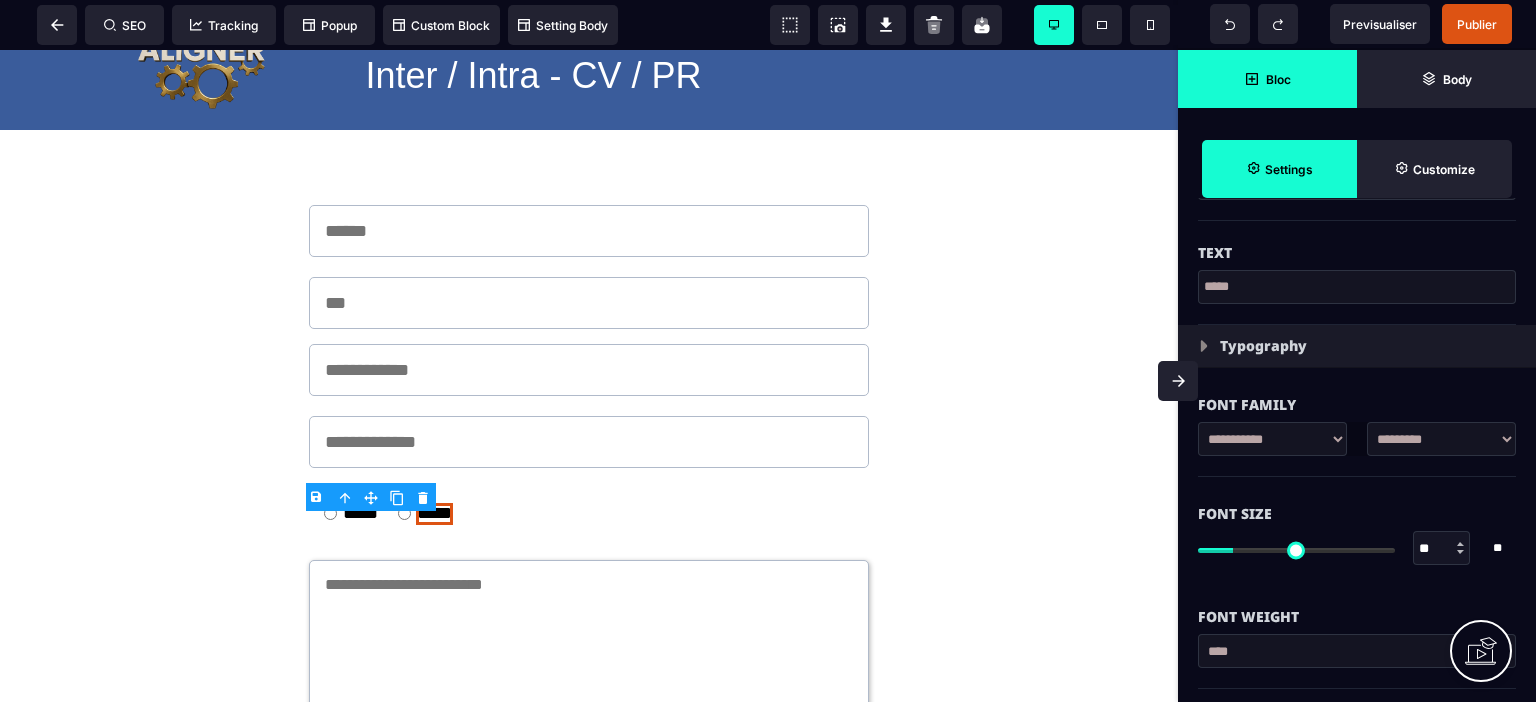 click on "Text" at bounding box center (1357, 243) 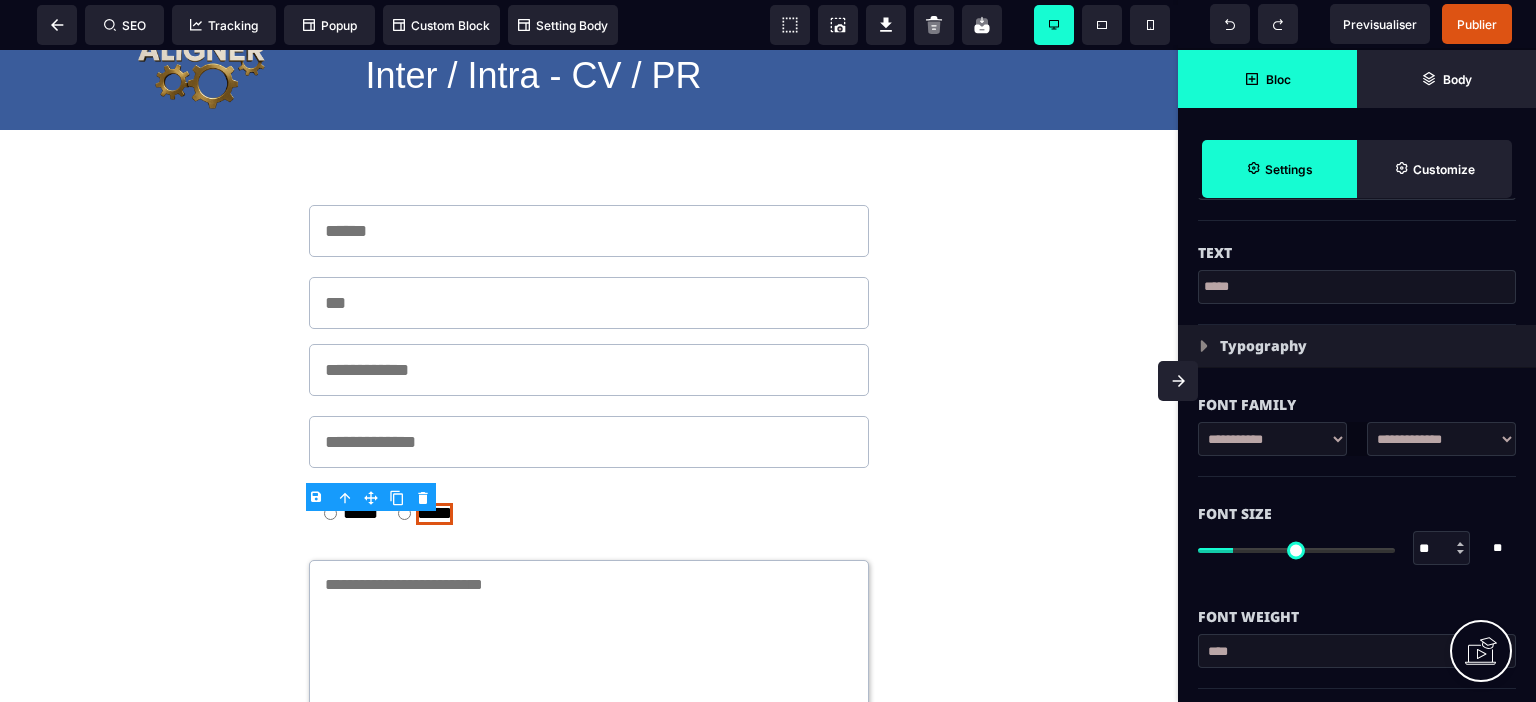 click on "**********" at bounding box center [1441, 439] 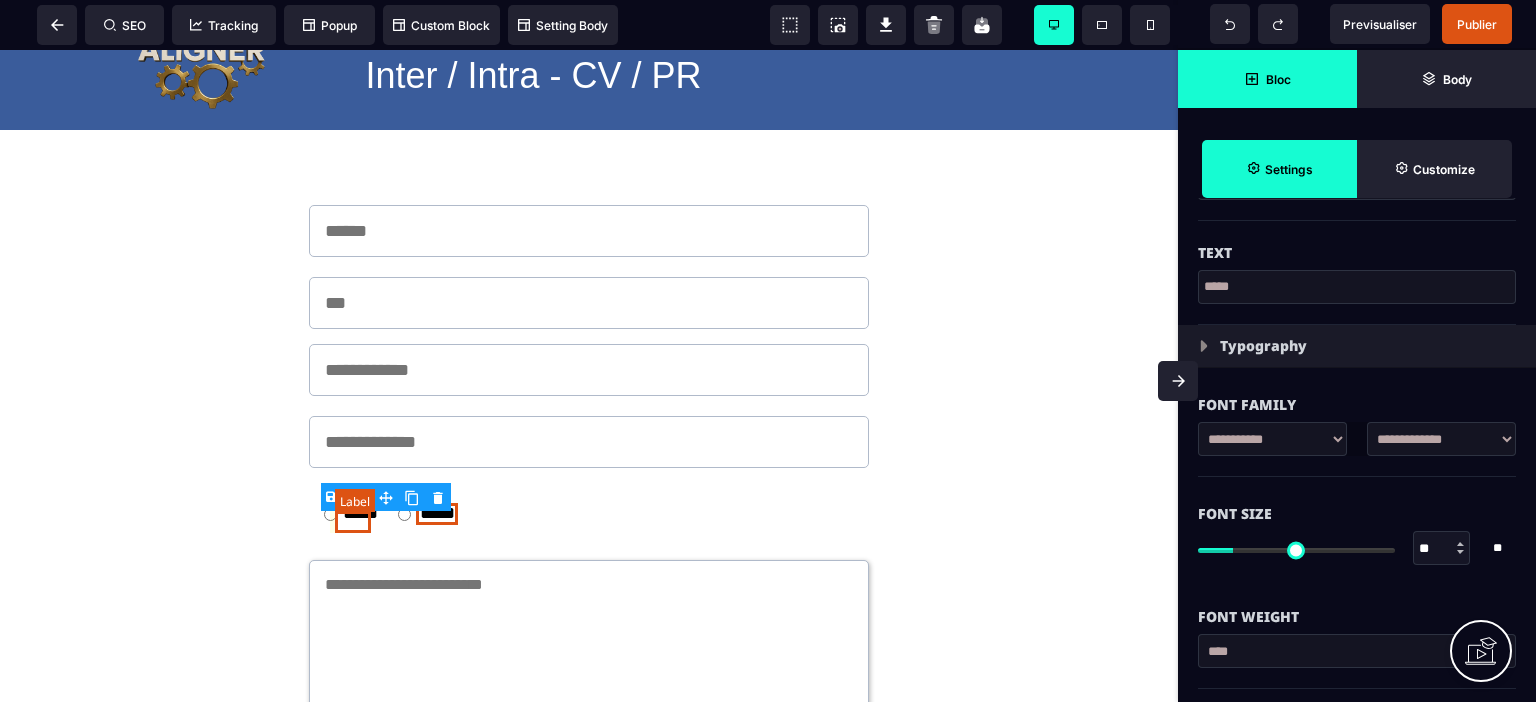 click on "*****" at bounding box center (360, 514) 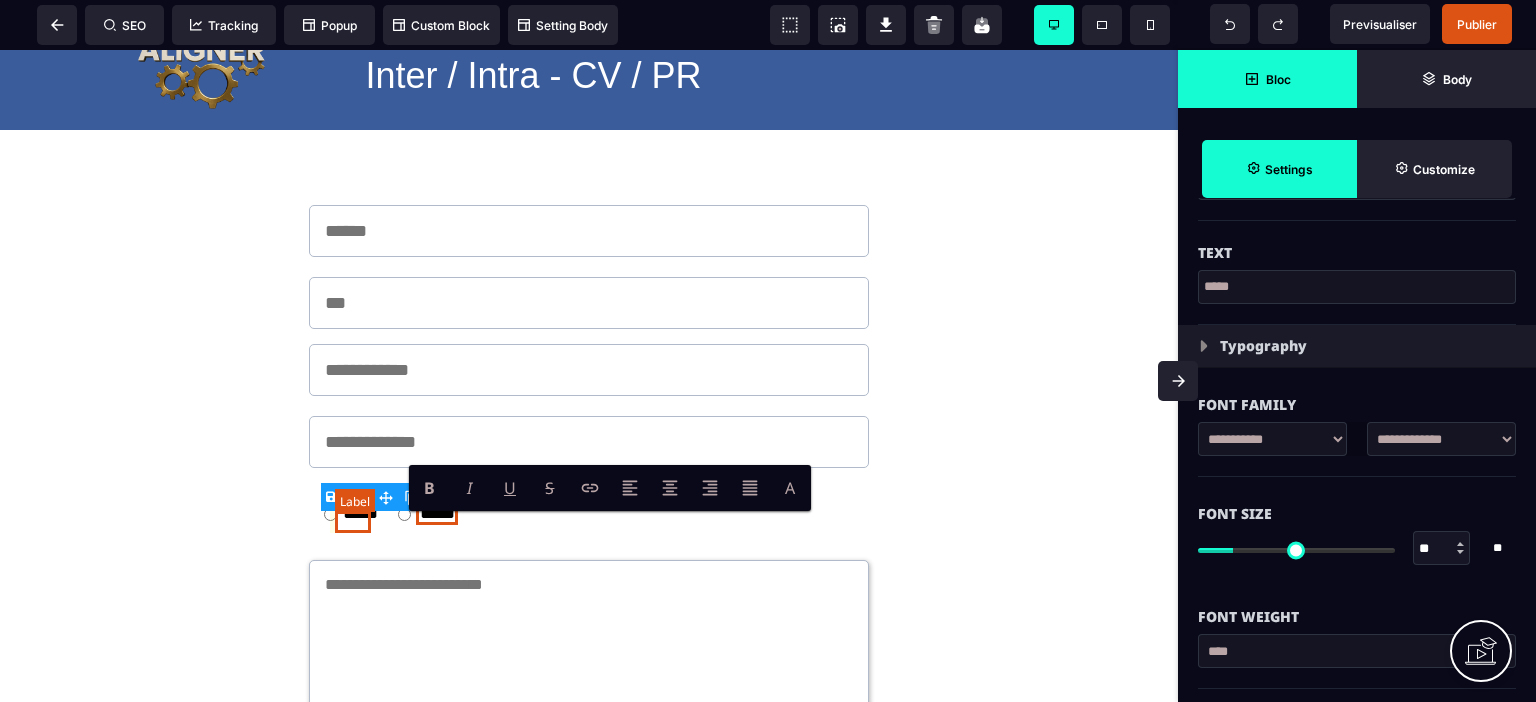 click on "*****" at bounding box center [360, 514] 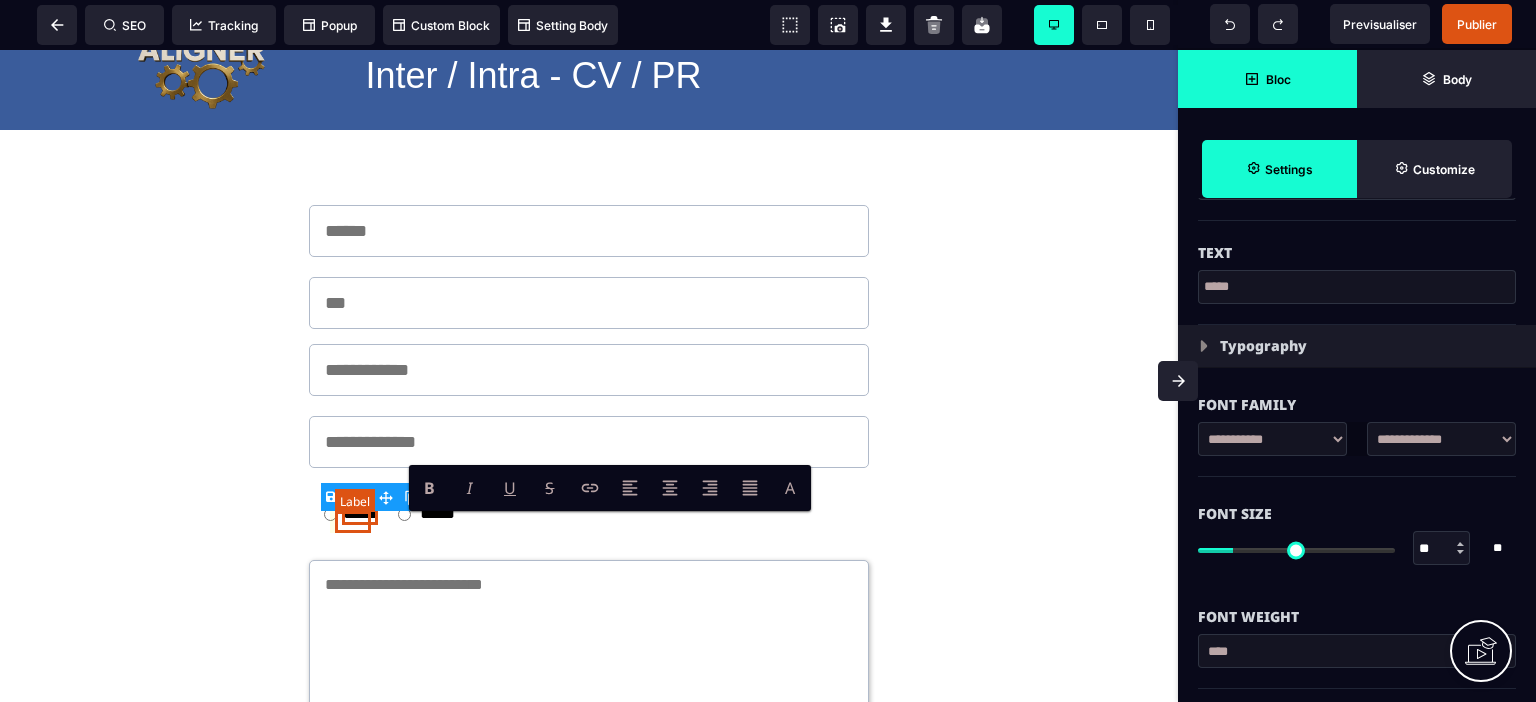 scroll, scrollTop: 0, scrollLeft: 0, axis: both 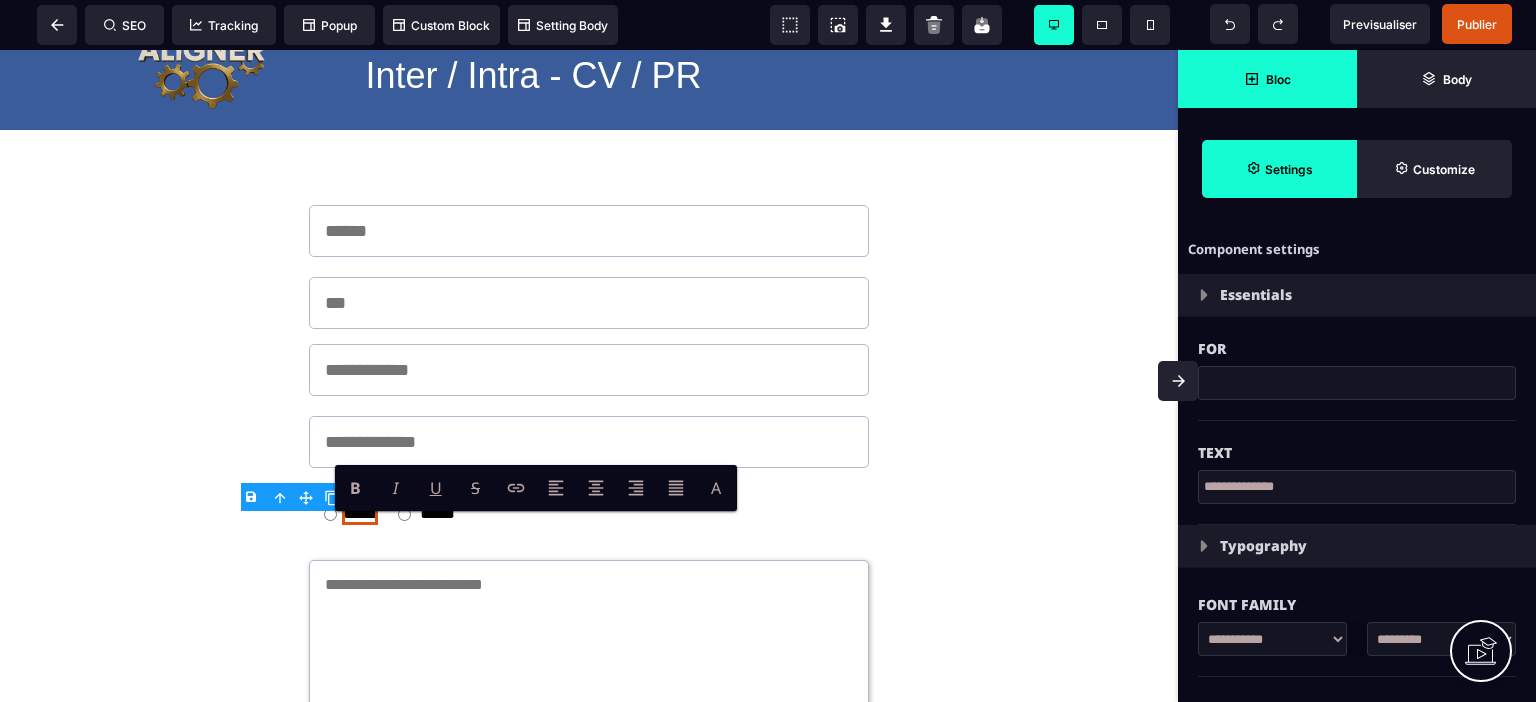 click at bounding box center (1357, 383) 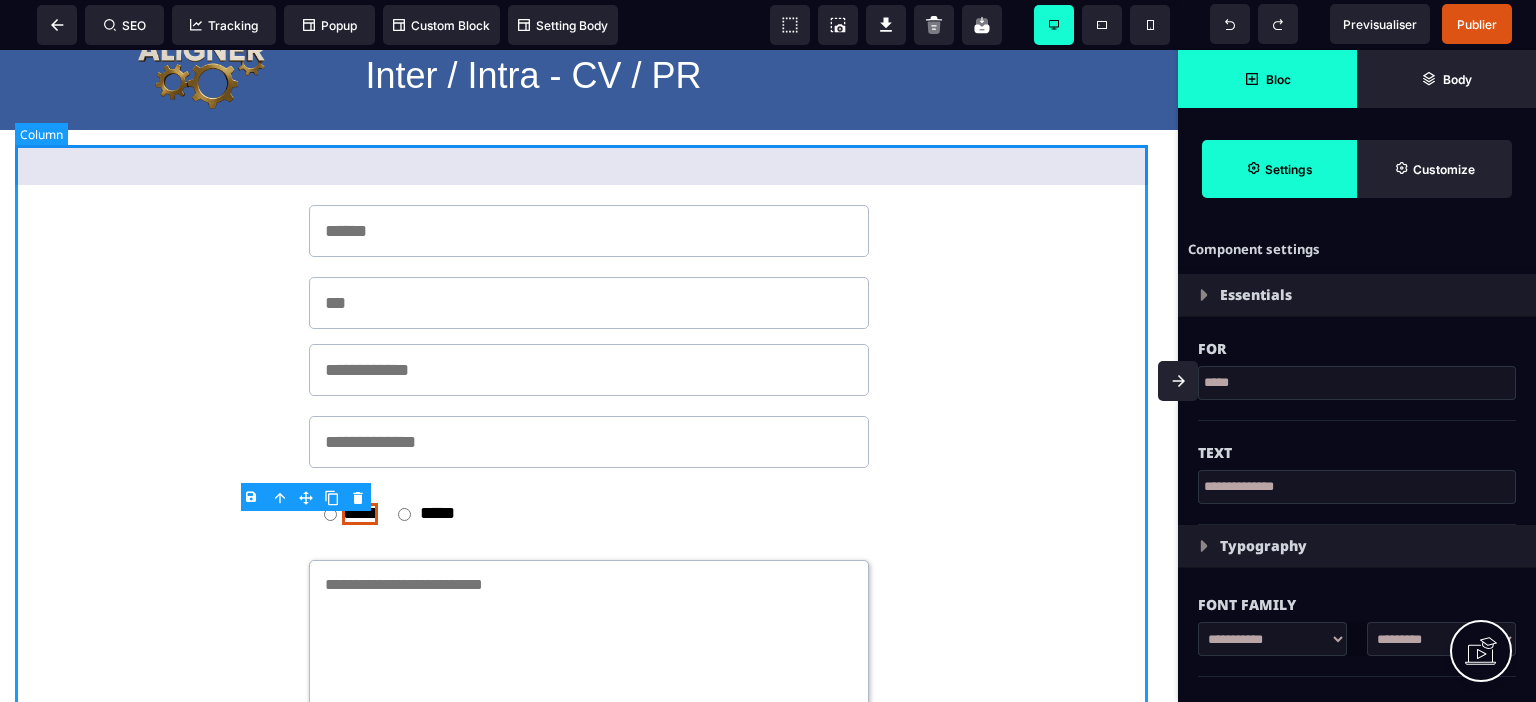drag, startPoint x: 1286, startPoint y: 423, endPoint x: 1086, endPoint y: 381, distance: 204.36243 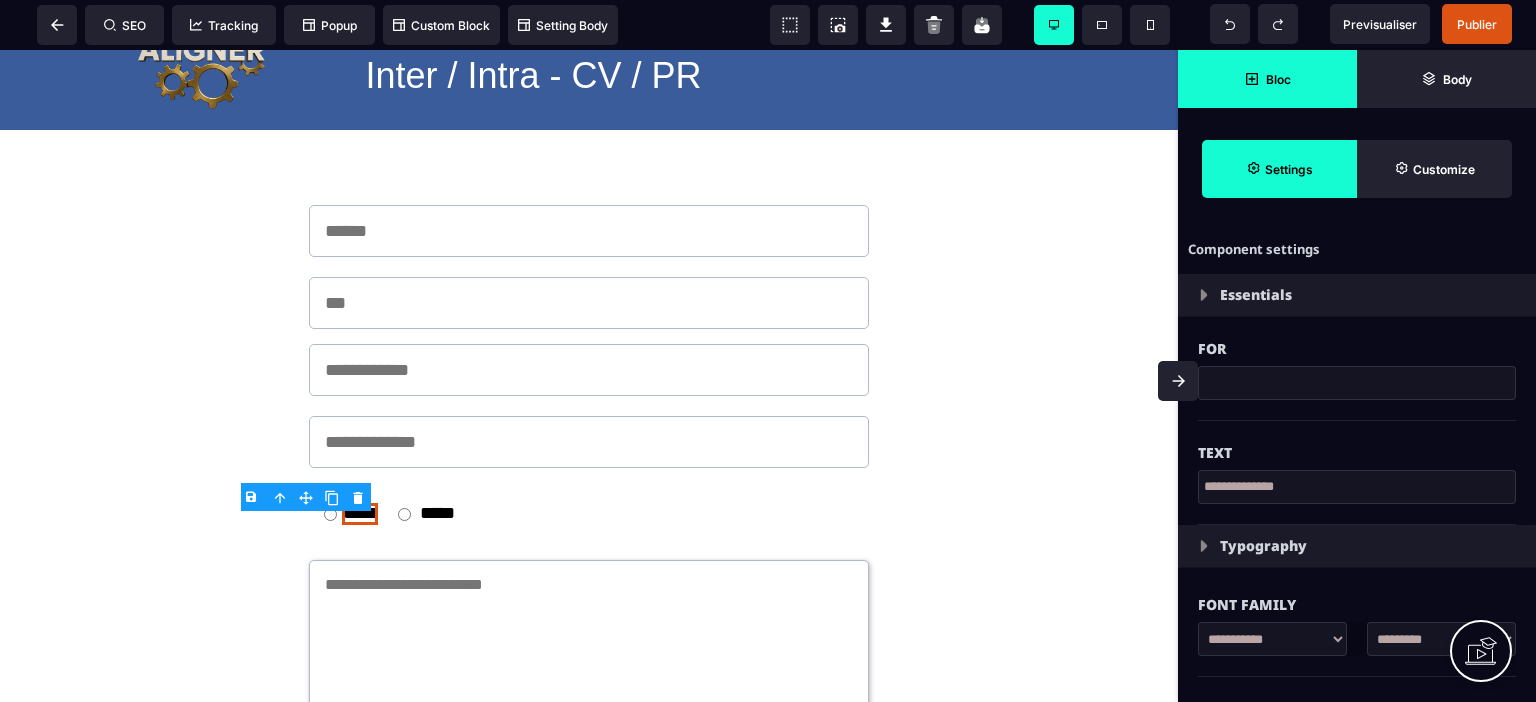 drag, startPoint x: 1308, startPoint y: 534, endPoint x: 1164, endPoint y: 487, distance: 151.47607 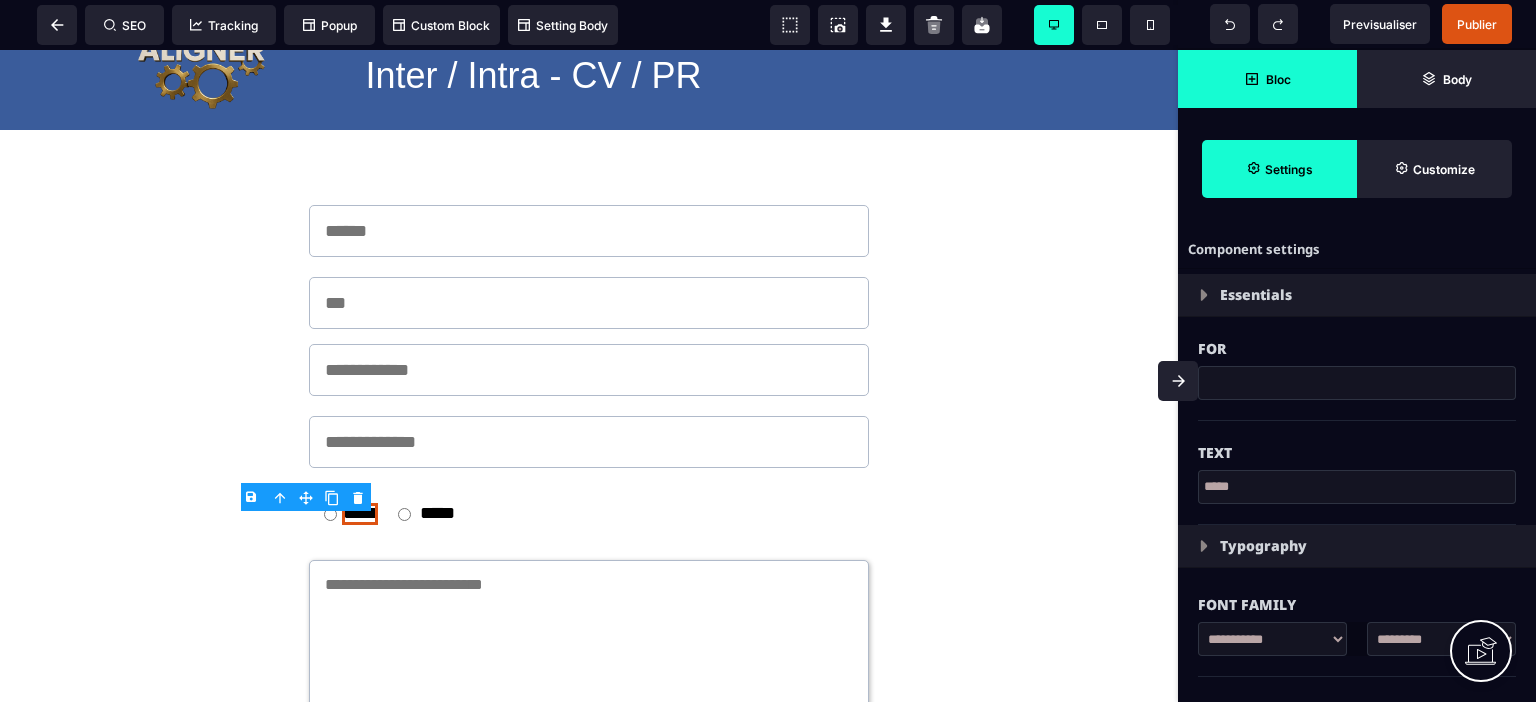 click on "Text" at bounding box center [1357, 453] 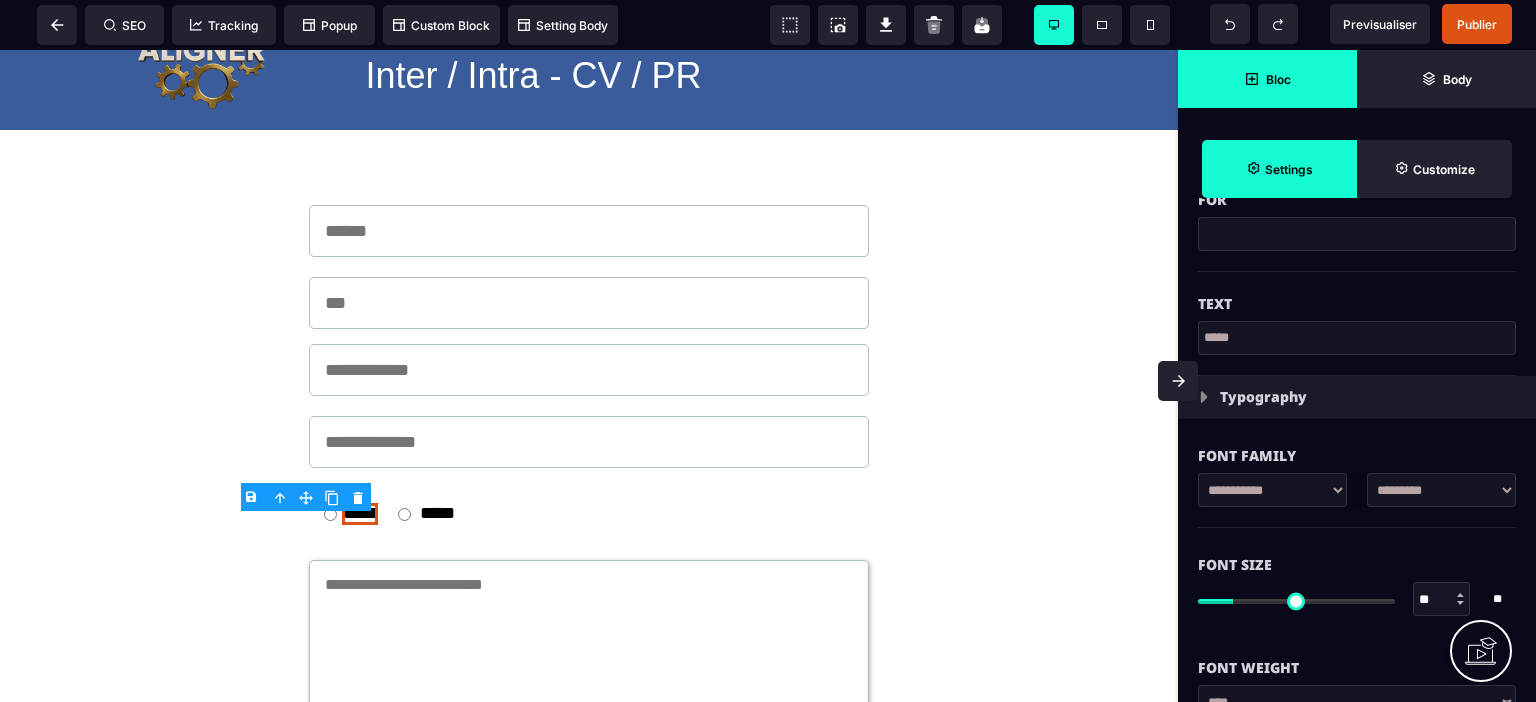 scroll, scrollTop: 200, scrollLeft: 0, axis: vertical 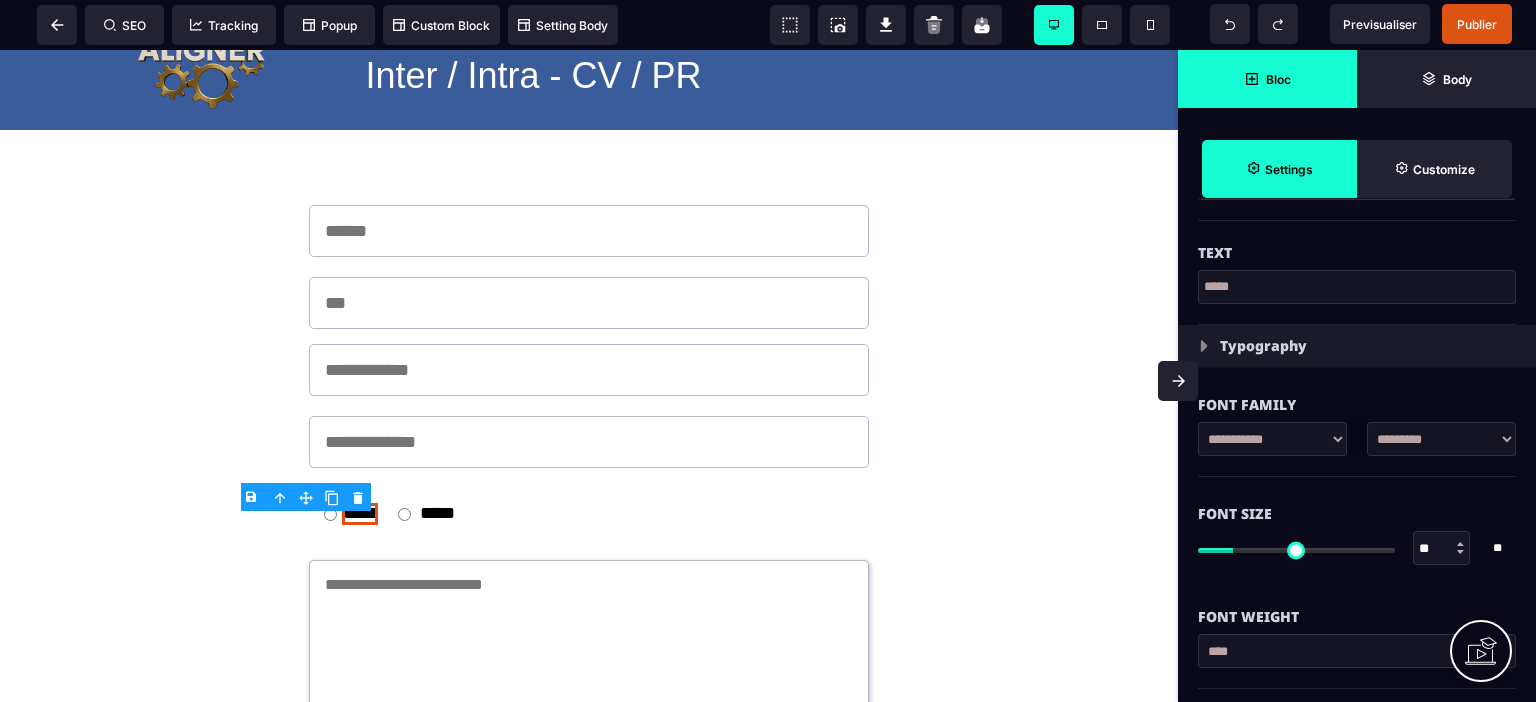 click on "**********" at bounding box center [1441, 439] 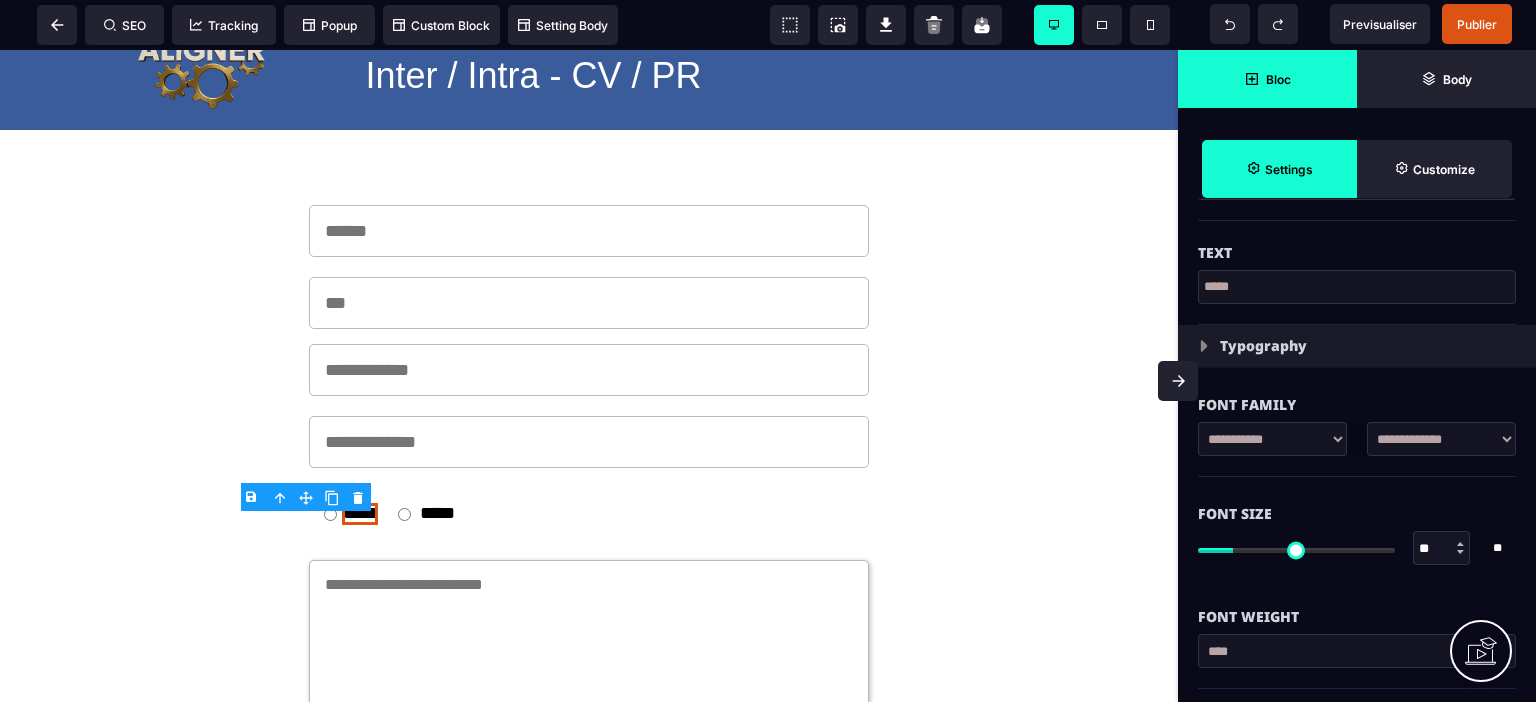 click on "**********" at bounding box center [1441, 439] 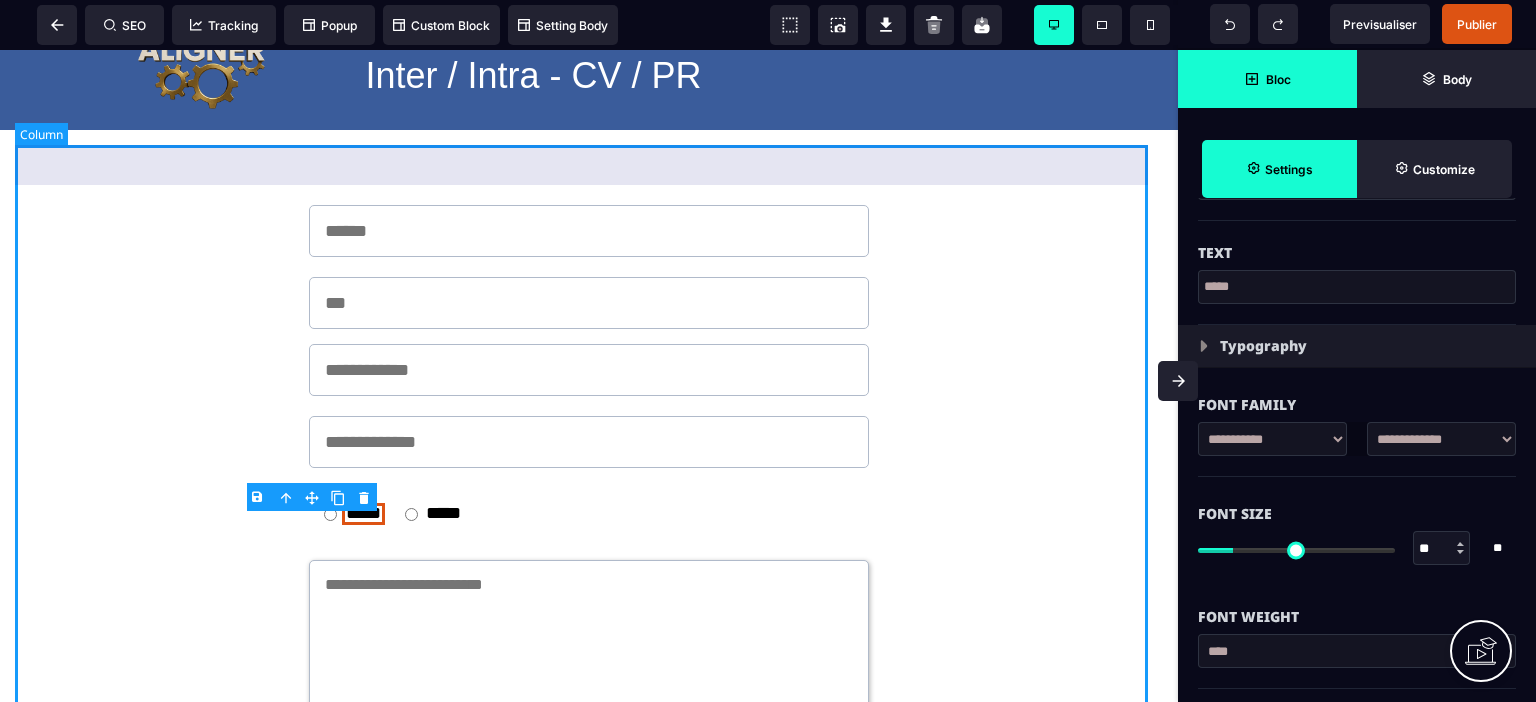 click on "***** ***** Enregistrer l'inscrition" at bounding box center (589, 520) 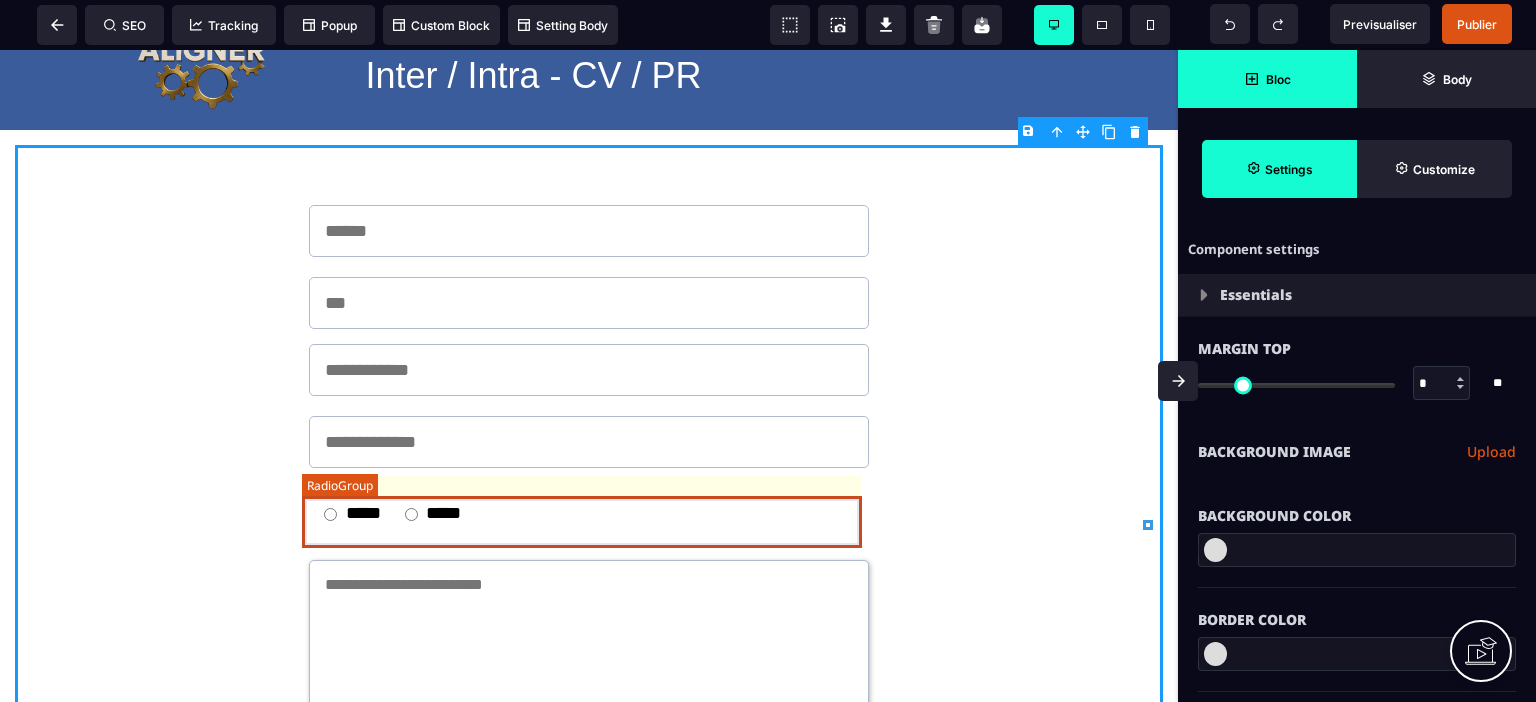 click on "***** *****" at bounding box center (589, 514) 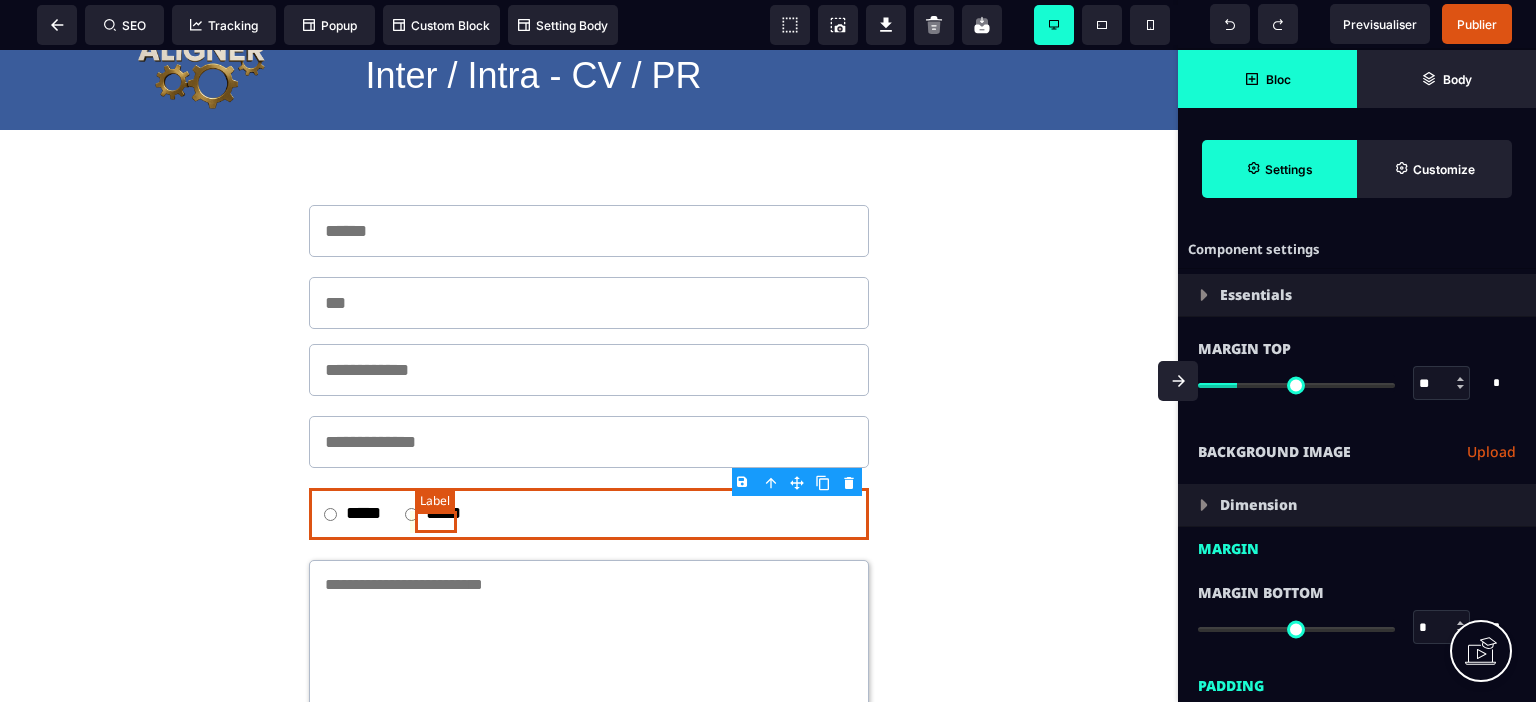 click on "*****" at bounding box center (444, 514) 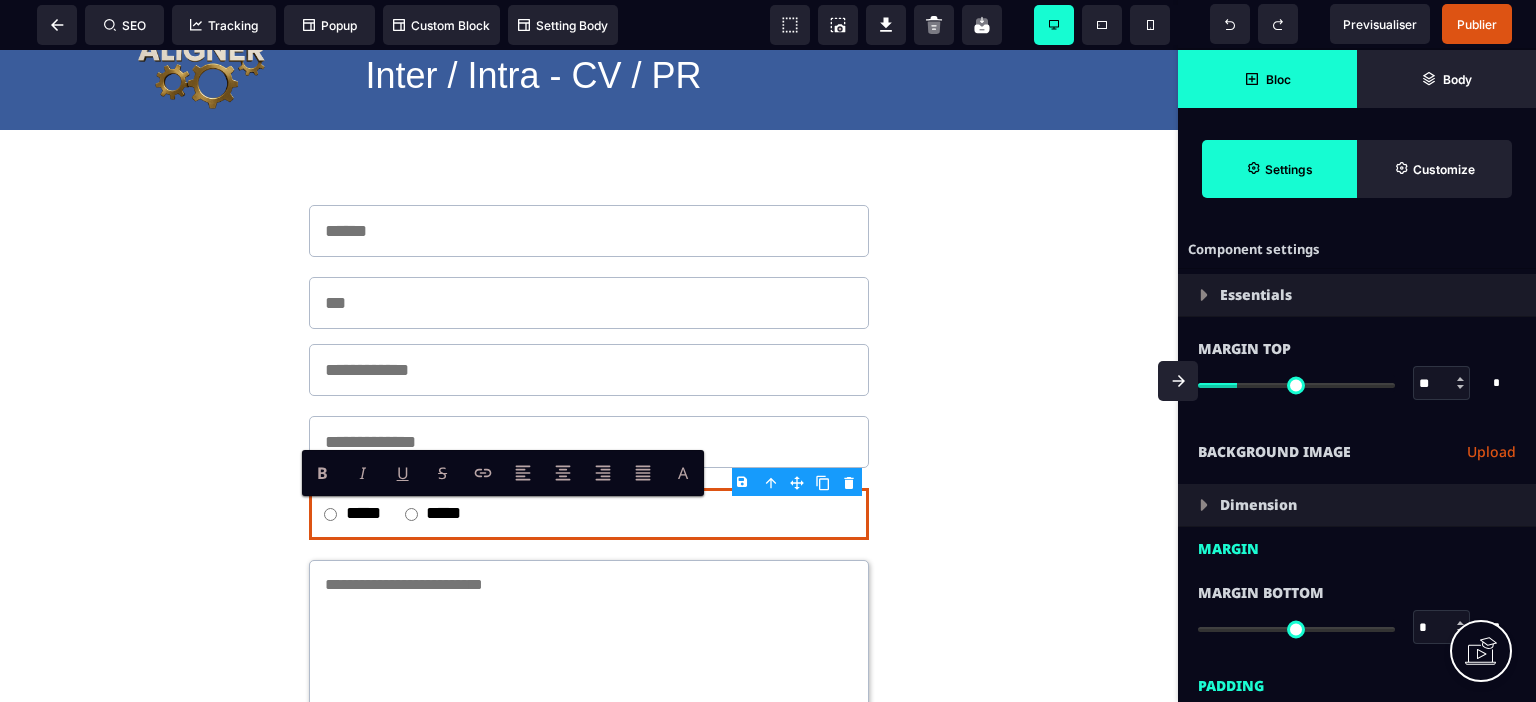 click 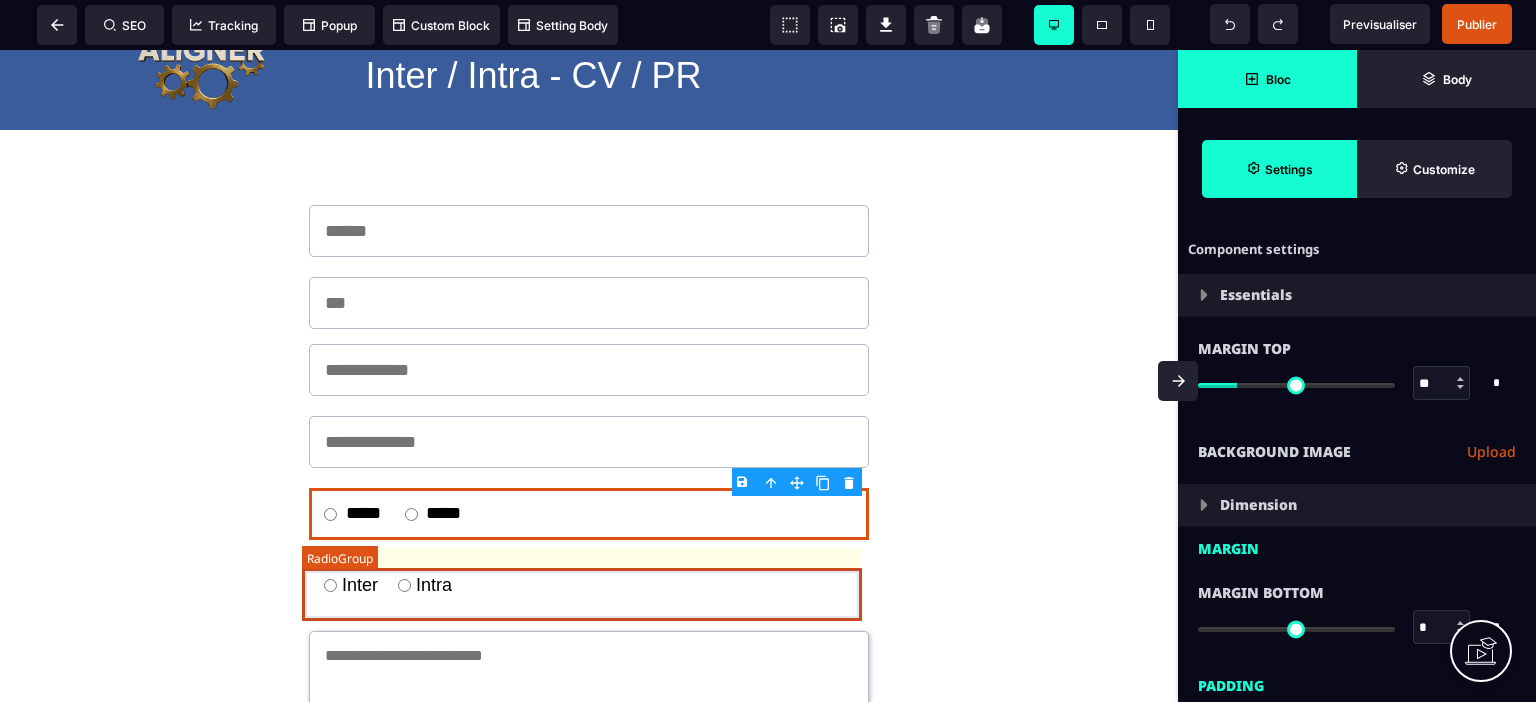 click on "Inter Intra" at bounding box center (589, 585) 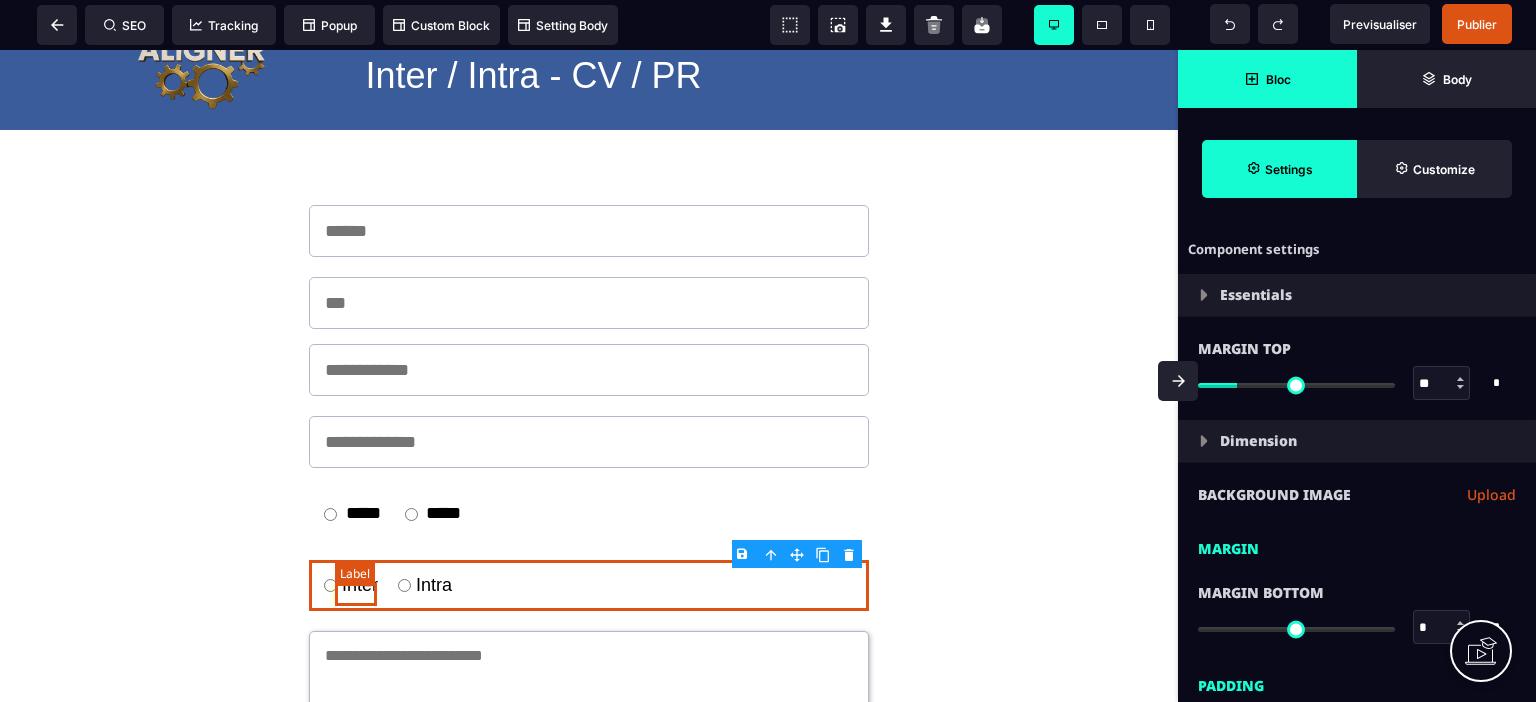 click on "Inter" at bounding box center [360, 585] 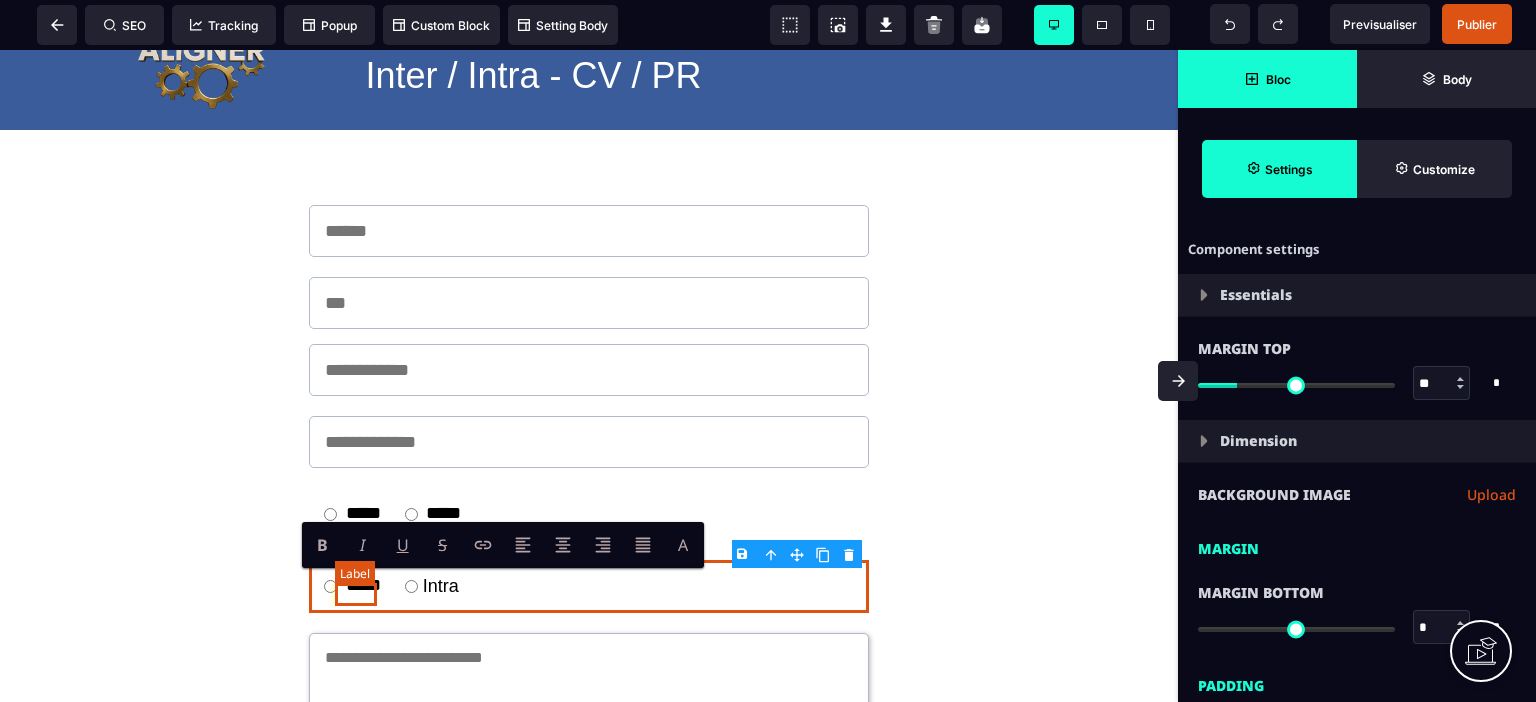 click on "*****" at bounding box center (363, 586) 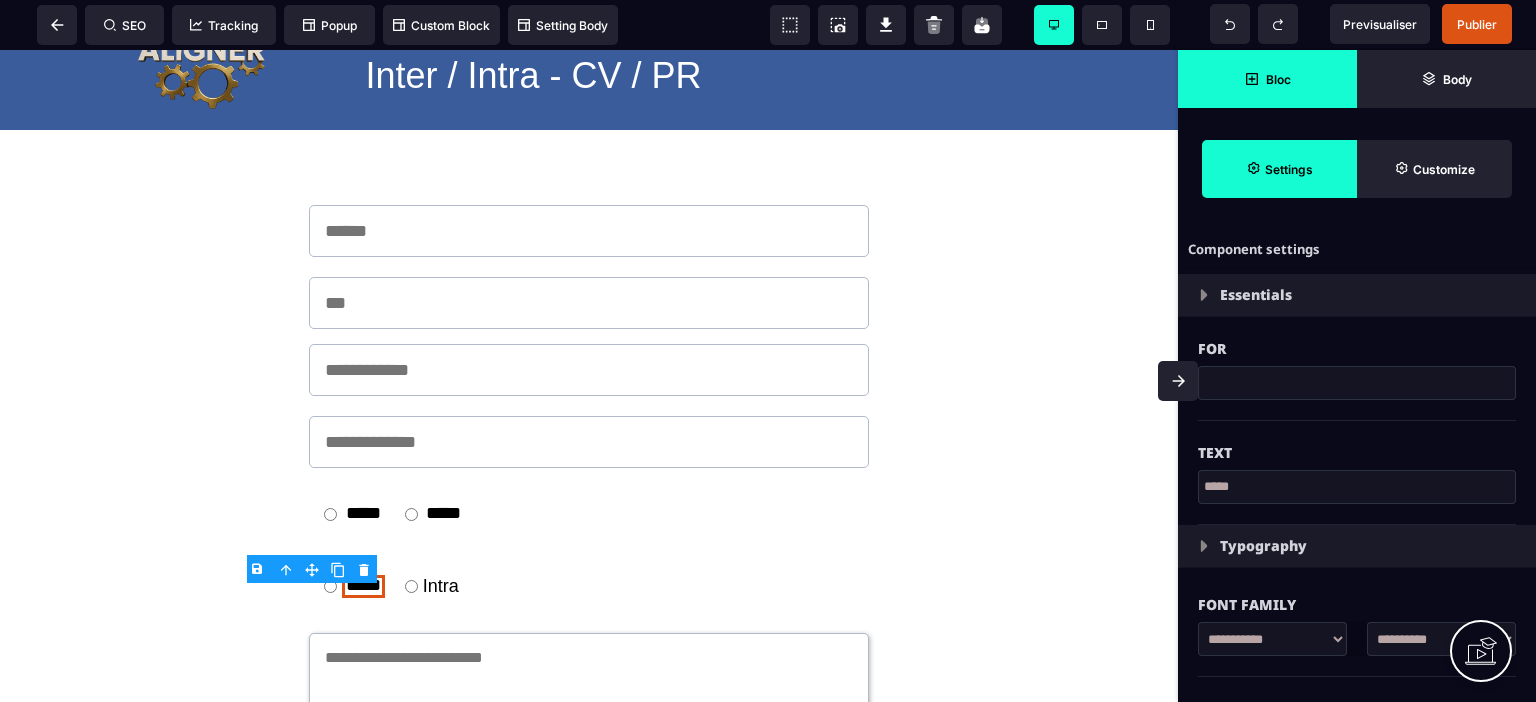 click on "*****" at bounding box center (1357, 487) 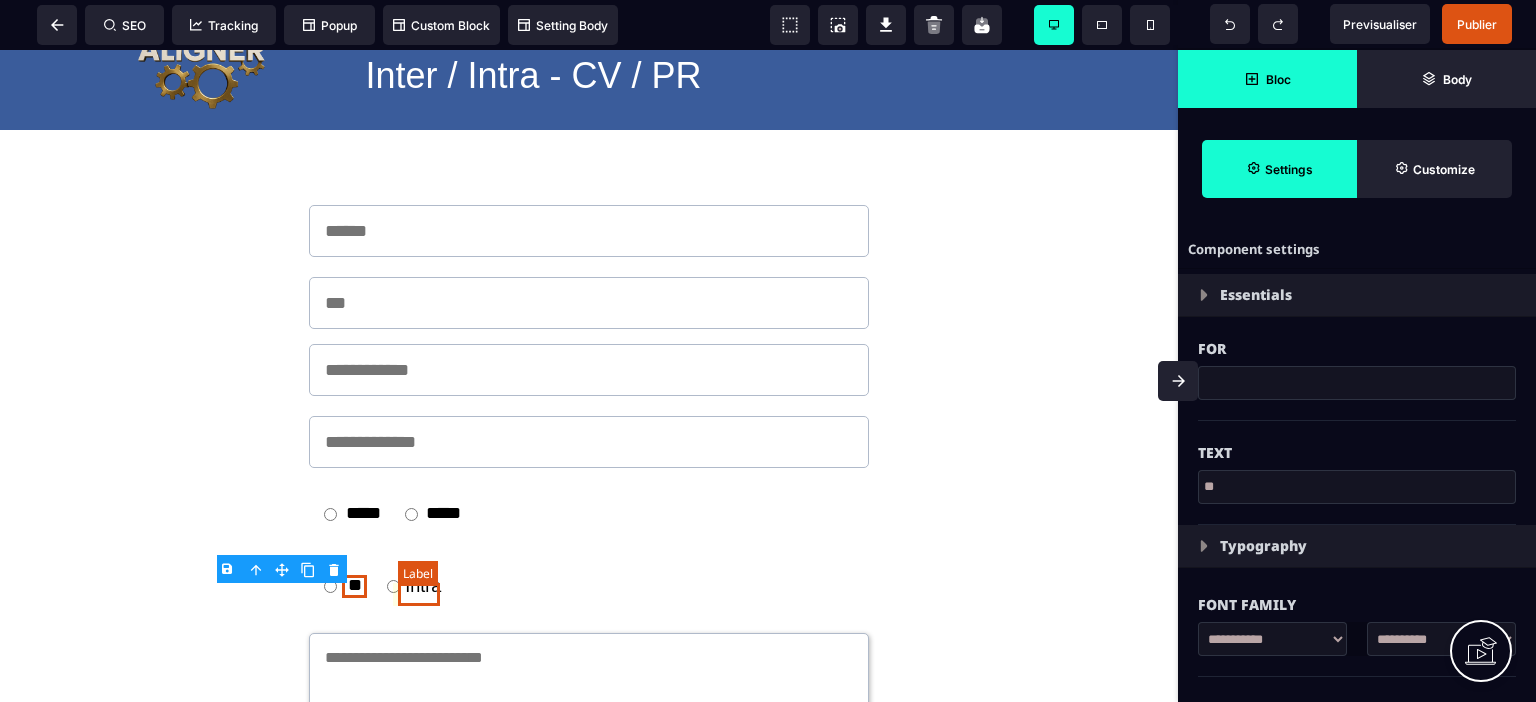 click on "Intra" at bounding box center [423, 586] 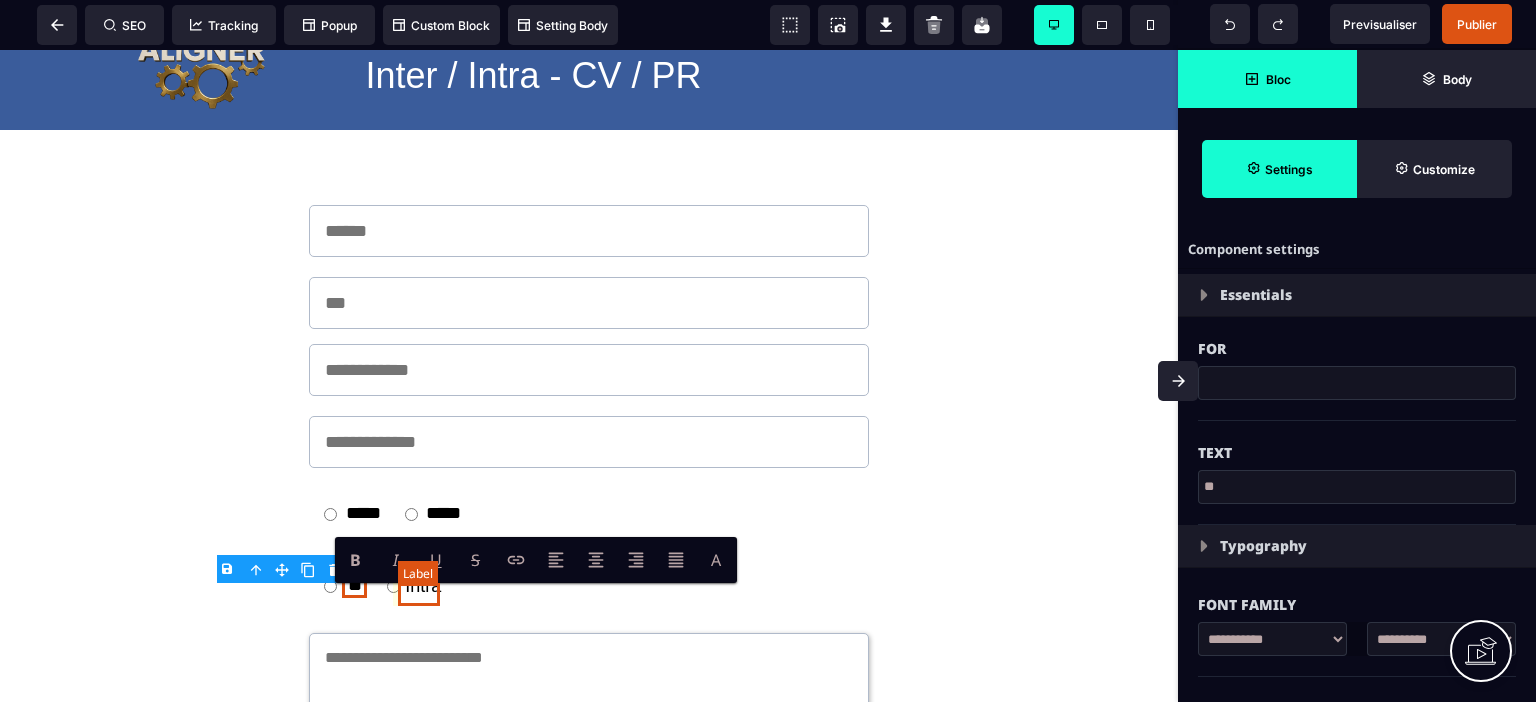 click on "Intra" at bounding box center [423, 586] 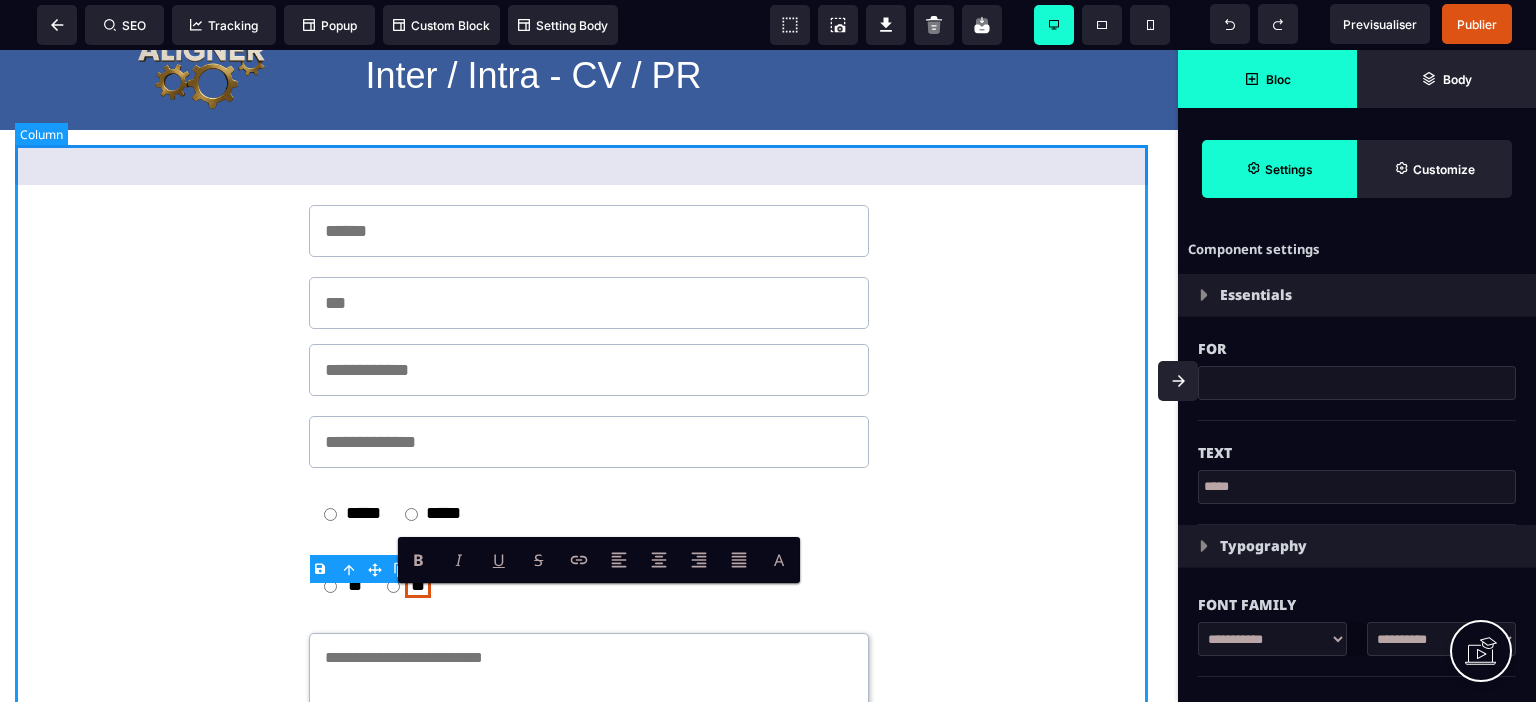 click on "***** ***** ** ** Enregistrer l'inscrition" at bounding box center [589, 556] 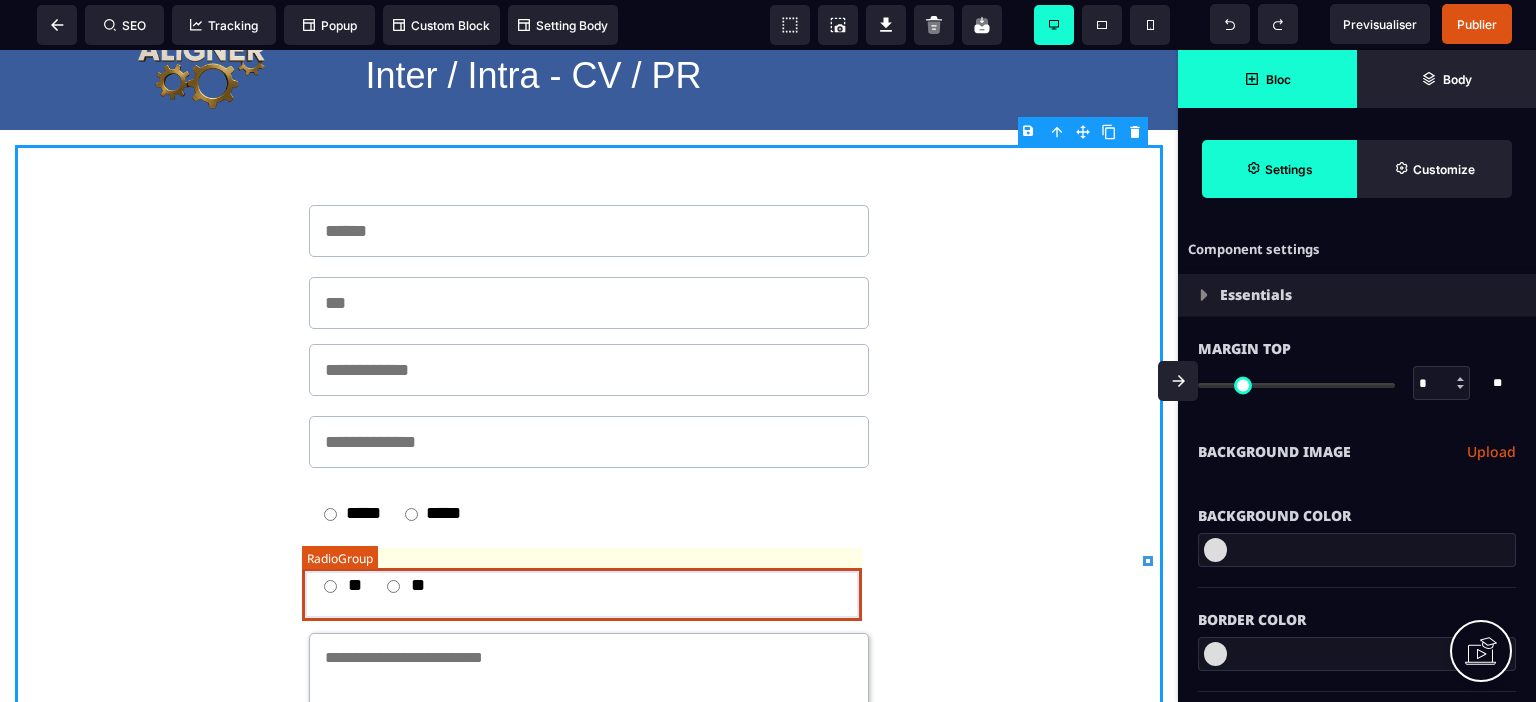 click on "** **" at bounding box center [589, 586] 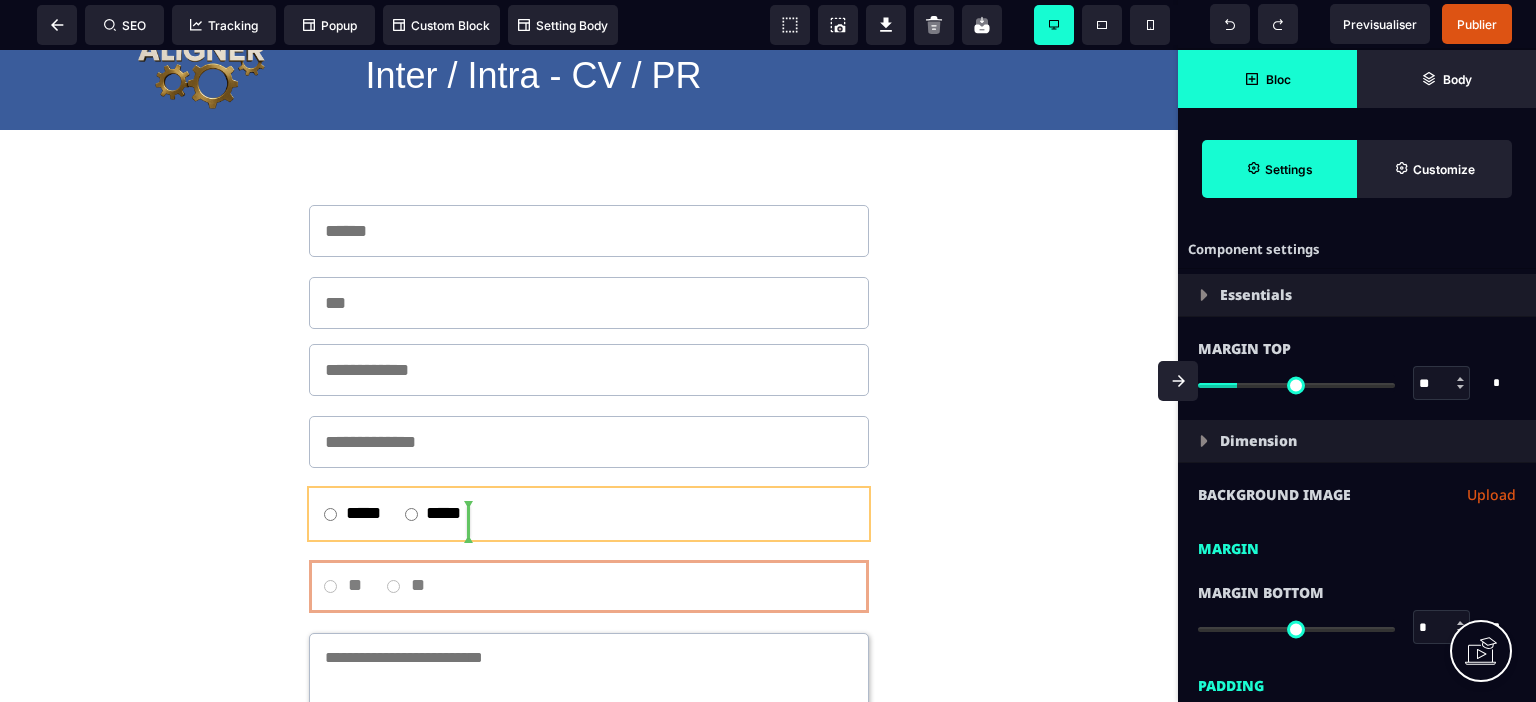 drag, startPoint x: 793, startPoint y: 599, endPoint x: 840, endPoint y: 523, distance: 89.358826 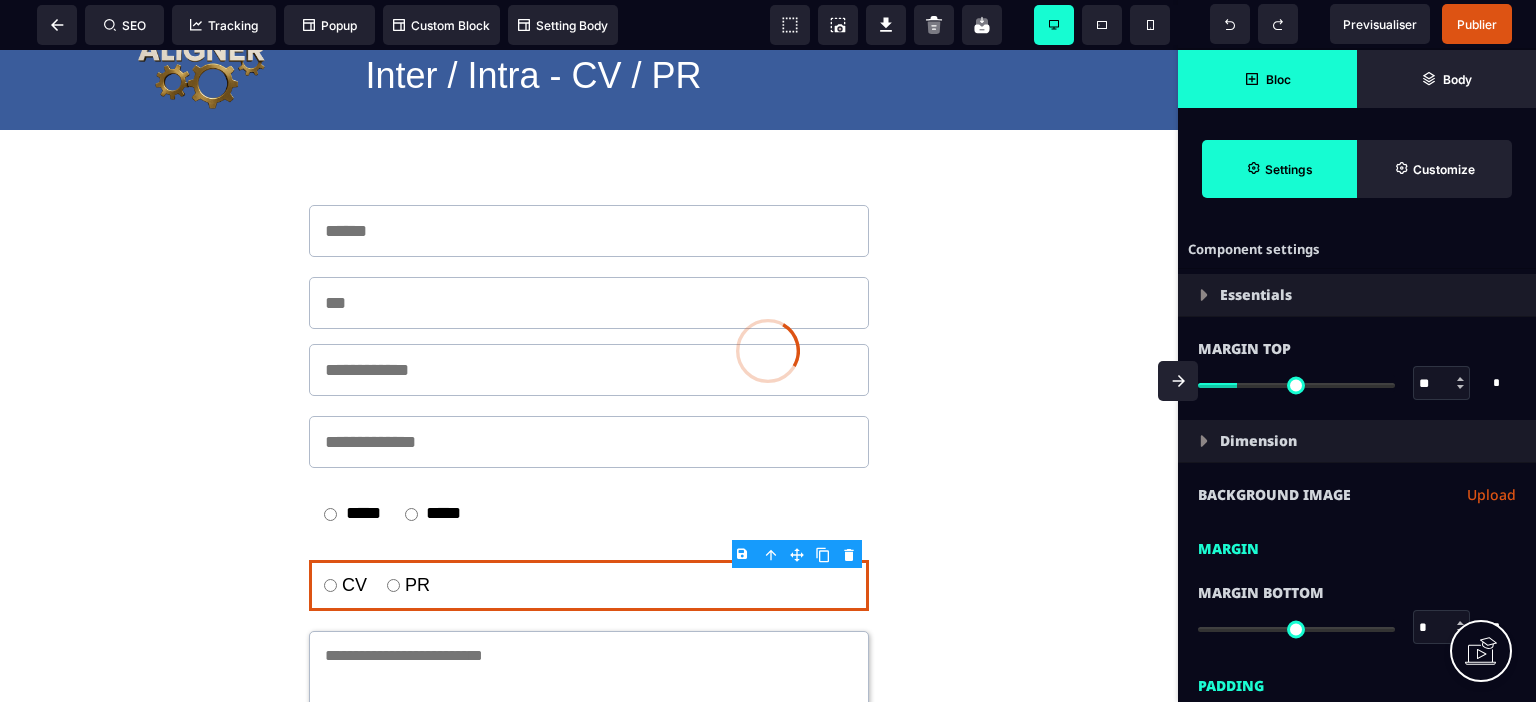 click 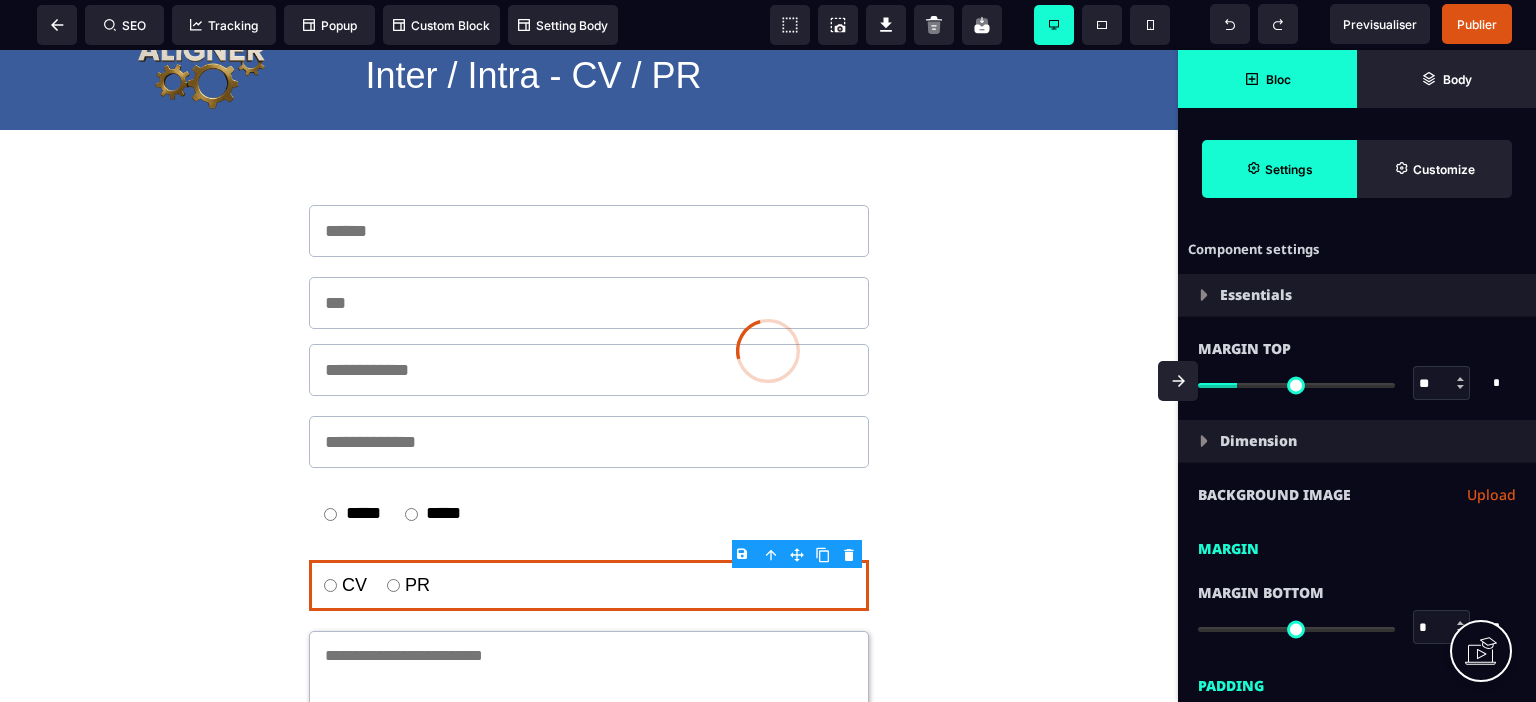 click 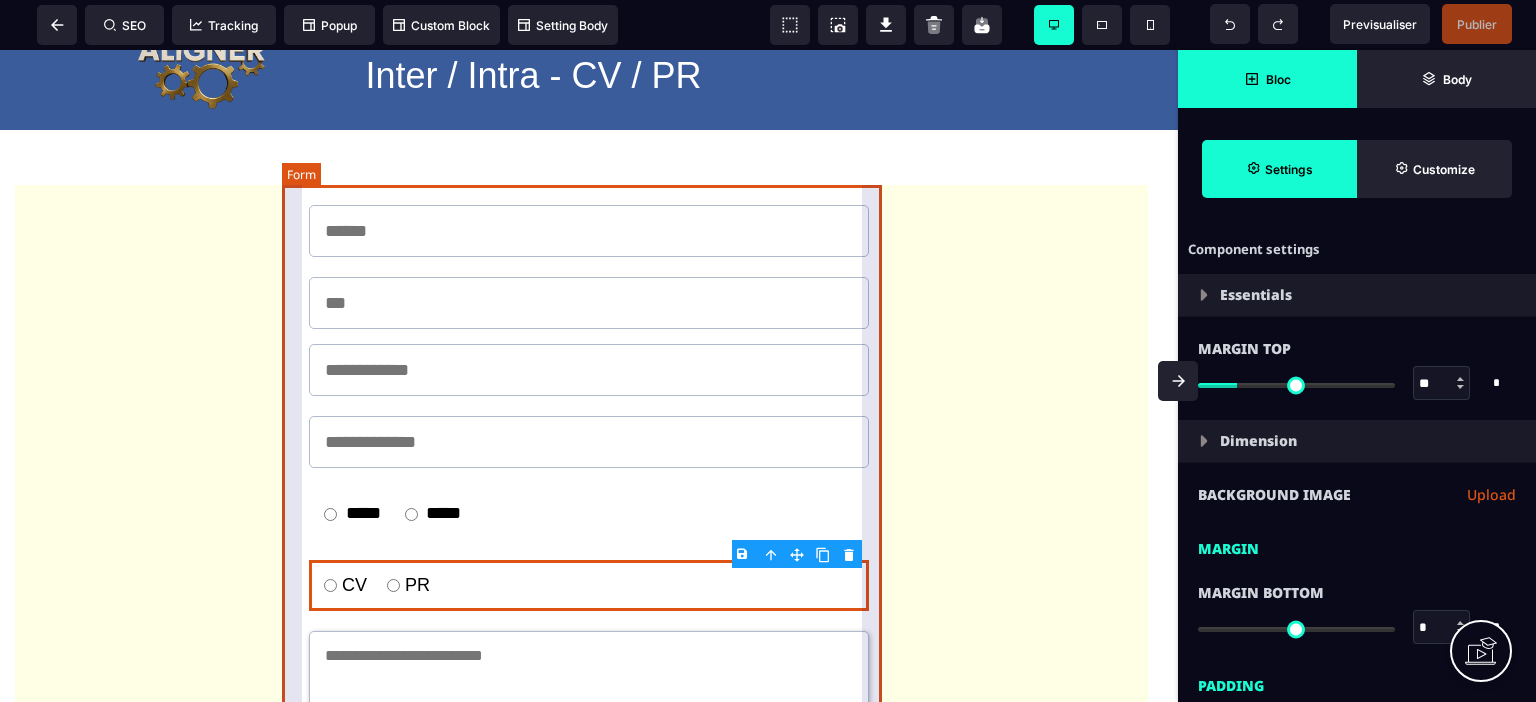 click on "***** ***** CV PR Enregistrer l'inscrition" at bounding box center (589, 555) 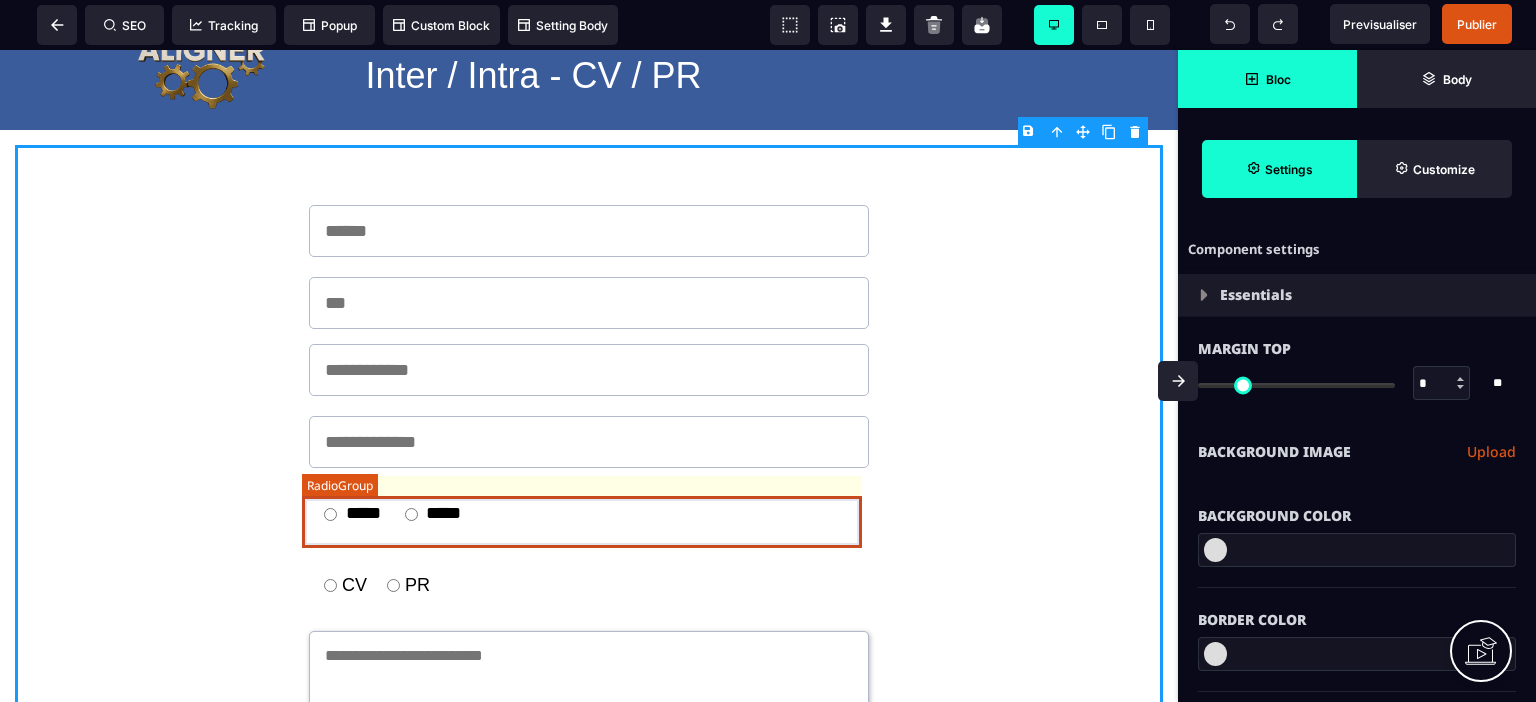 click on "***** *****" at bounding box center [589, 514] 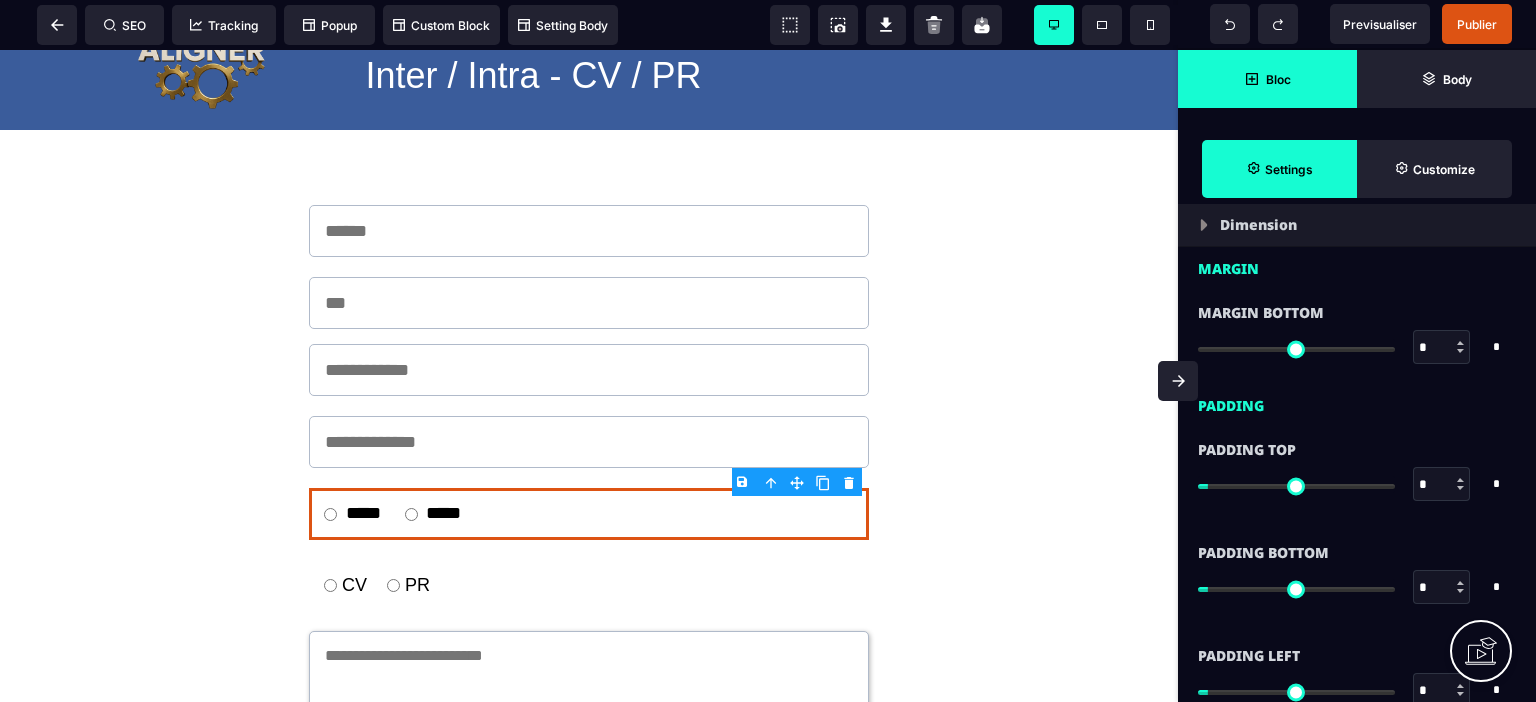 scroll, scrollTop: 428, scrollLeft: 0, axis: vertical 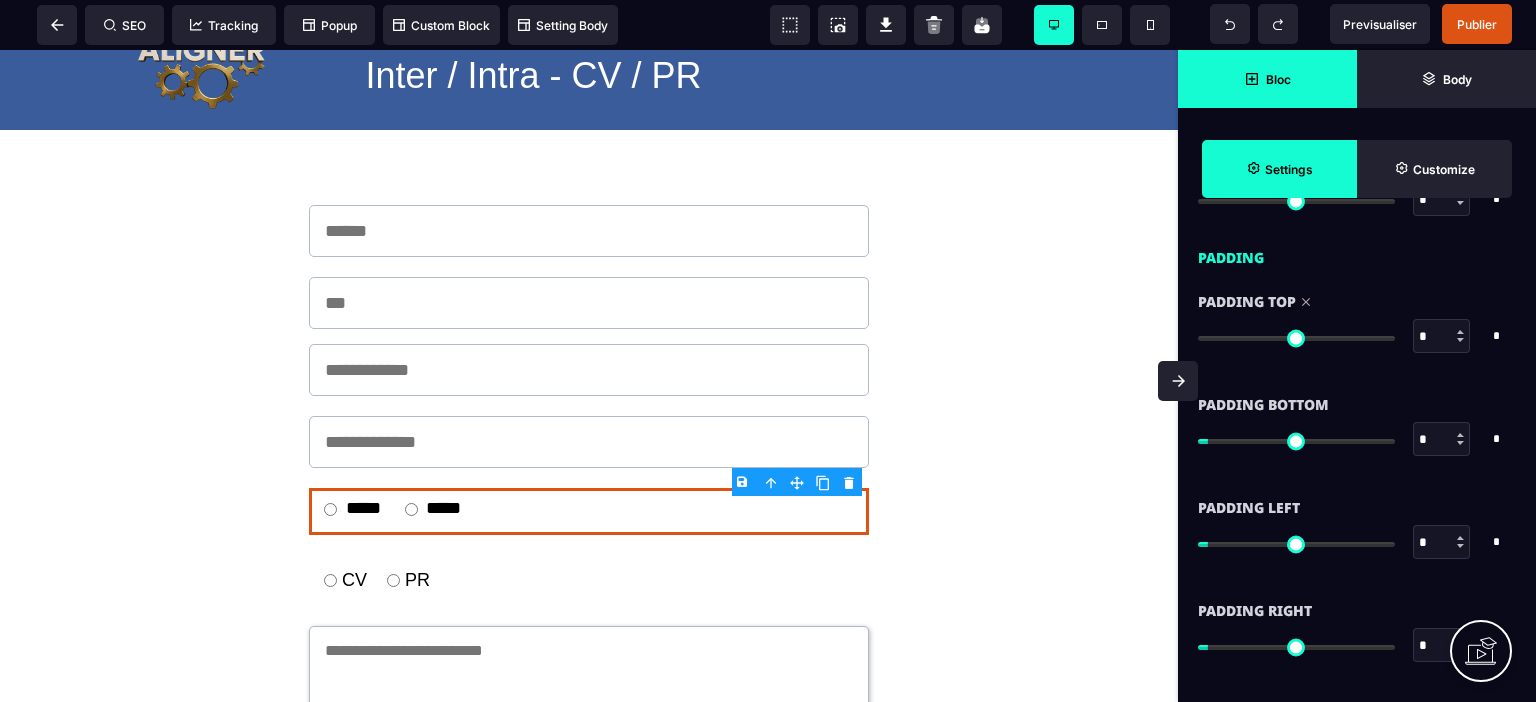 drag, startPoint x: 1216, startPoint y: 332, endPoint x: 1149, endPoint y: 337, distance: 67.18631 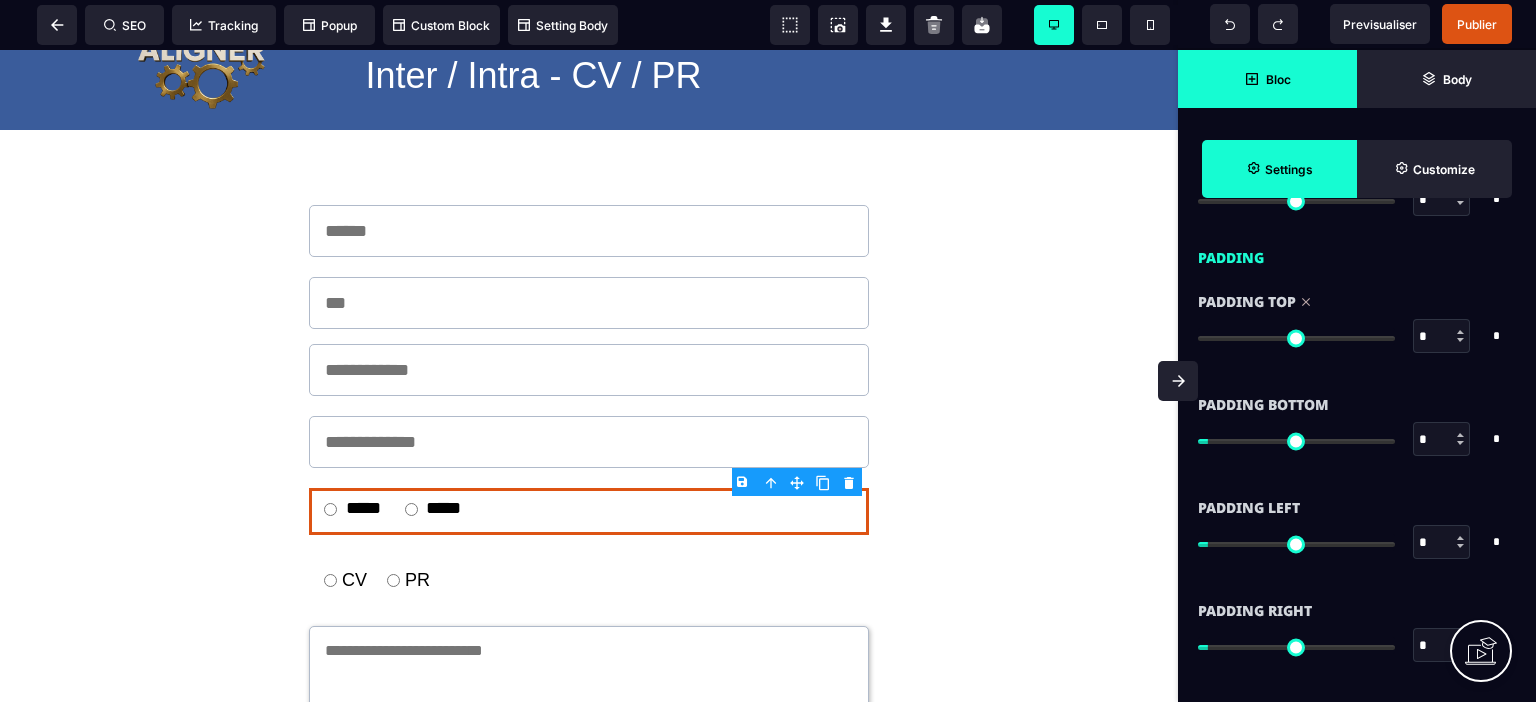 click at bounding box center [1296, 338] 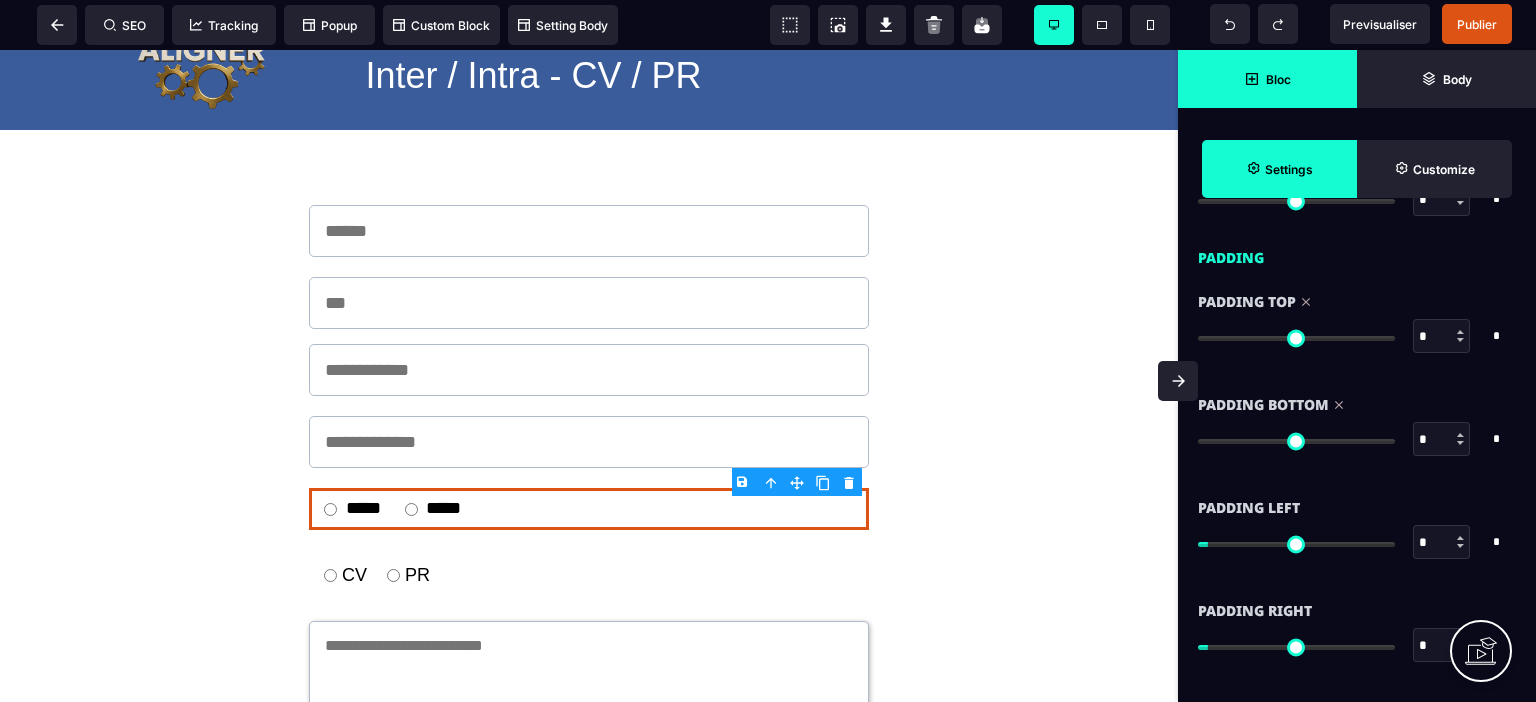 drag, startPoint x: 1213, startPoint y: 437, endPoint x: 1128, endPoint y: 435, distance: 85.02353 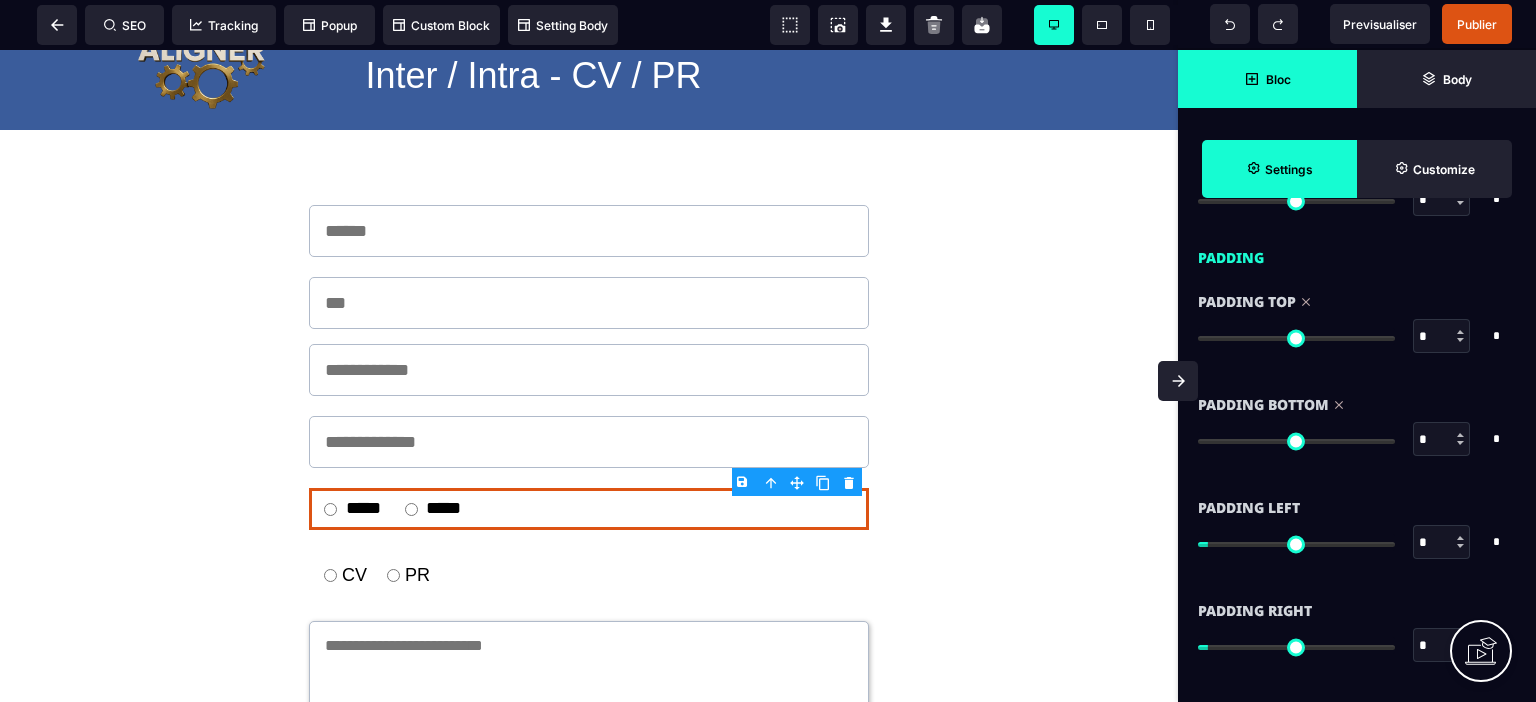 click at bounding box center (1296, 441) 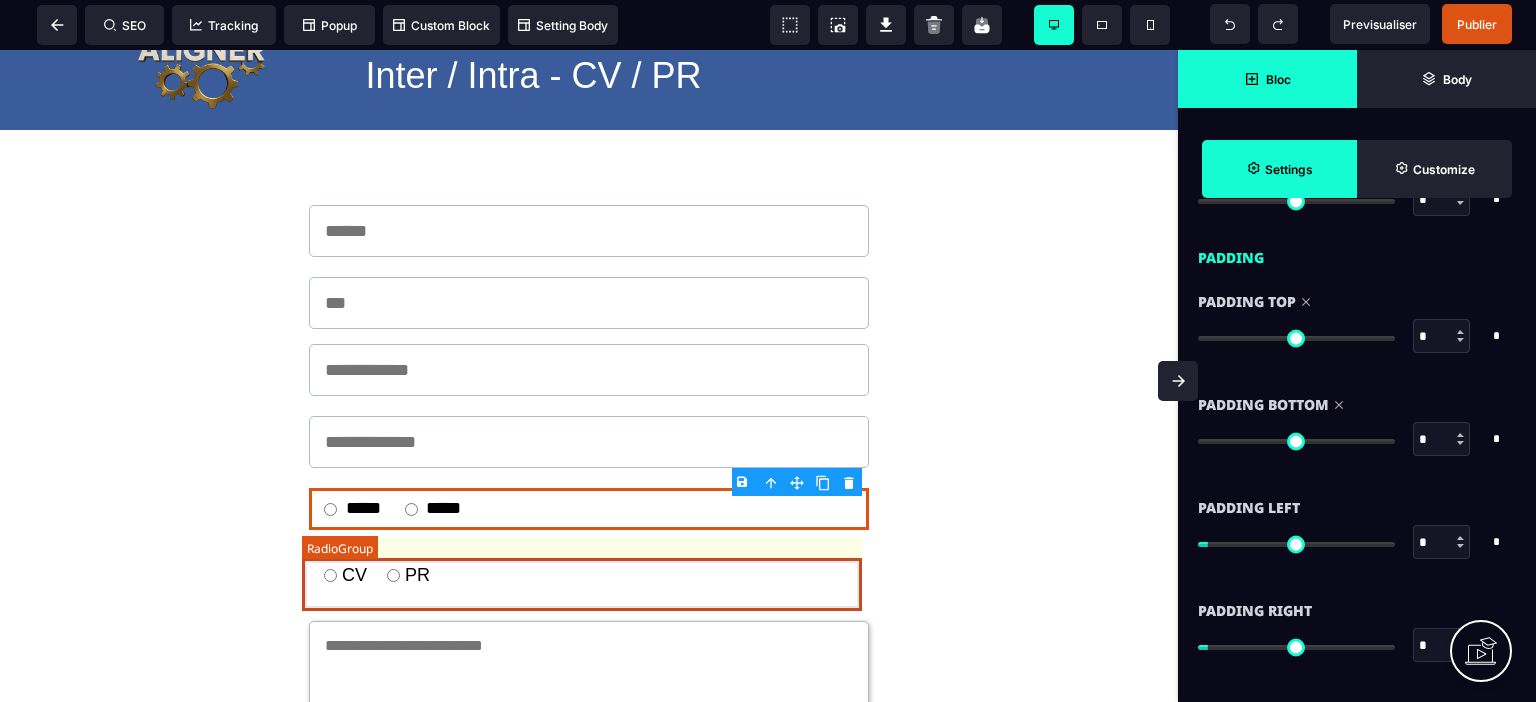 click on "CV PR" at bounding box center (589, 575) 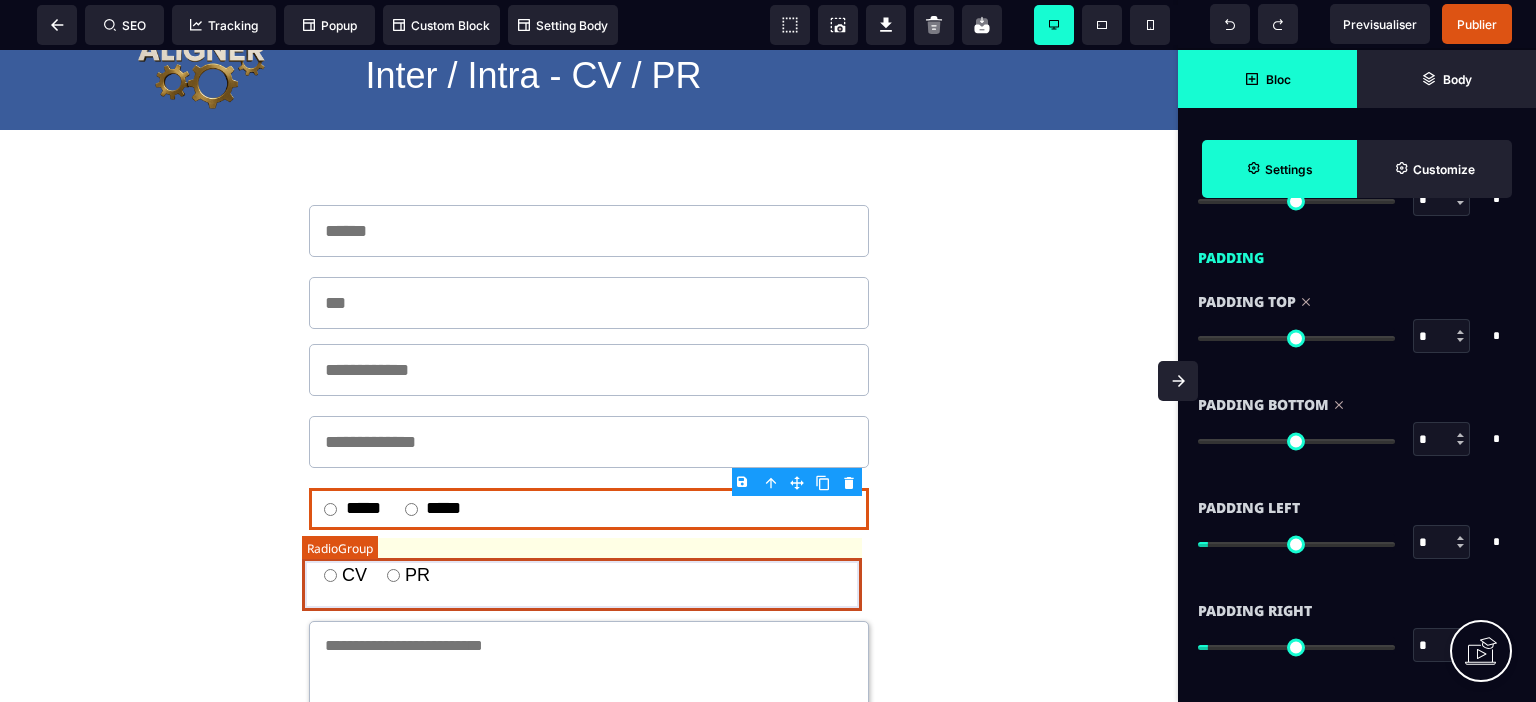 scroll, scrollTop: 0, scrollLeft: 0, axis: both 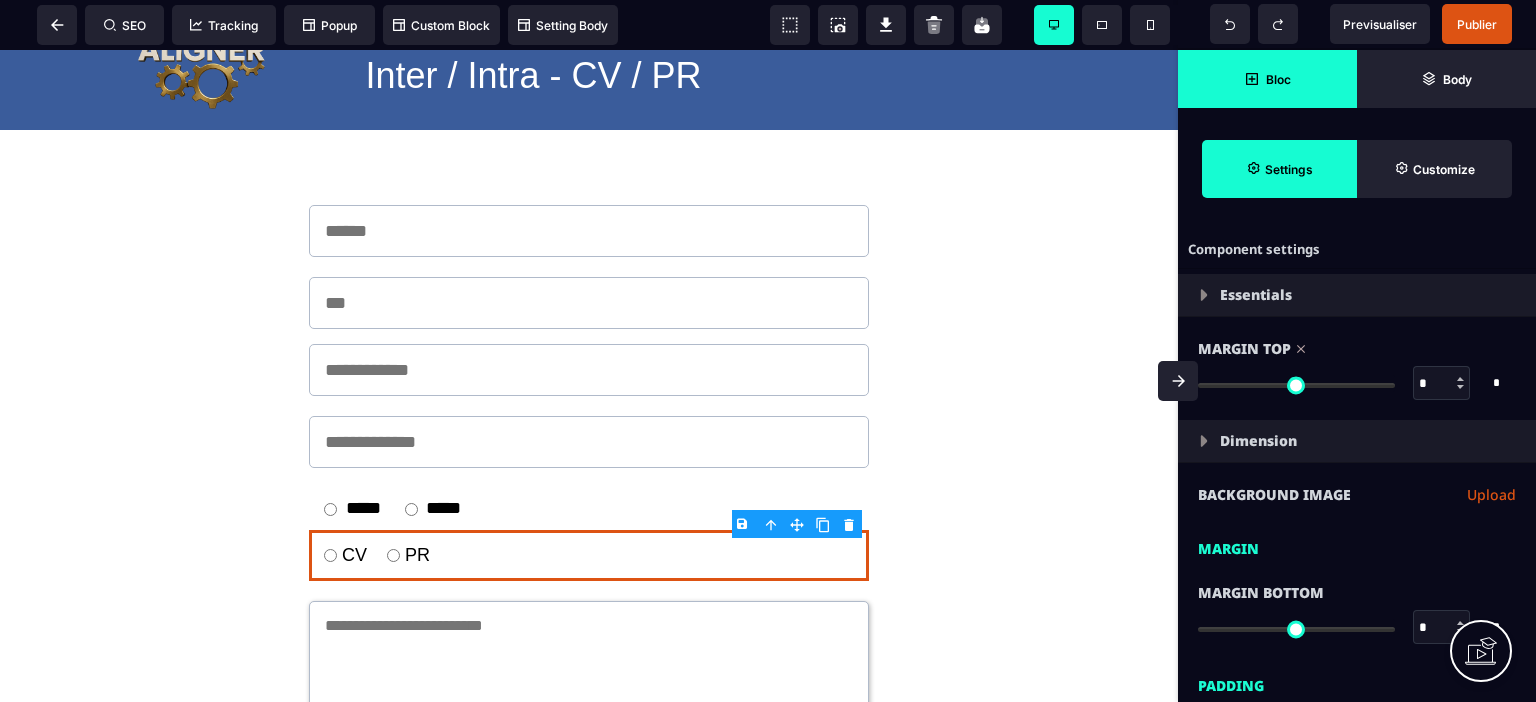 drag, startPoint x: 1244, startPoint y: 379, endPoint x: 1082, endPoint y: 381, distance: 162.01234 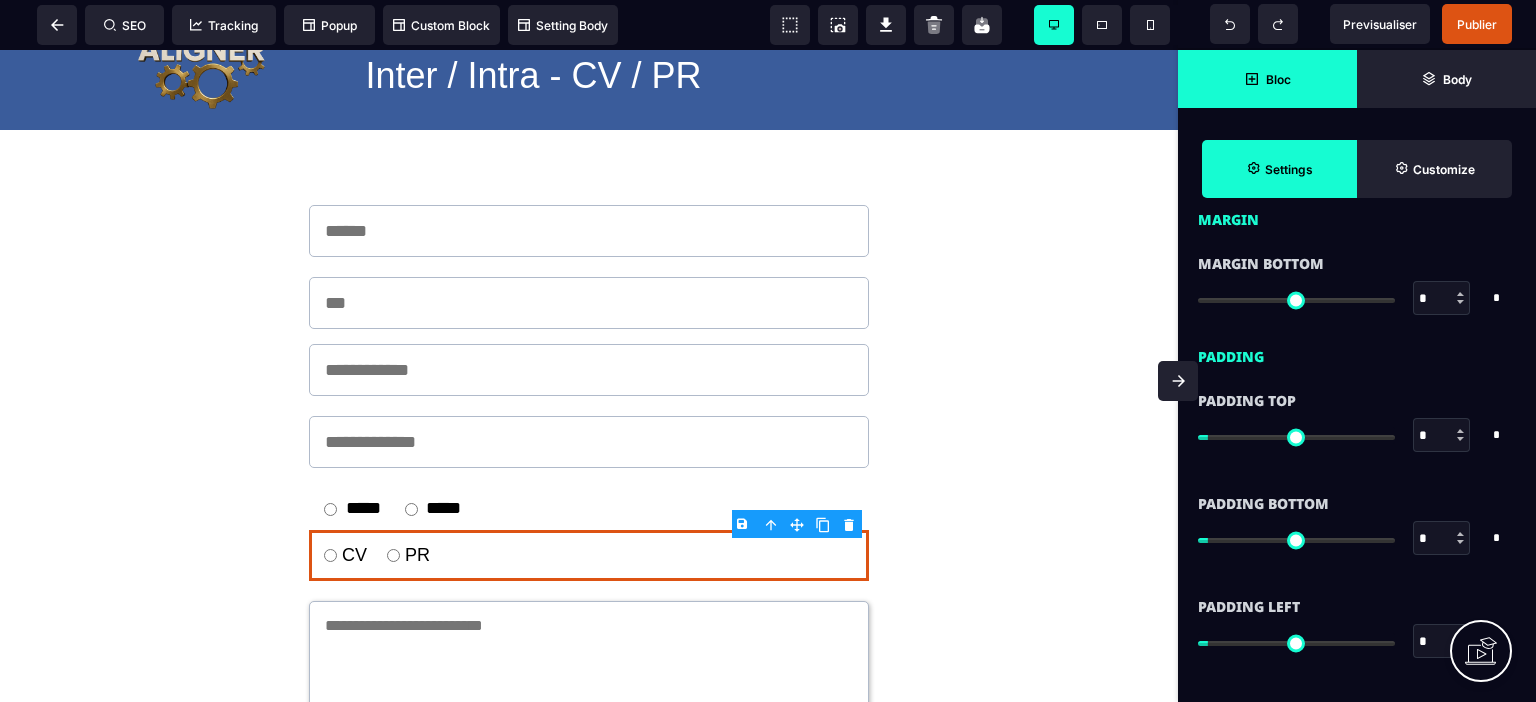 scroll, scrollTop: 328, scrollLeft: 0, axis: vertical 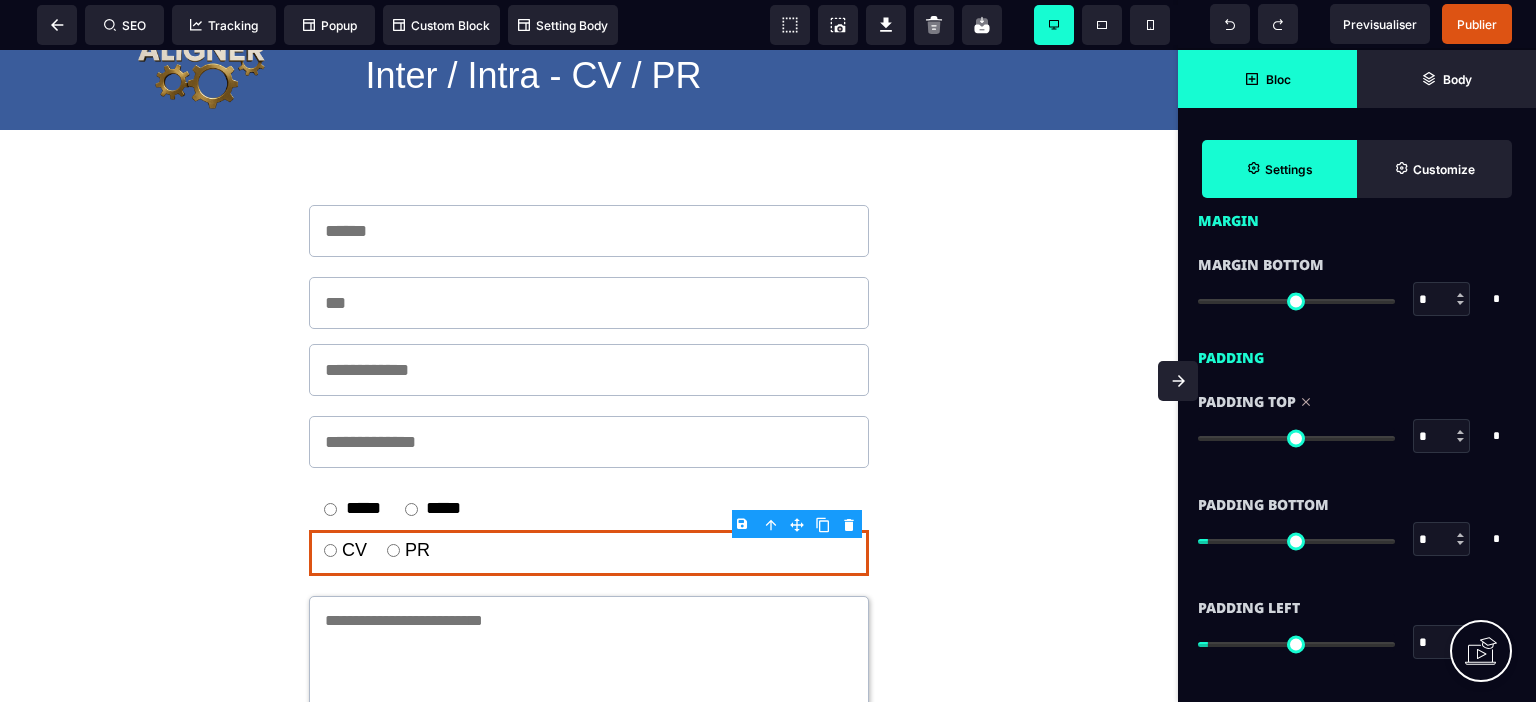 drag, startPoint x: 1198, startPoint y: 434, endPoint x: 1151, endPoint y: 386, distance: 67.17886 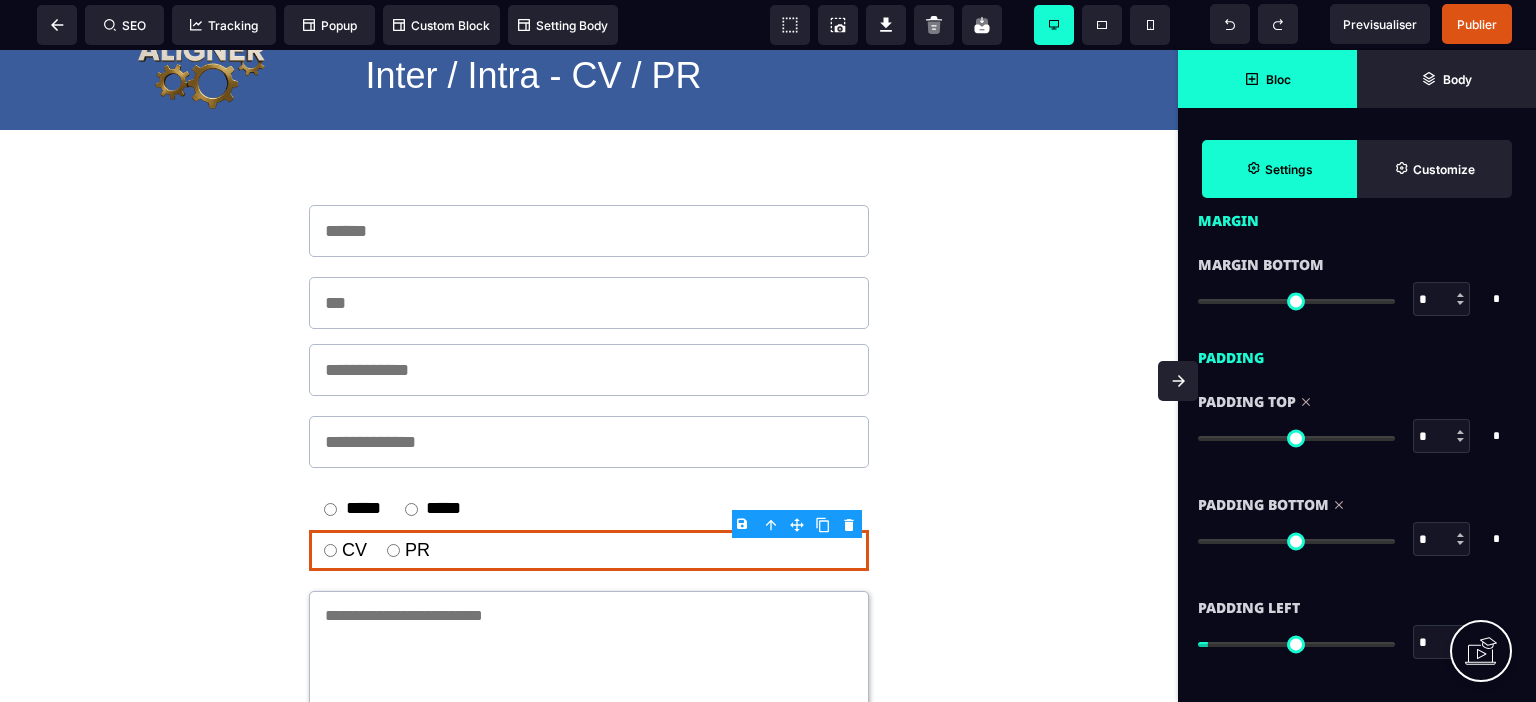 drag, startPoint x: 1216, startPoint y: 544, endPoint x: 1156, endPoint y: 497, distance: 76.2168 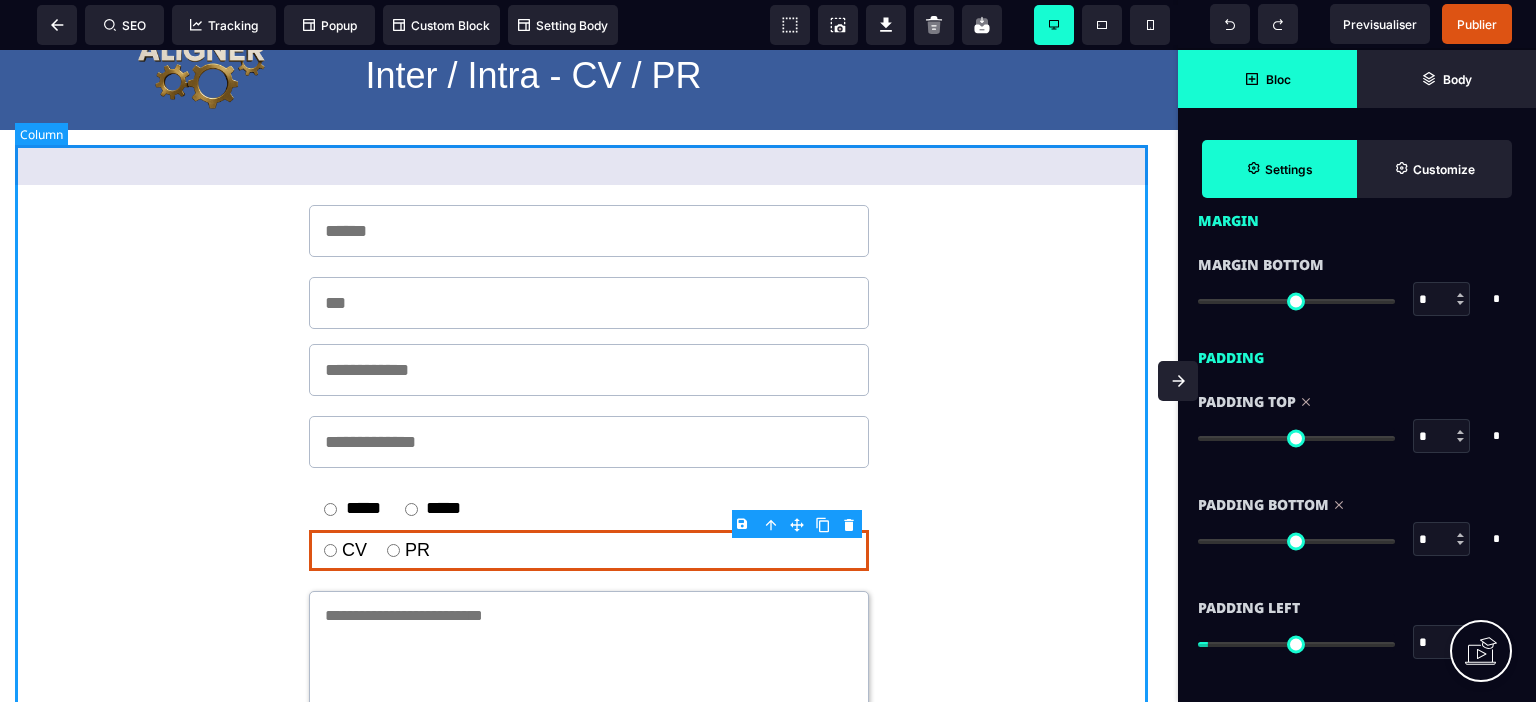 click on "***** ***** CV PR Enregistrer l'inscrition" at bounding box center [589, 535] 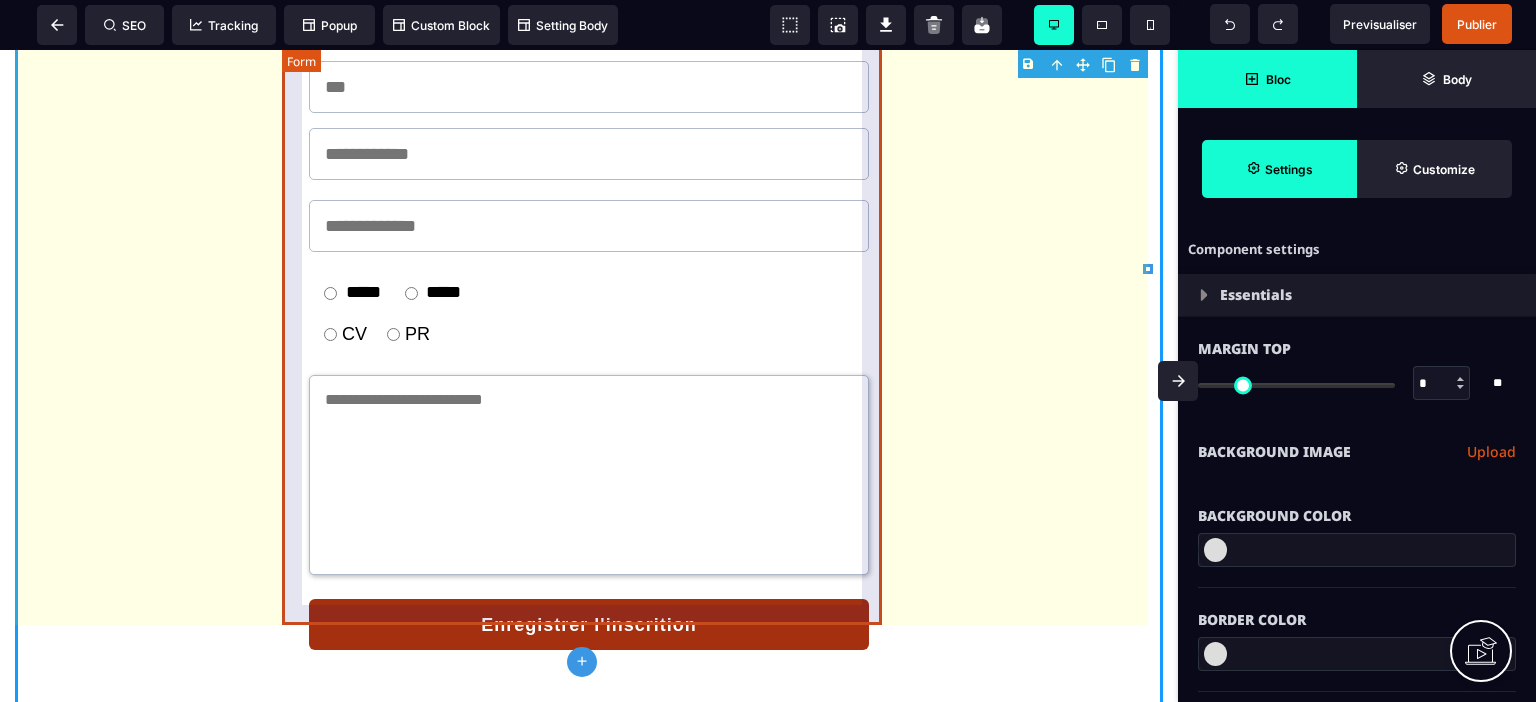 scroll, scrollTop: 400, scrollLeft: 0, axis: vertical 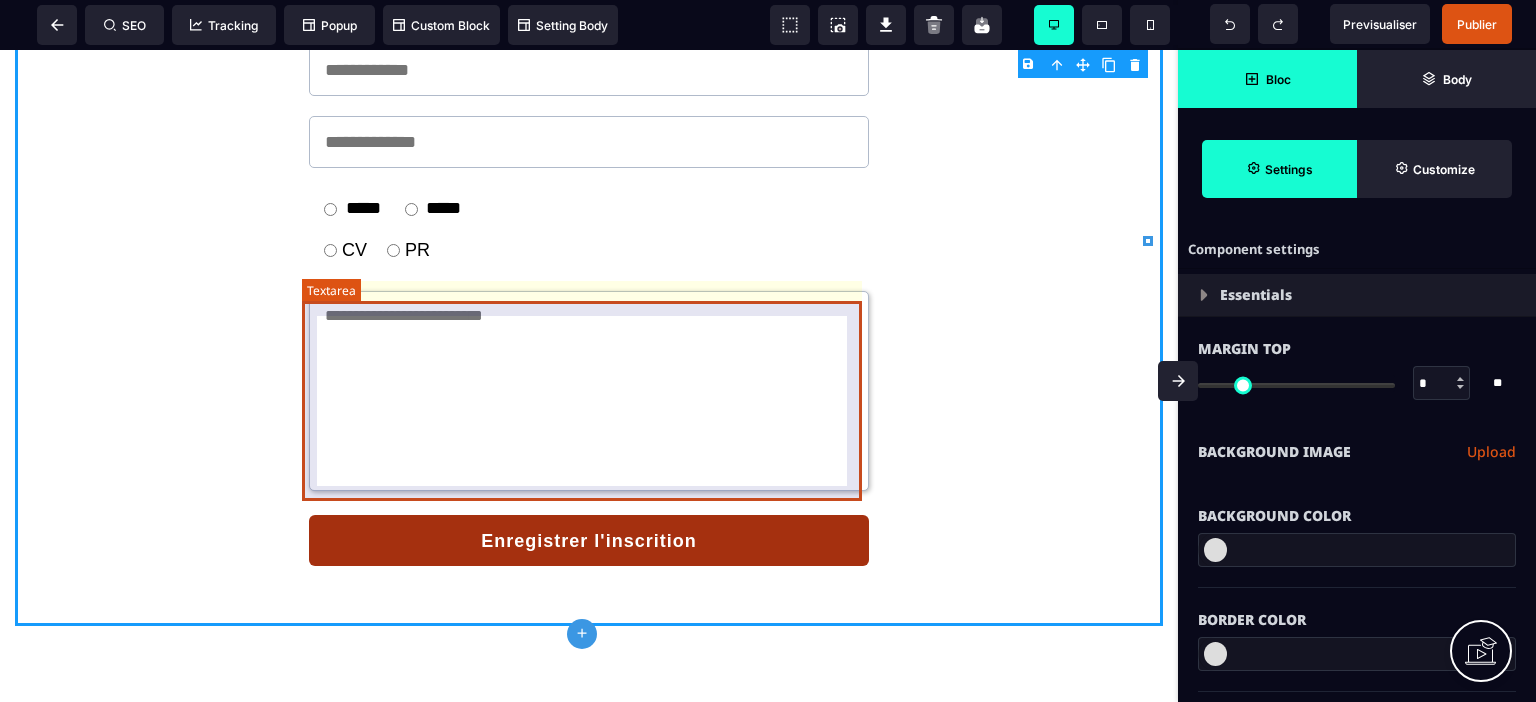 click at bounding box center [589, 391] 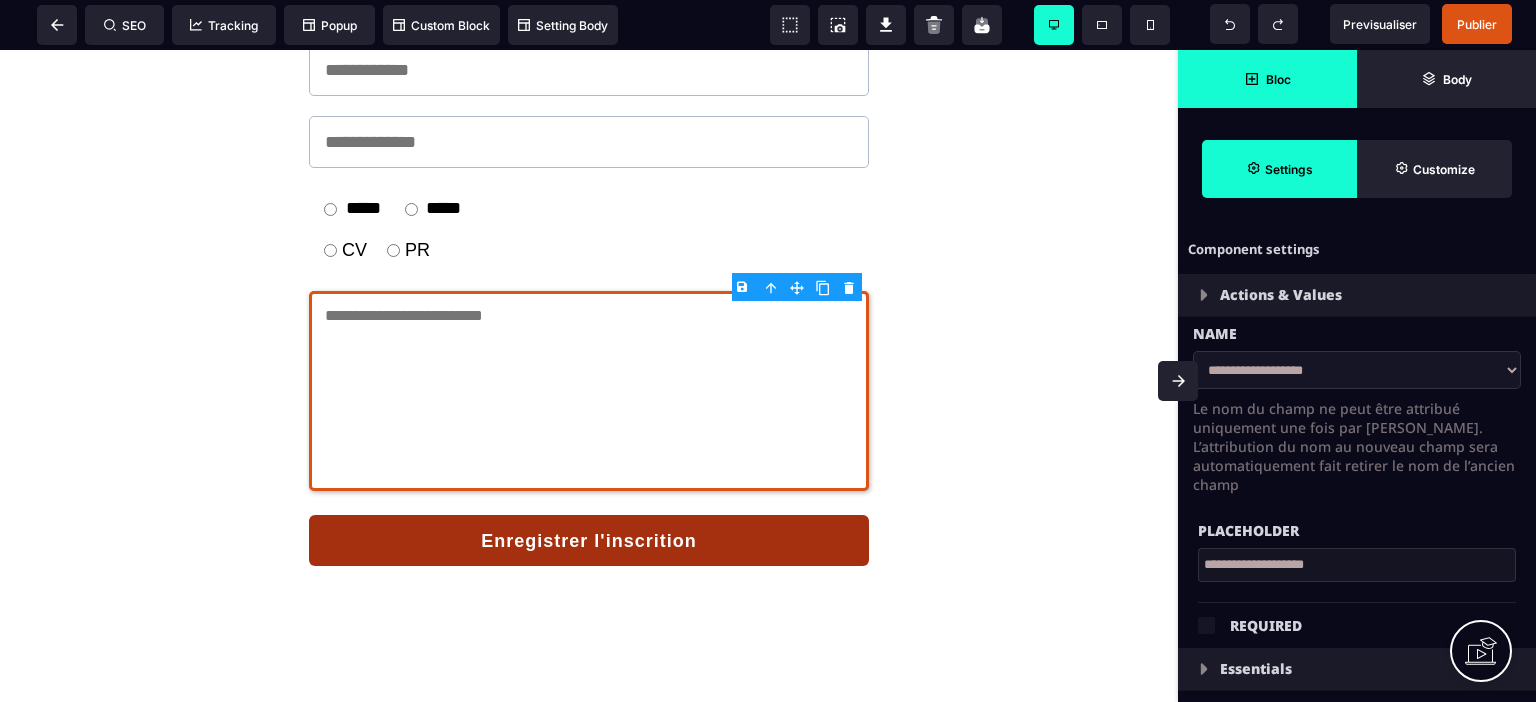 click on "**********" at bounding box center (1357, 370) 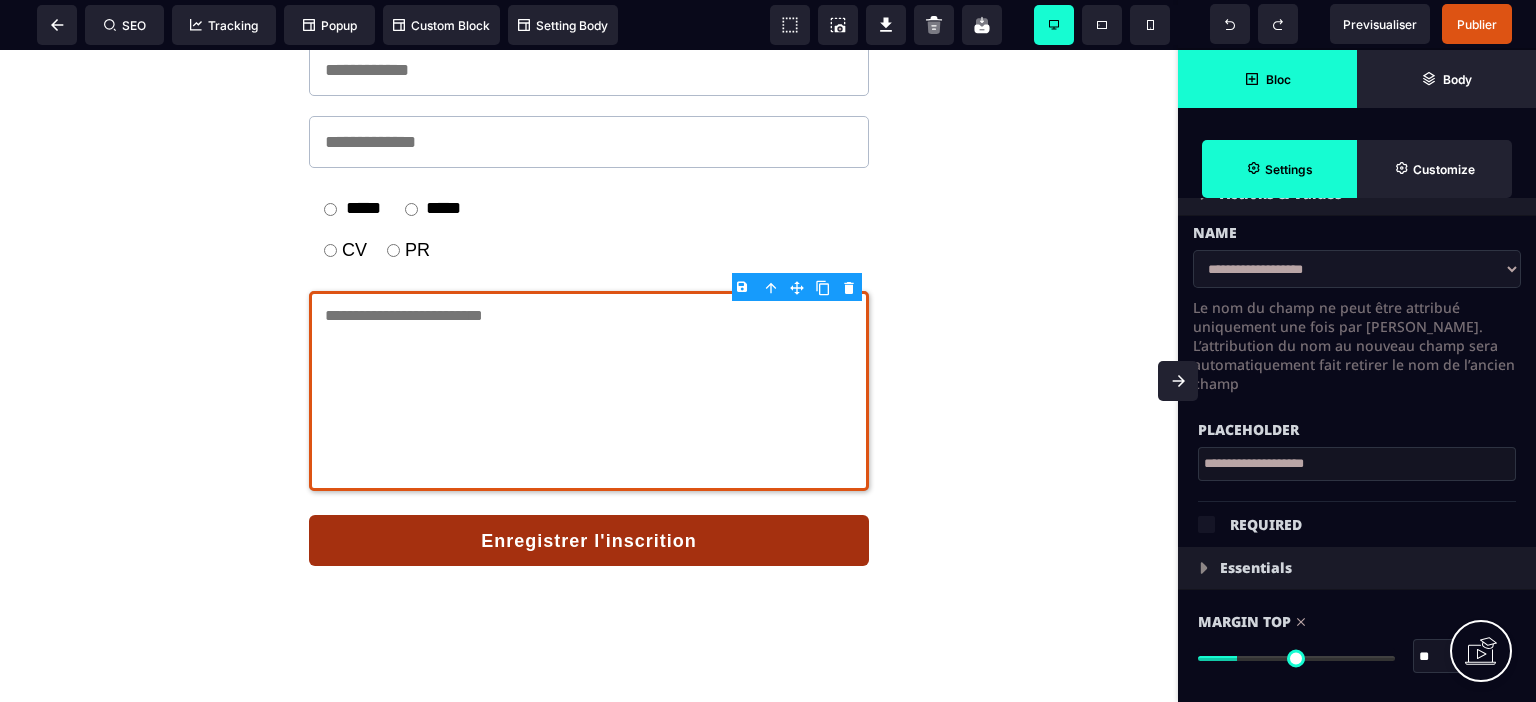 scroll, scrollTop: 100, scrollLeft: 0, axis: vertical 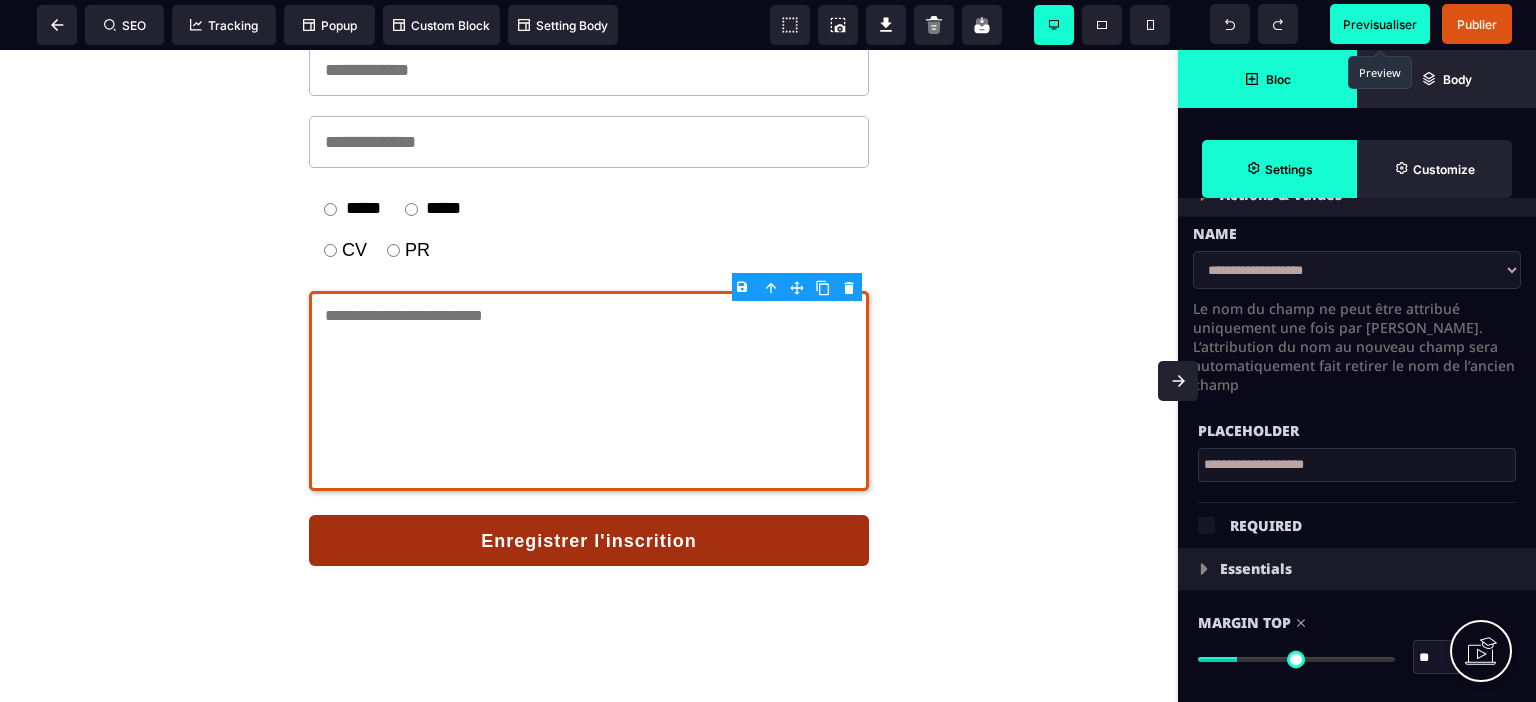 click on "Previsualiser" at bounding box center (1380, 24) 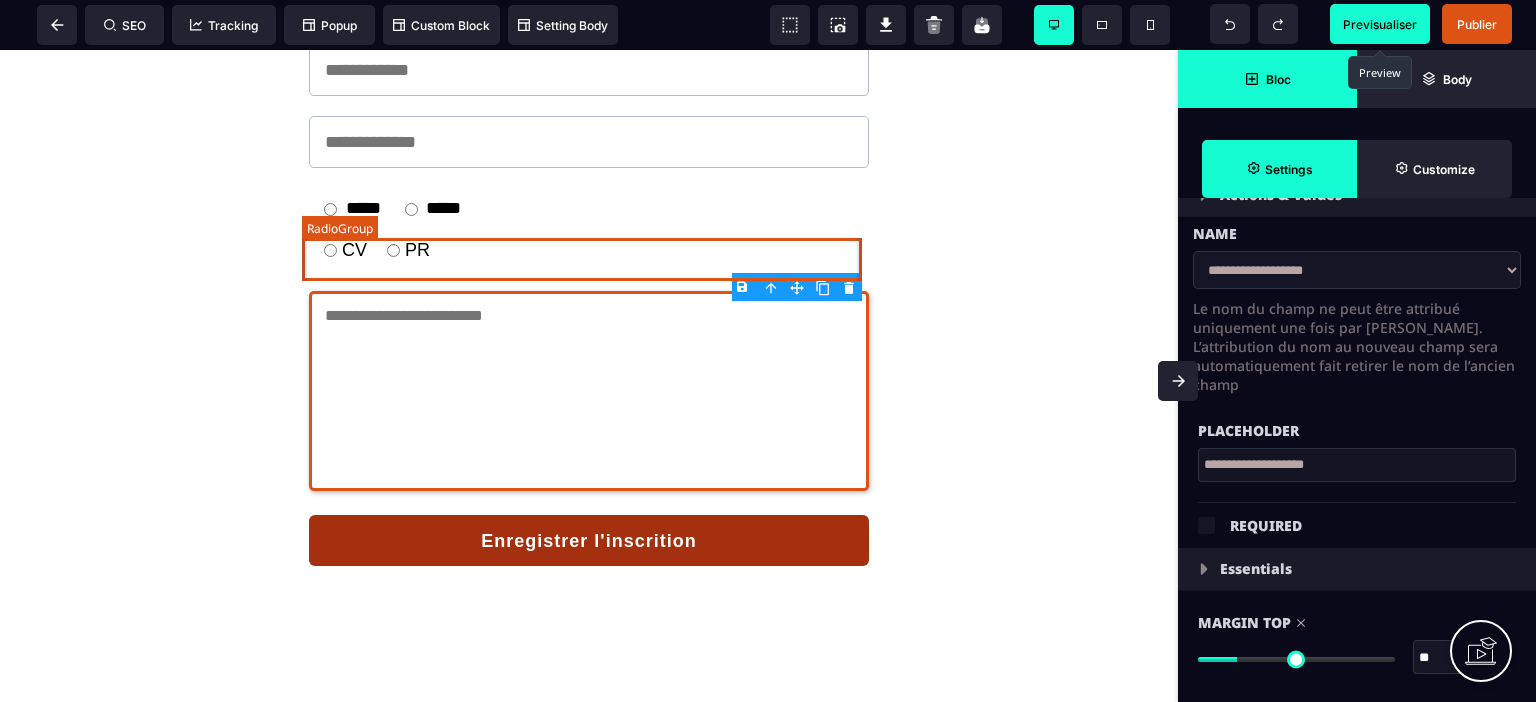 click on "CV PR" at bounding box center [589, 250] 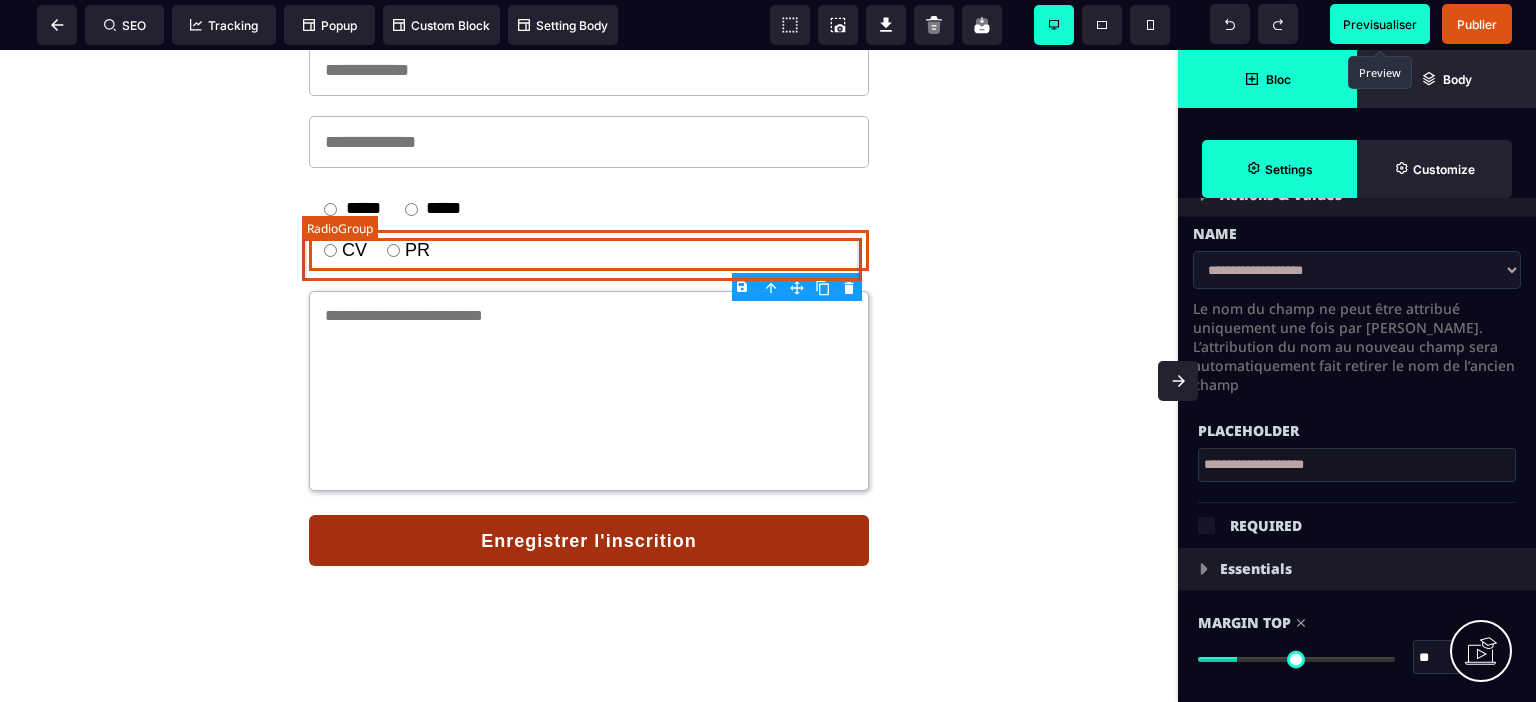 scroll, scrollTop: 0, scrollLeft: 0, axis: both 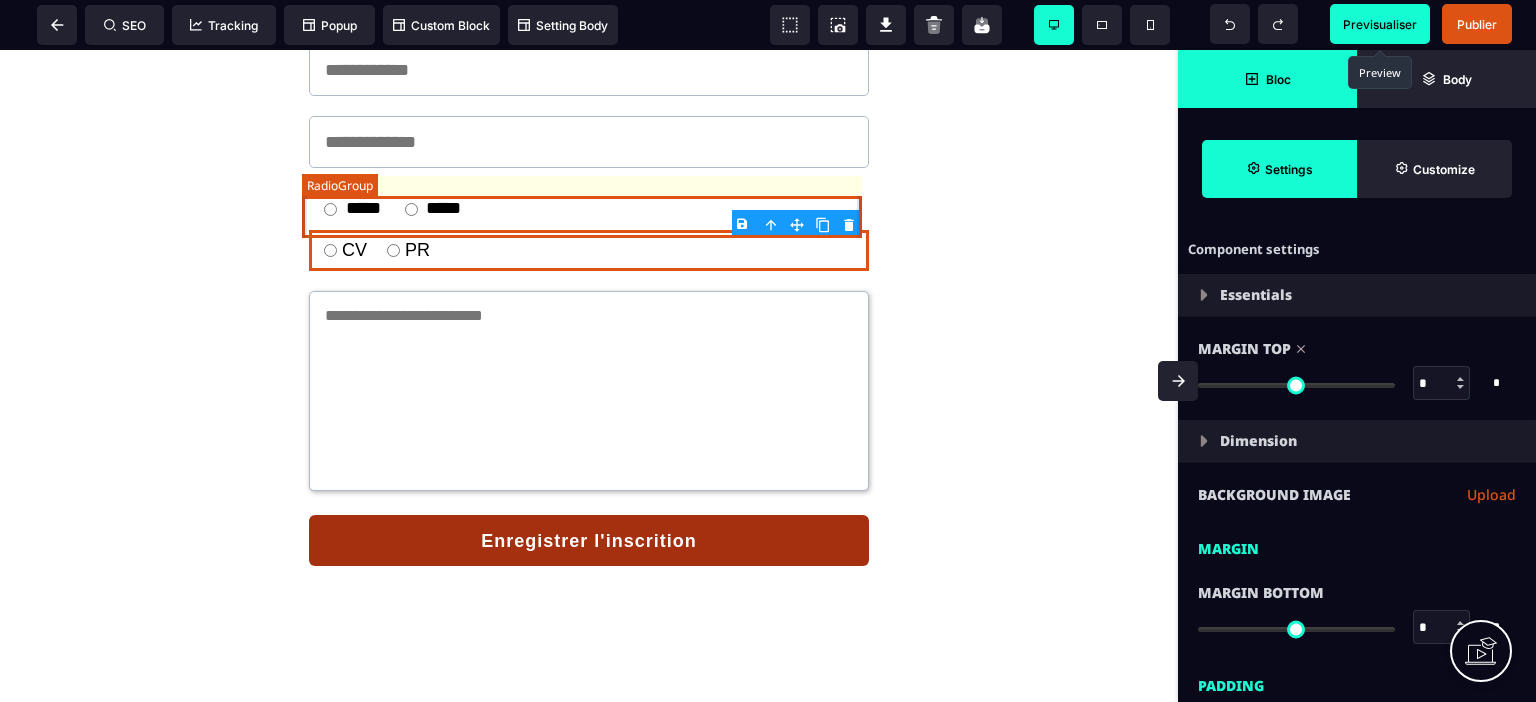 click on "***** *****" at bounding box center [589, 209] 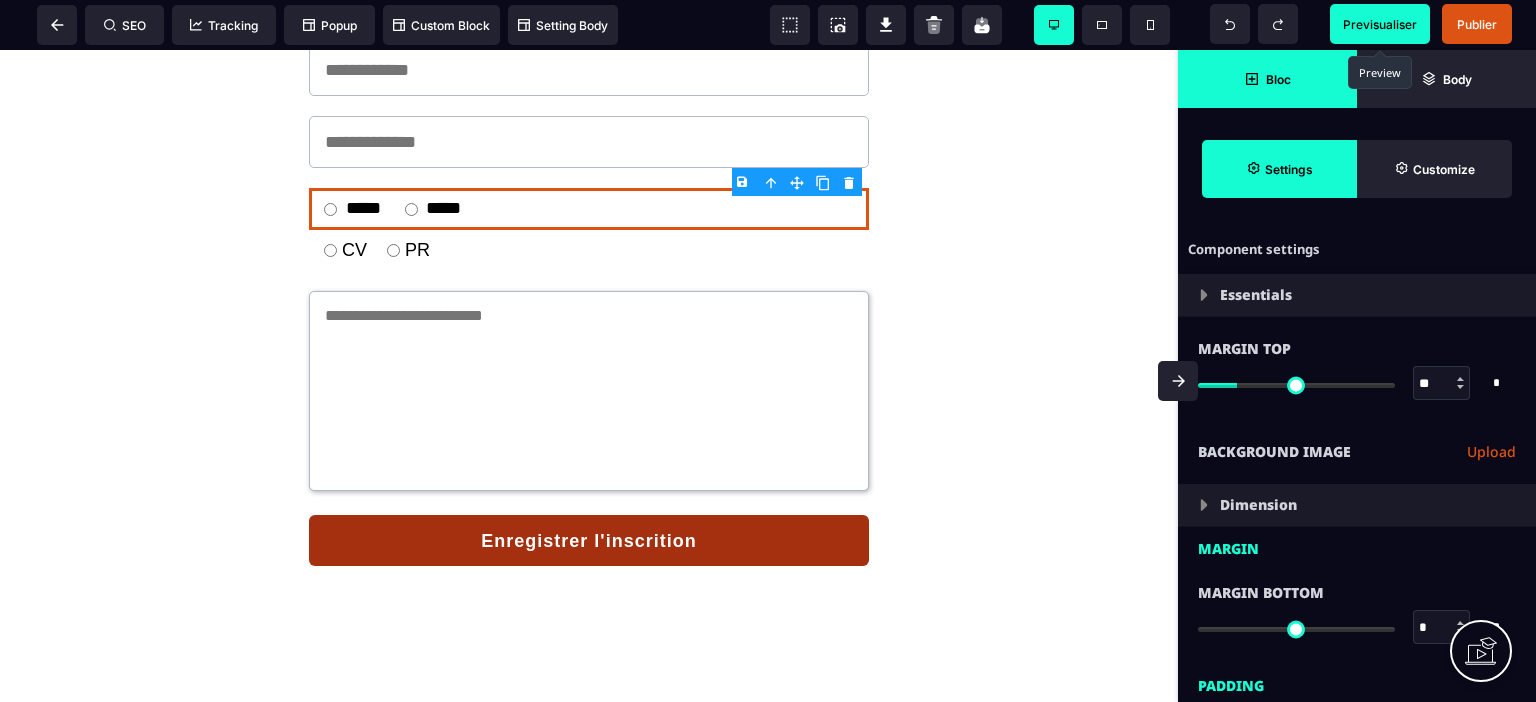 click on "Bloc" at bounding box center (1267, 79) 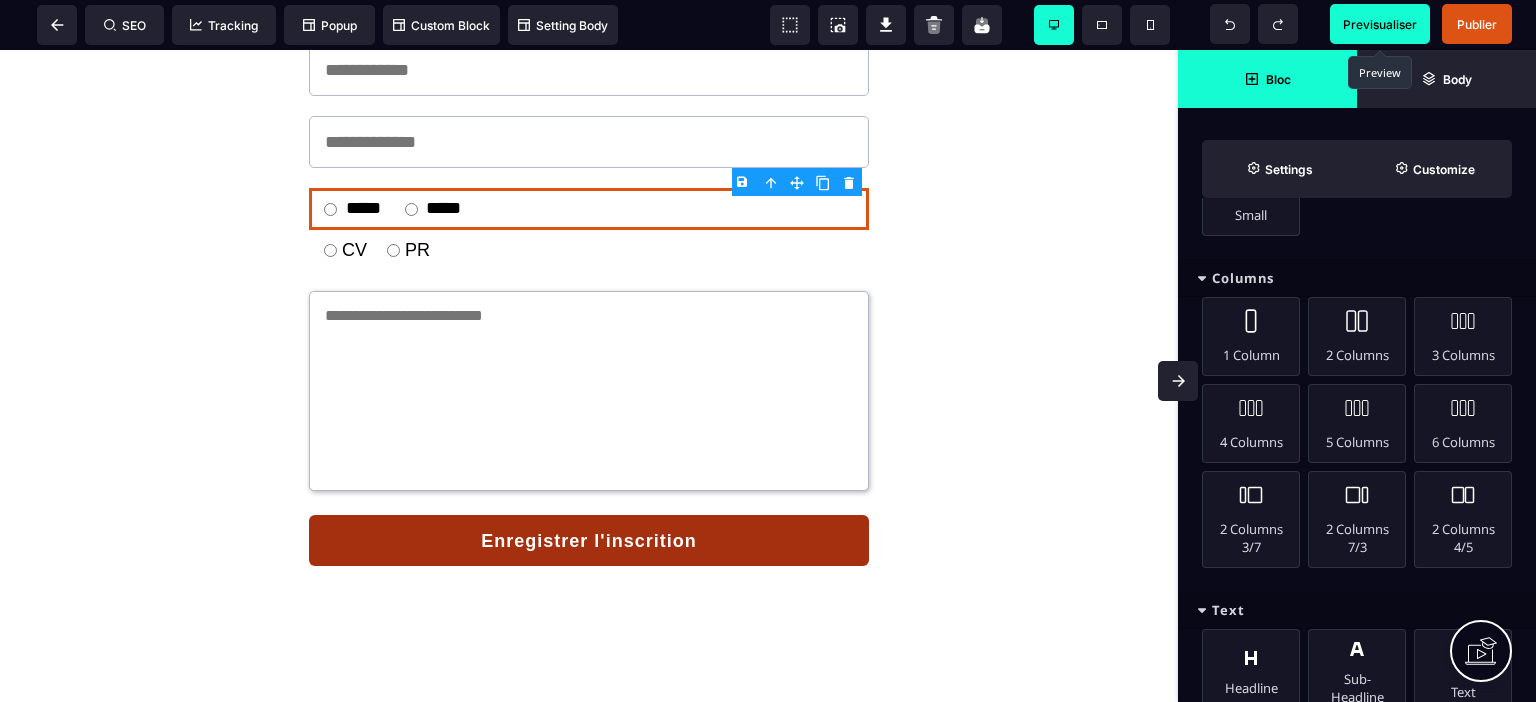 scroll, scrollTop: 200, scrollLeft: 0, axis: vertical 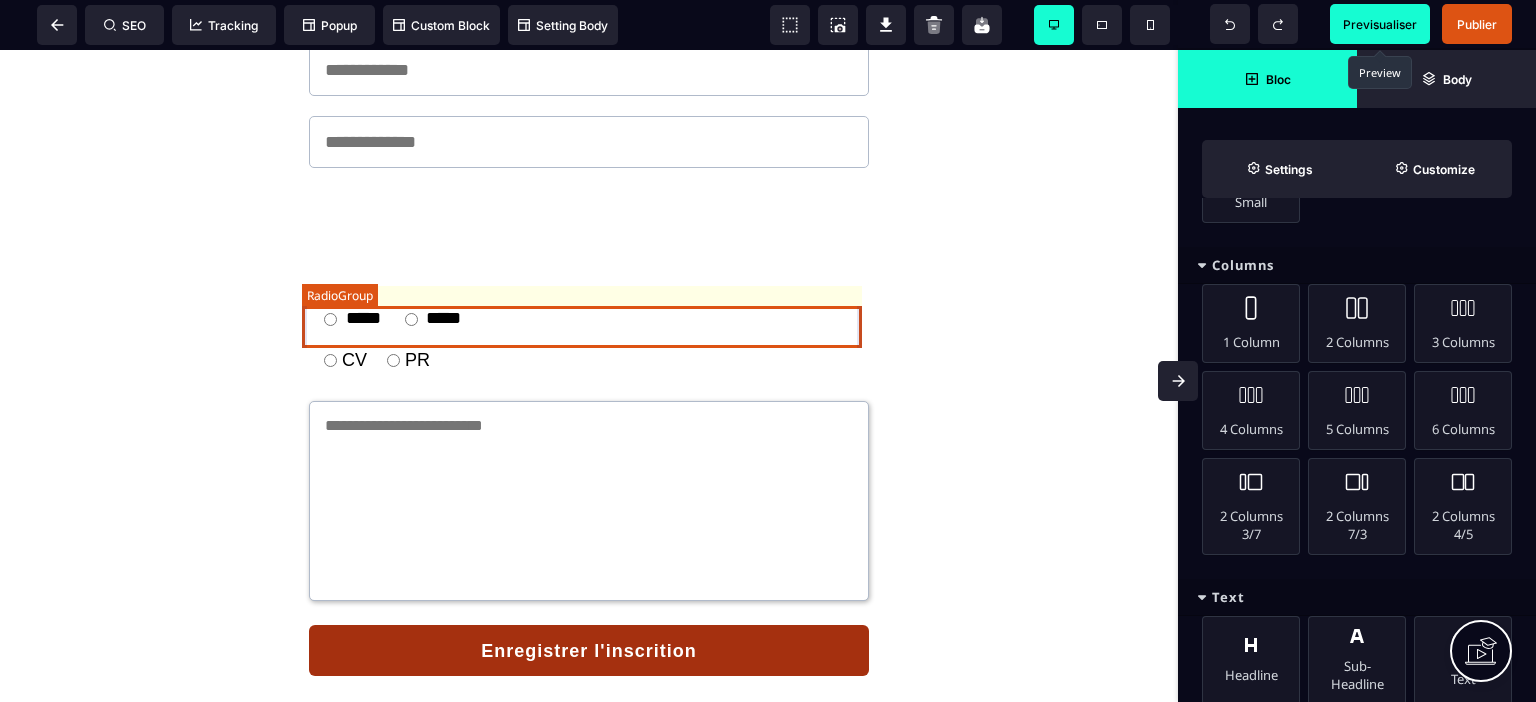 click on "***** *****" at bounding box center (589, 319) 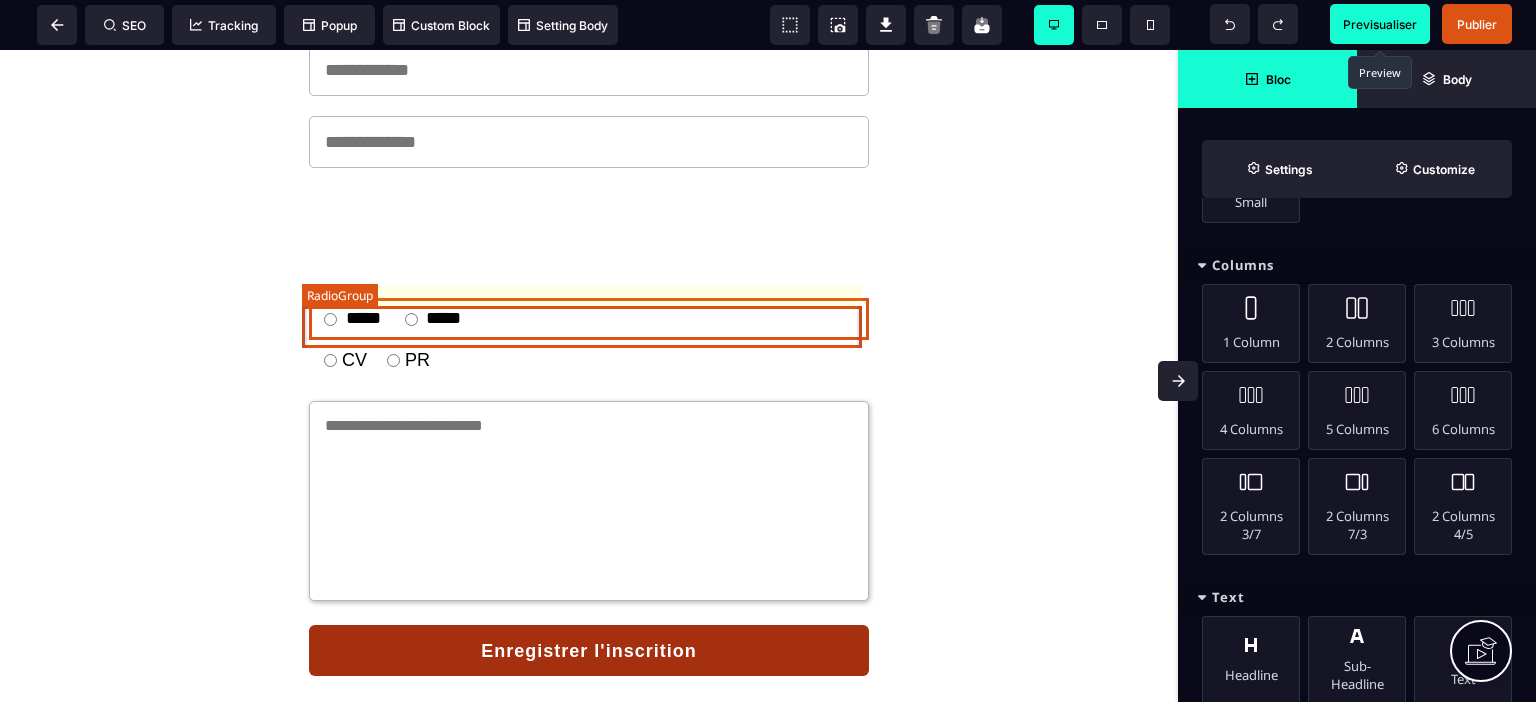 scroll, scrollTop: 0, scrollLeft: 0, axis: both 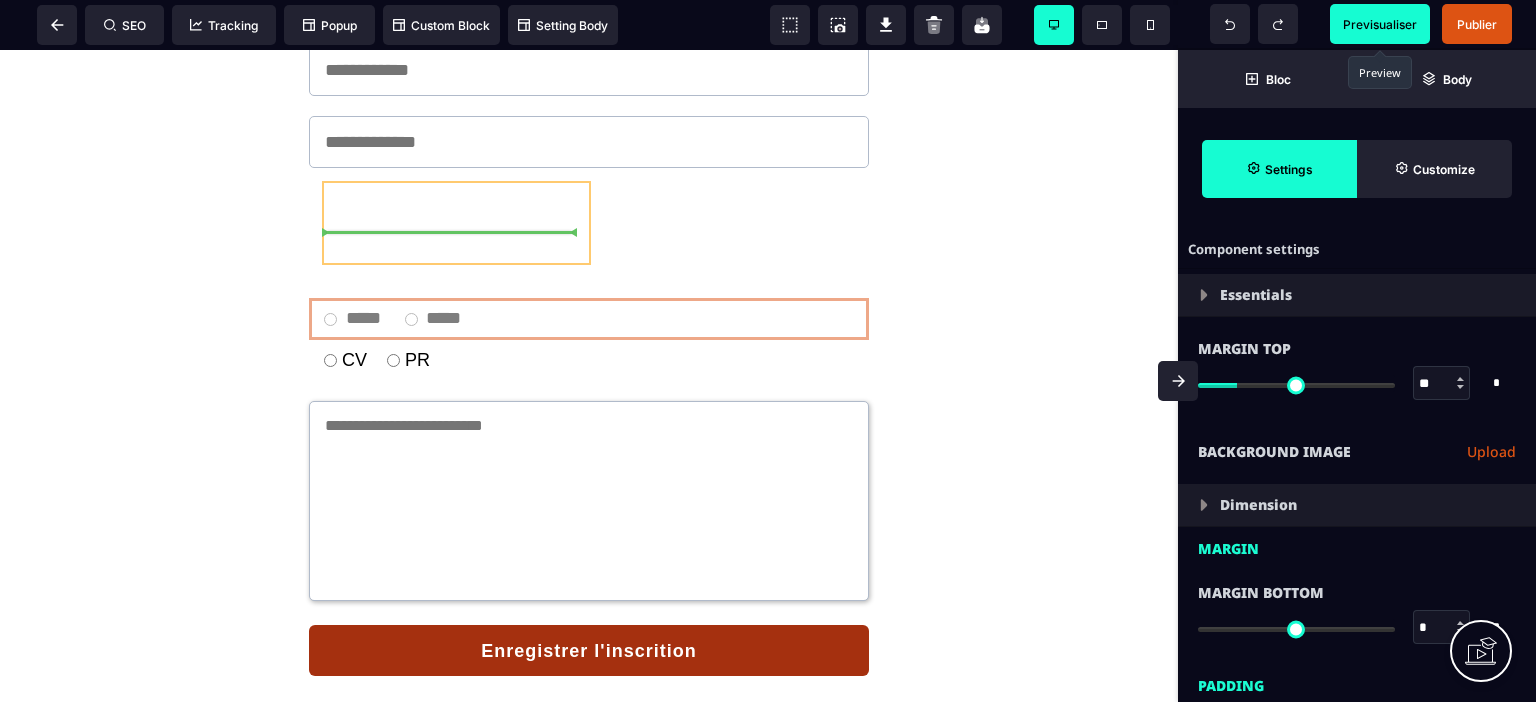 drag, startPoint x: 792, startPoint y: 343, endPoint x: 474, endPoint y: 215, distance: 342.7944 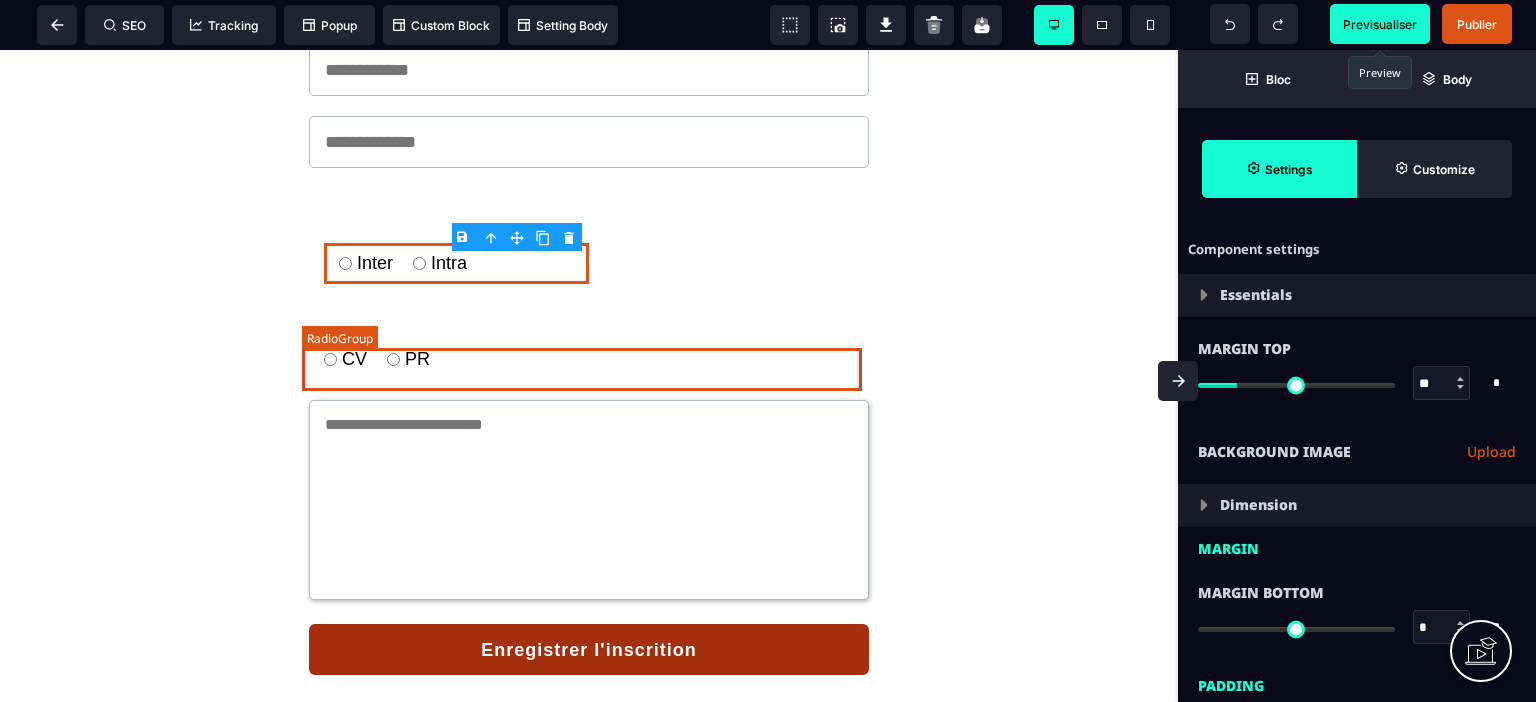 click on "CV PR" at bounding box center [589, 359] 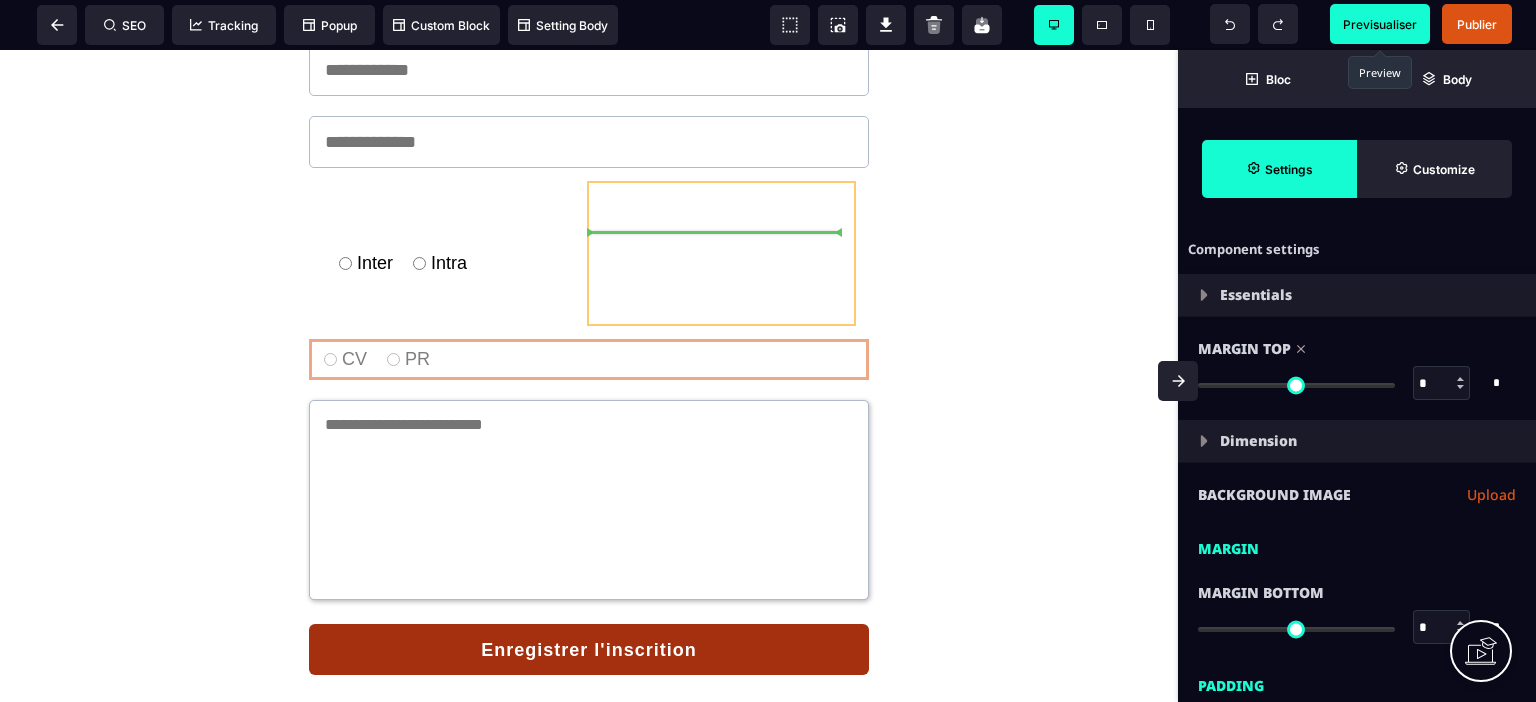 drag, startPoint x: 798, startPoint y: 383, endPoint x: 769, endPoint y: 237, distance: 148.85228 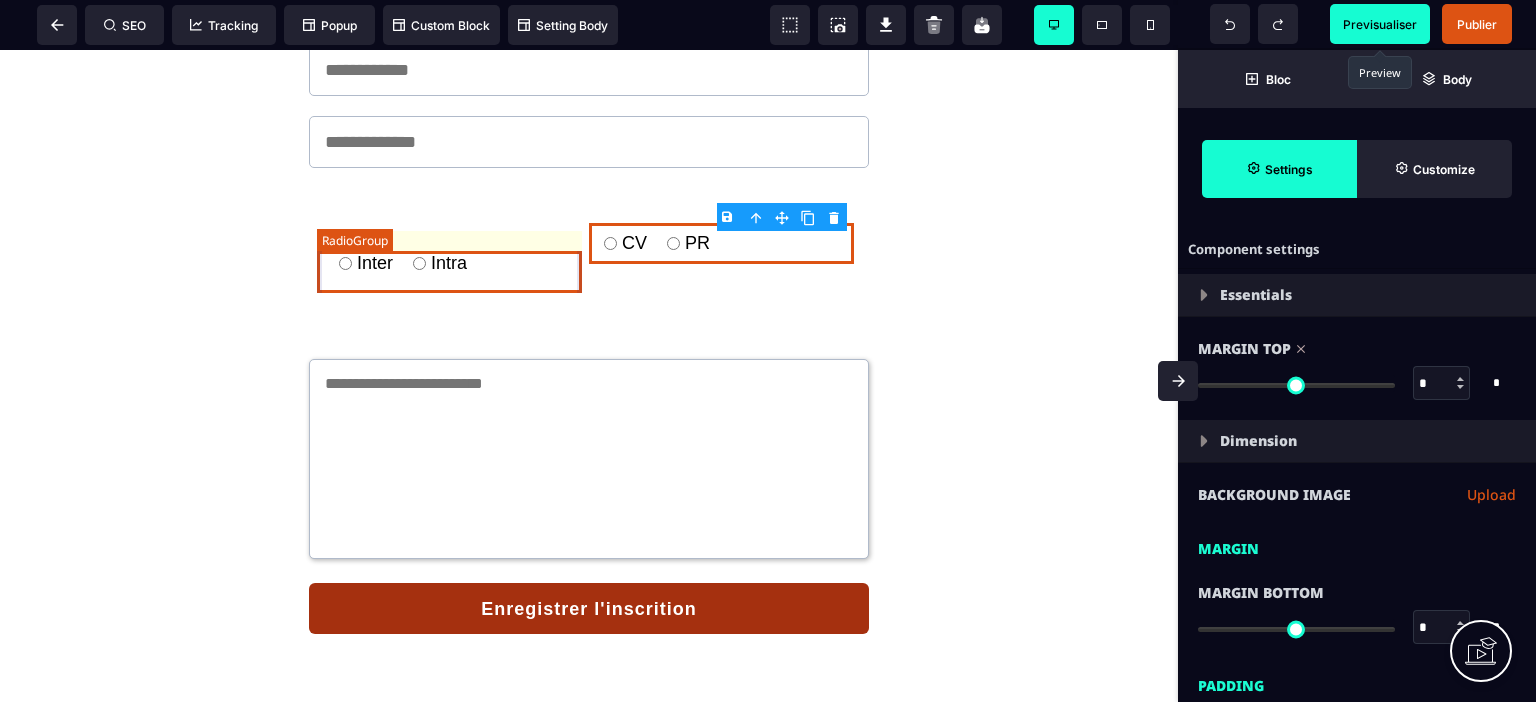 click on "Inter Intra" at bounding box center (456, 263) 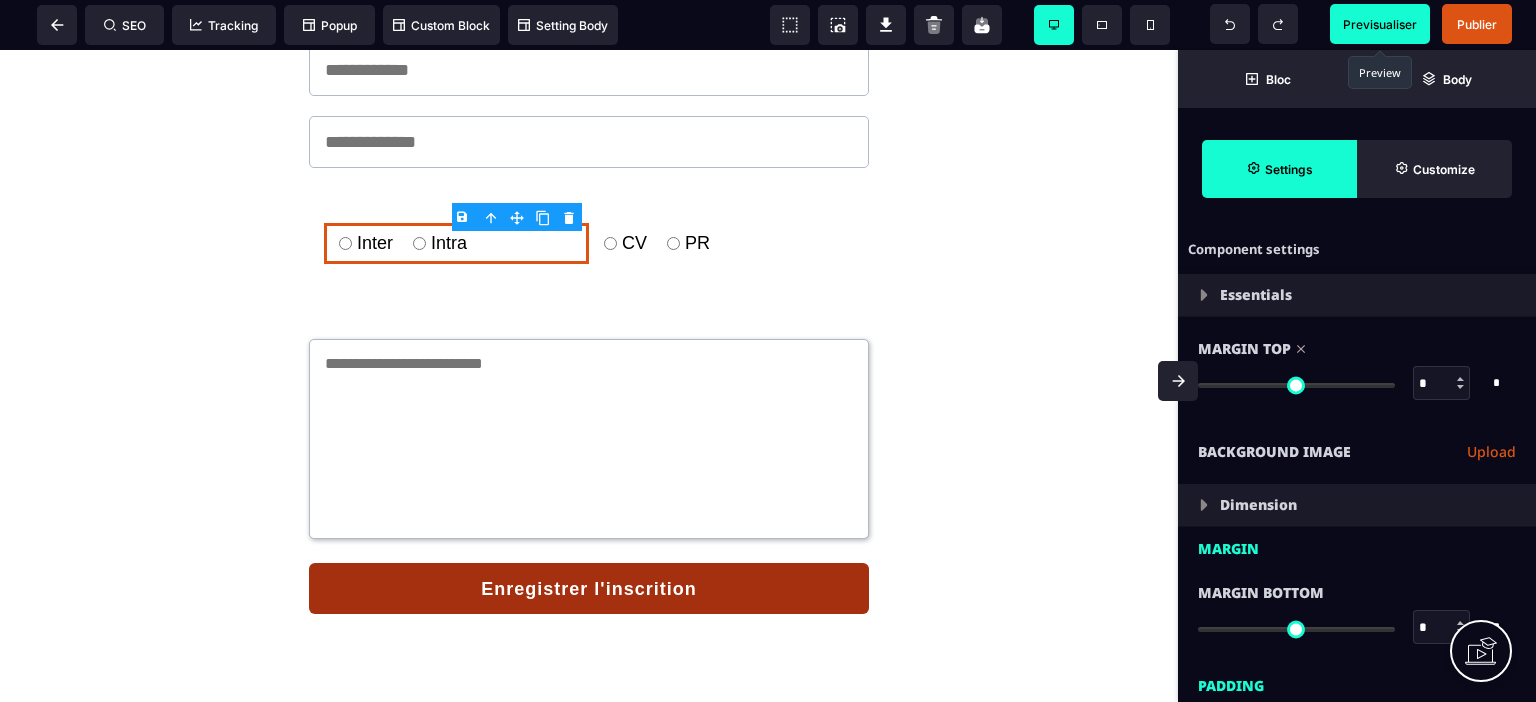 drag, startPoint x: 1244, startPoint y: 385, endPoint x: 1168, endPoint y: 386, distance: 76.00658 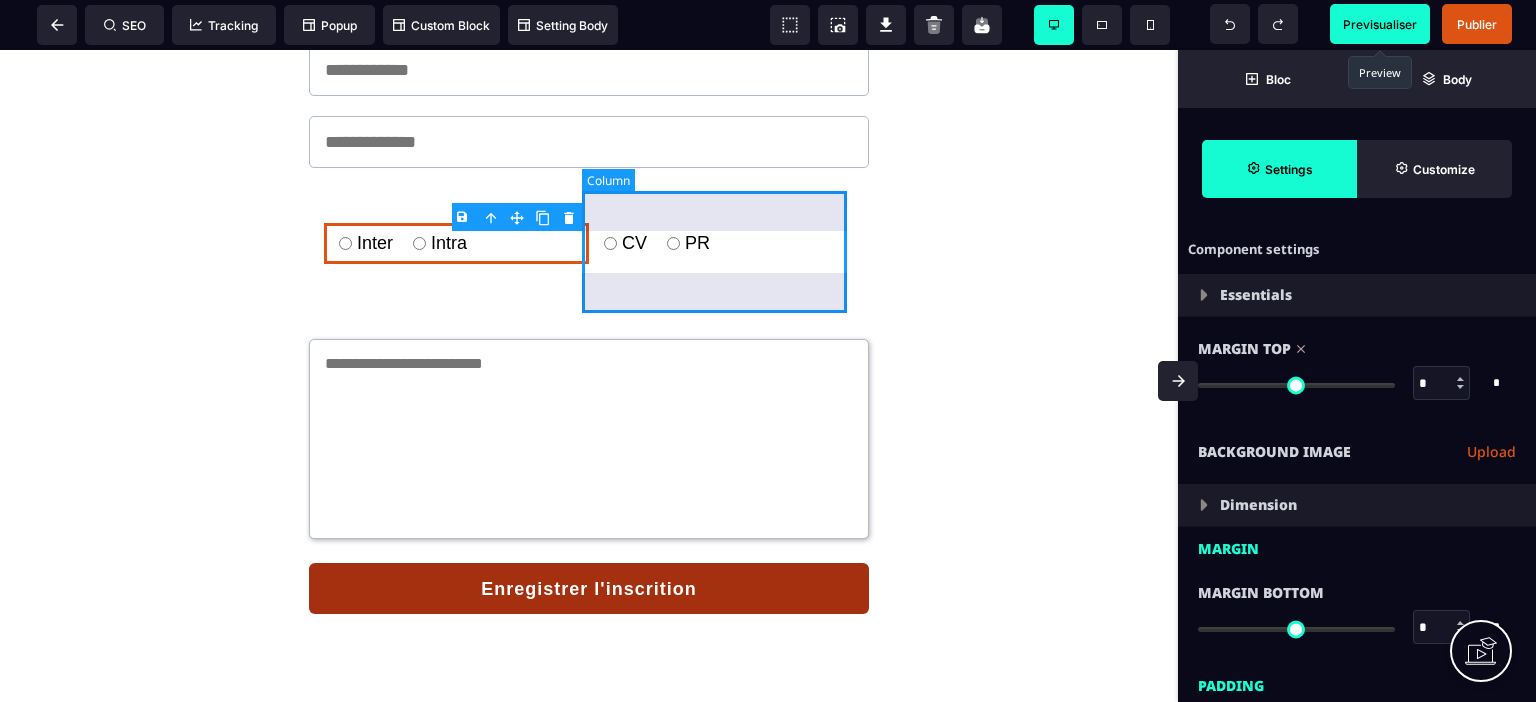 click on "CV PR" at bounding box center [721, 243] 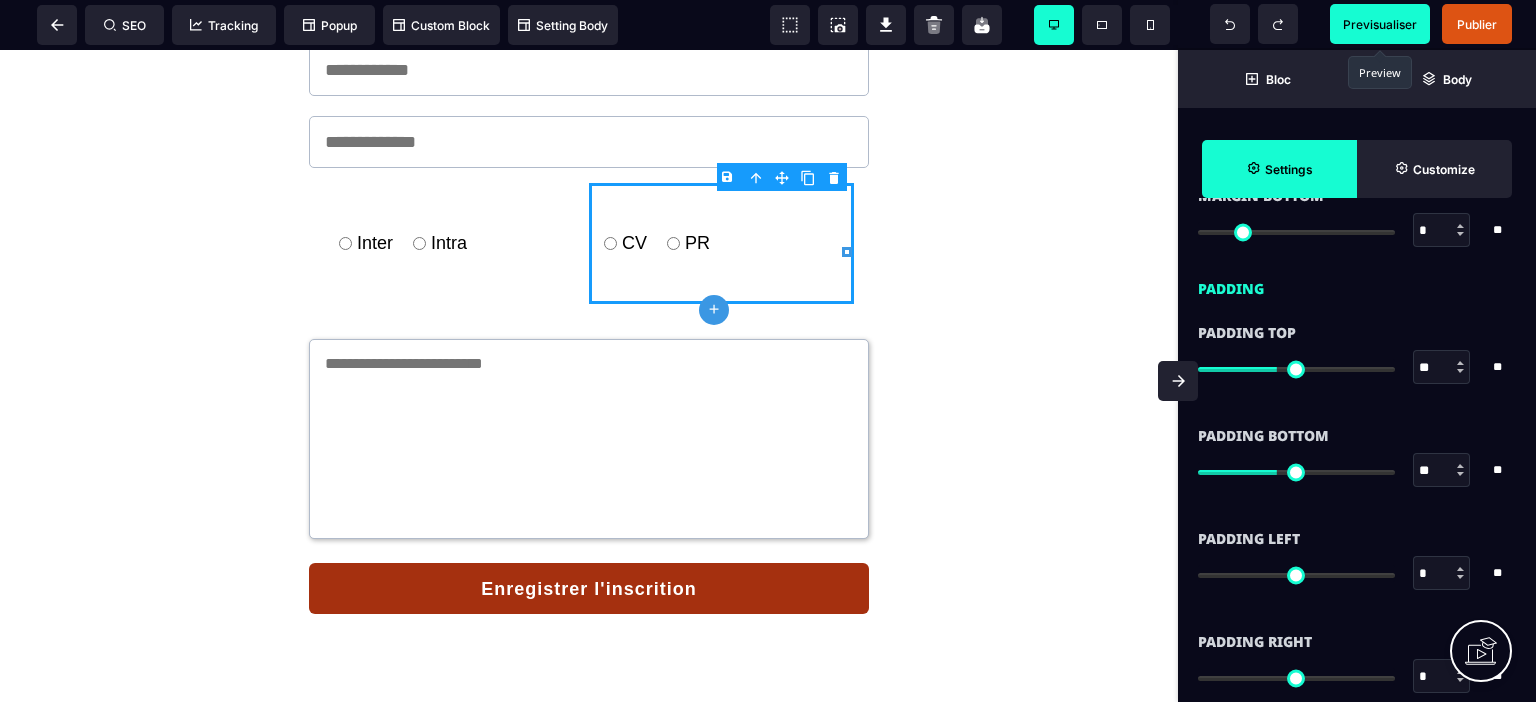 scroll, scrollTop: 1500, scrollLeft: 0, axis: vertical 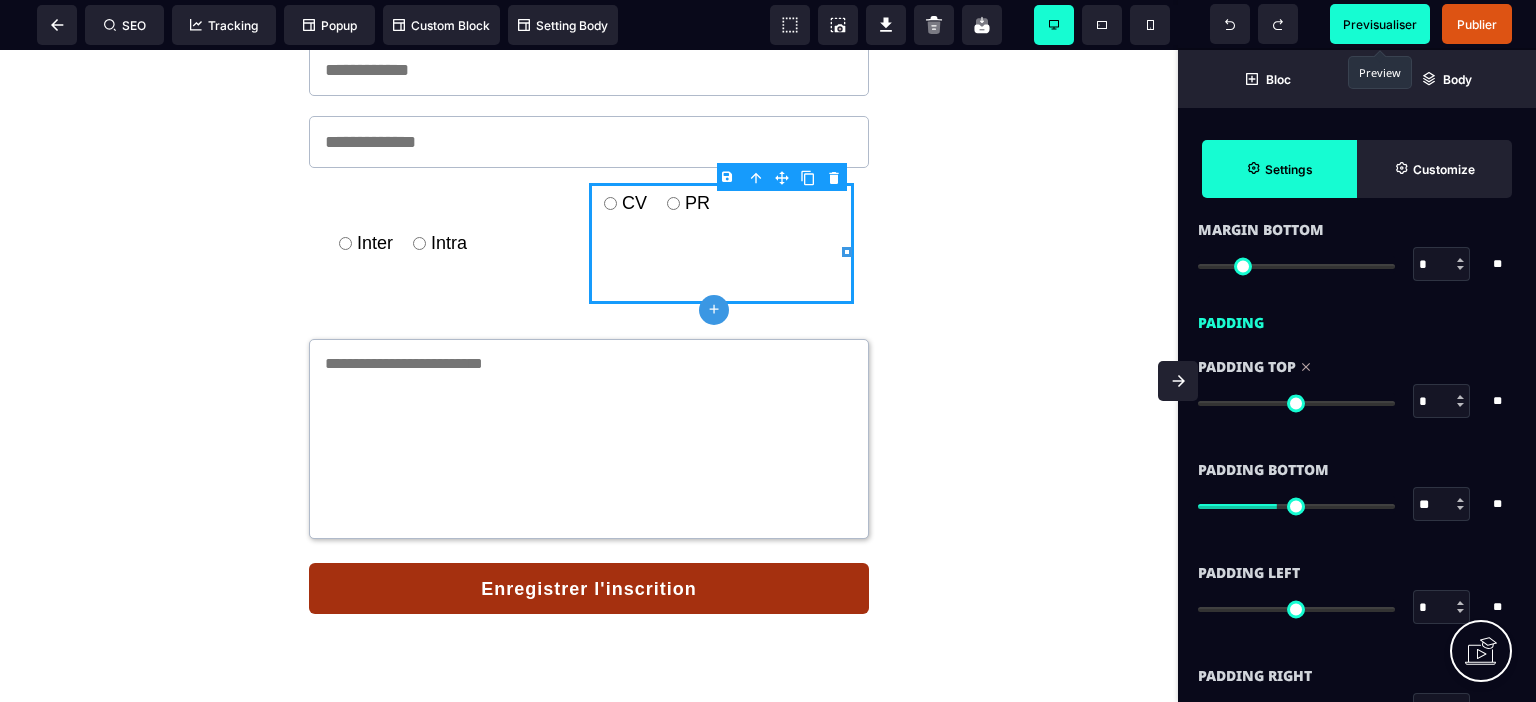 drag, startPoint x: 1277, startPoint y: 397, endPoint x: 1177, endPoint y: 400, distance: 100.04499 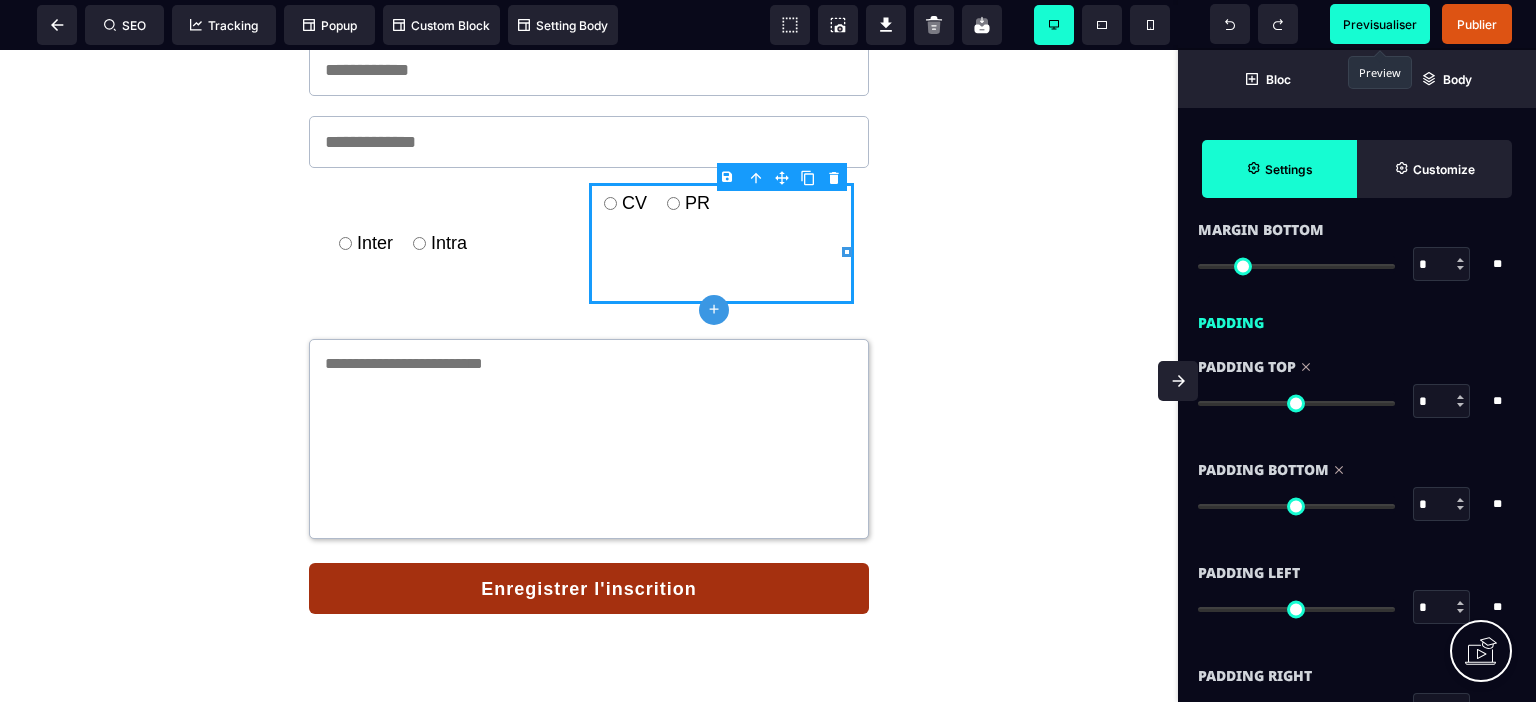 drag, startPoint x: 1278, startPoint y: 500, endPoint x: 1160, endPoint y: 490, distance: 118.42297 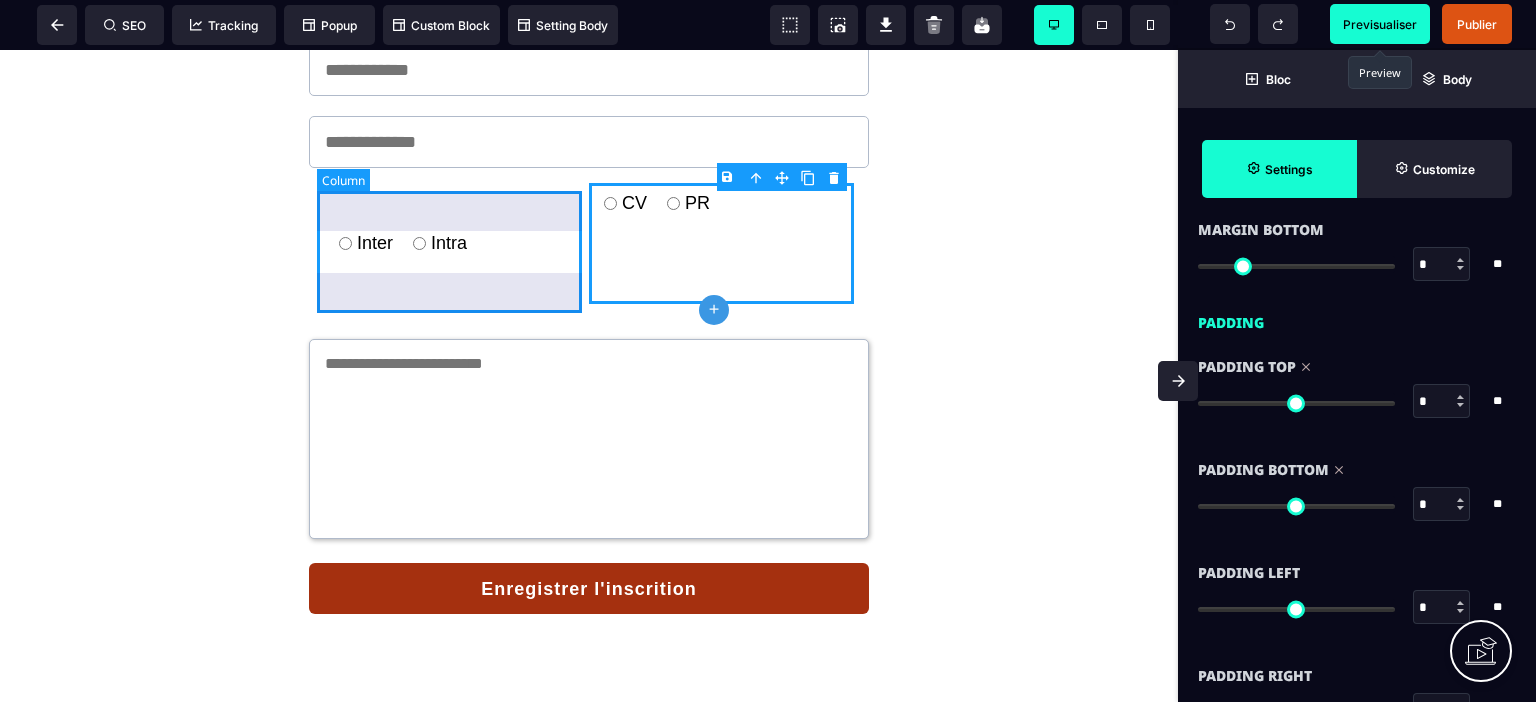 click on "Inter Intra" at bounding box center [456, 243] 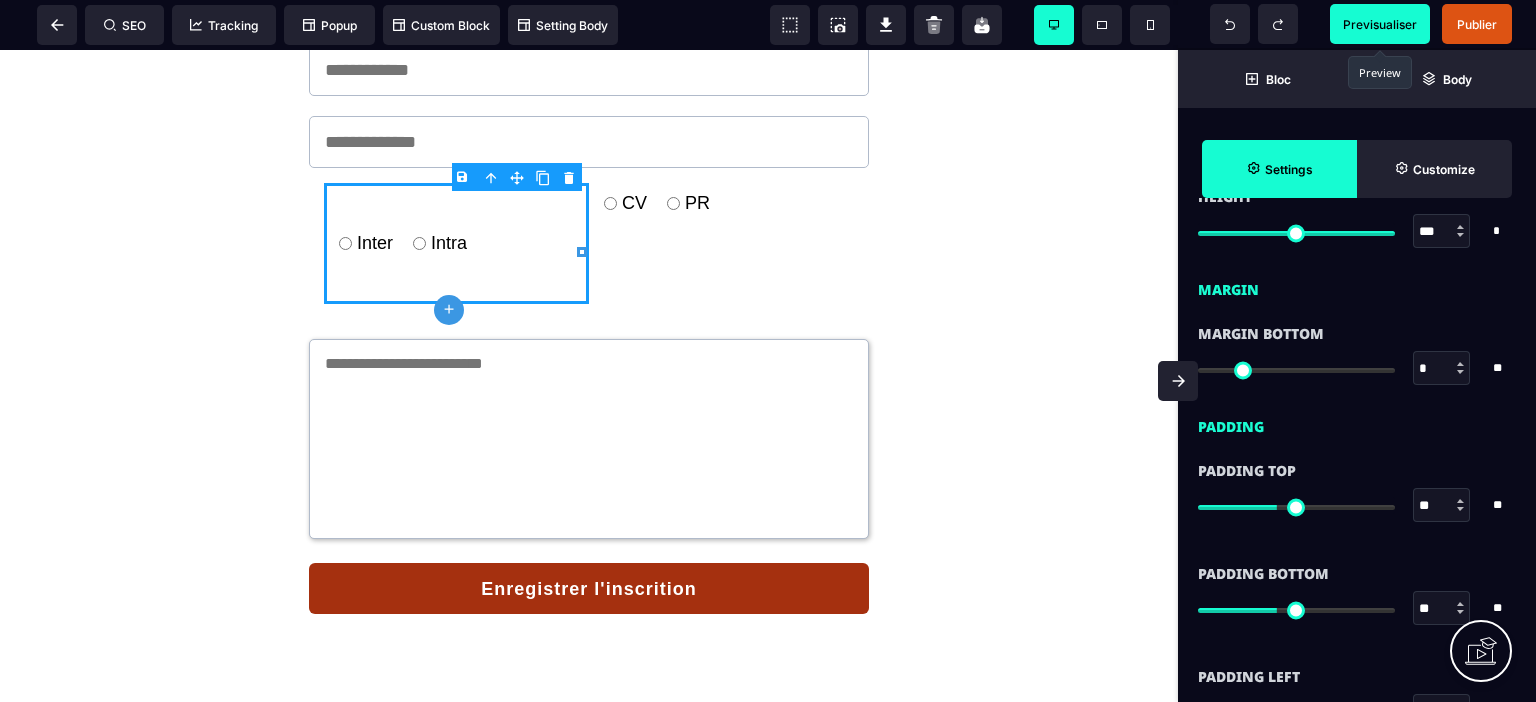 scroll, scrollTop: 1400, scrollLeft: 0, axis: vertical 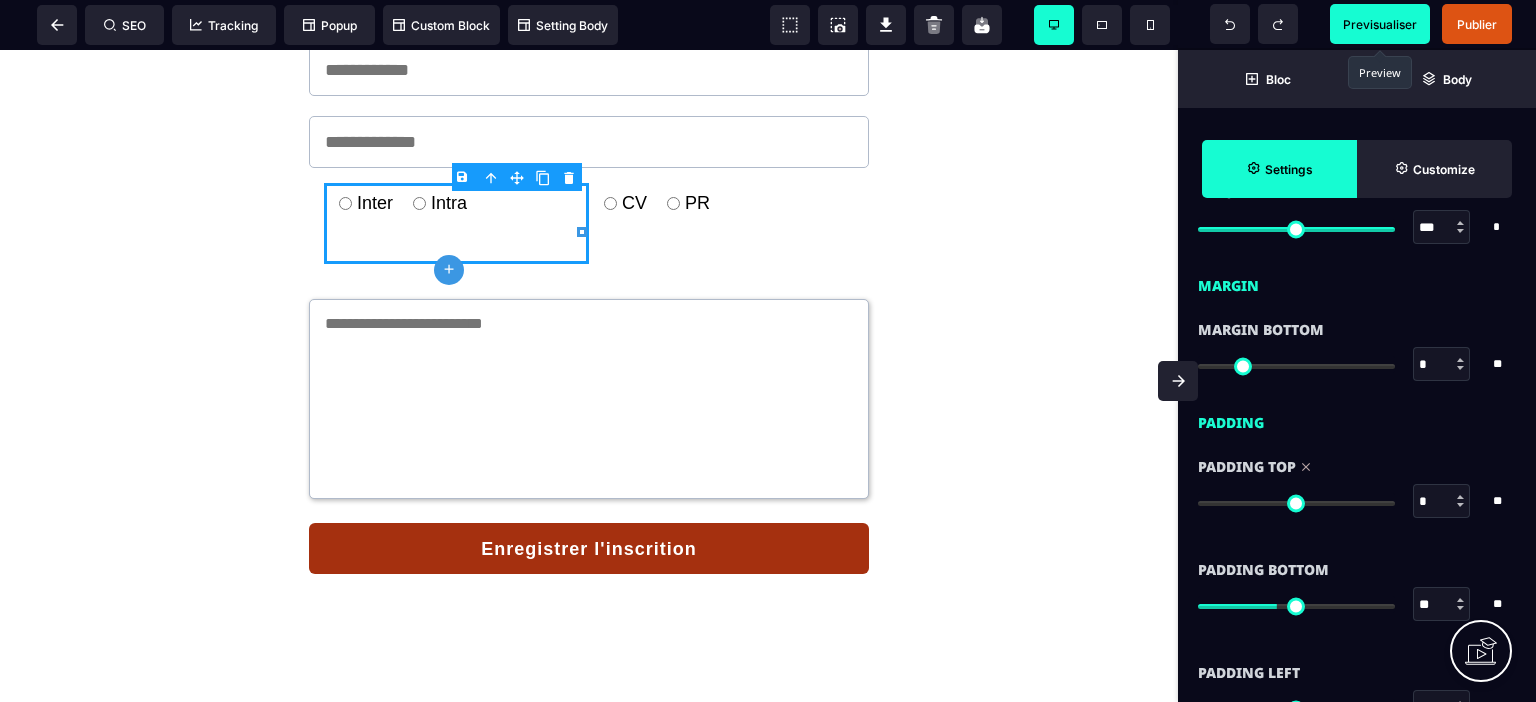 drag, startPoint x: 1280, startPoint y: 501, endPoint x: 1185, endPoint y: 510, distance: 95.42536 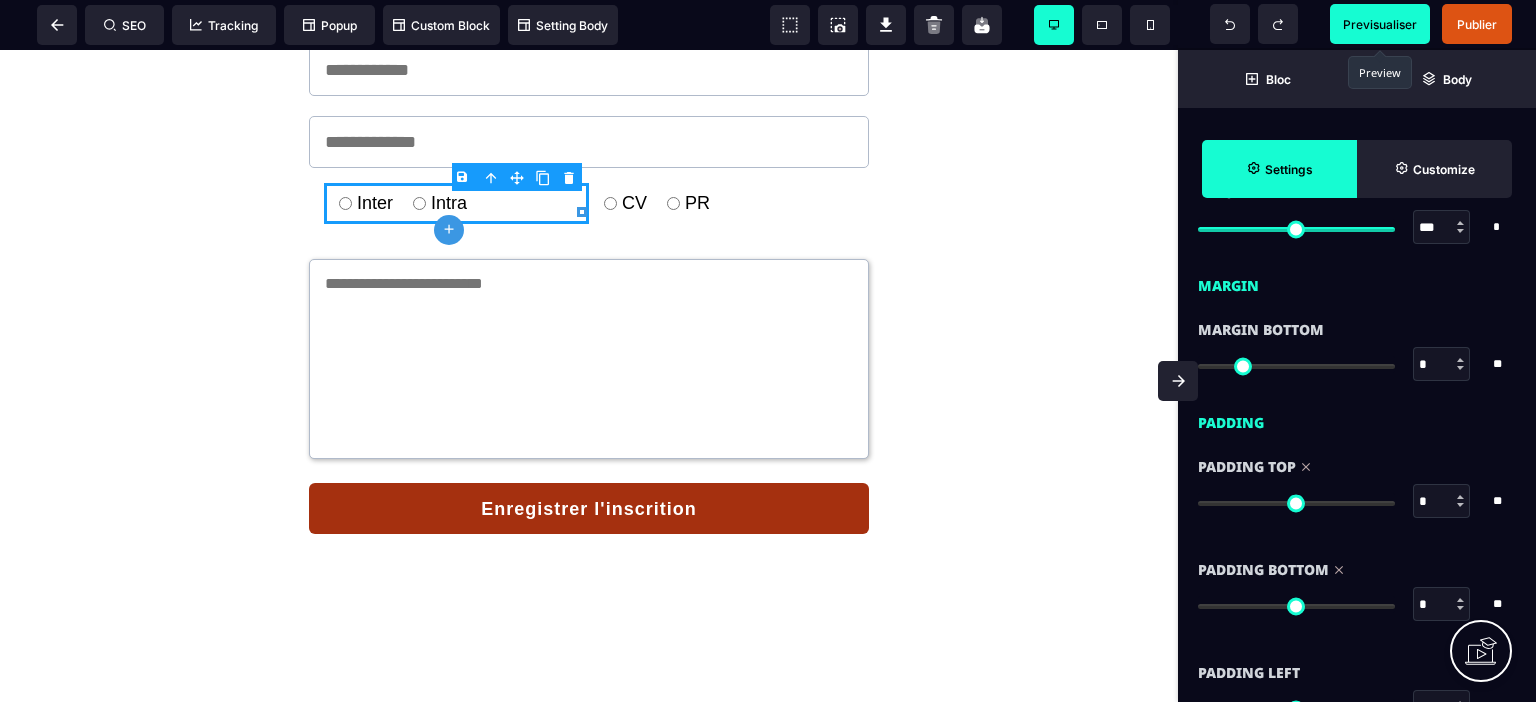 drag, startPoint x: 1277, startPoint y: 609, endPoint x: 1077, endPoint y: 596, distance: 200.42206 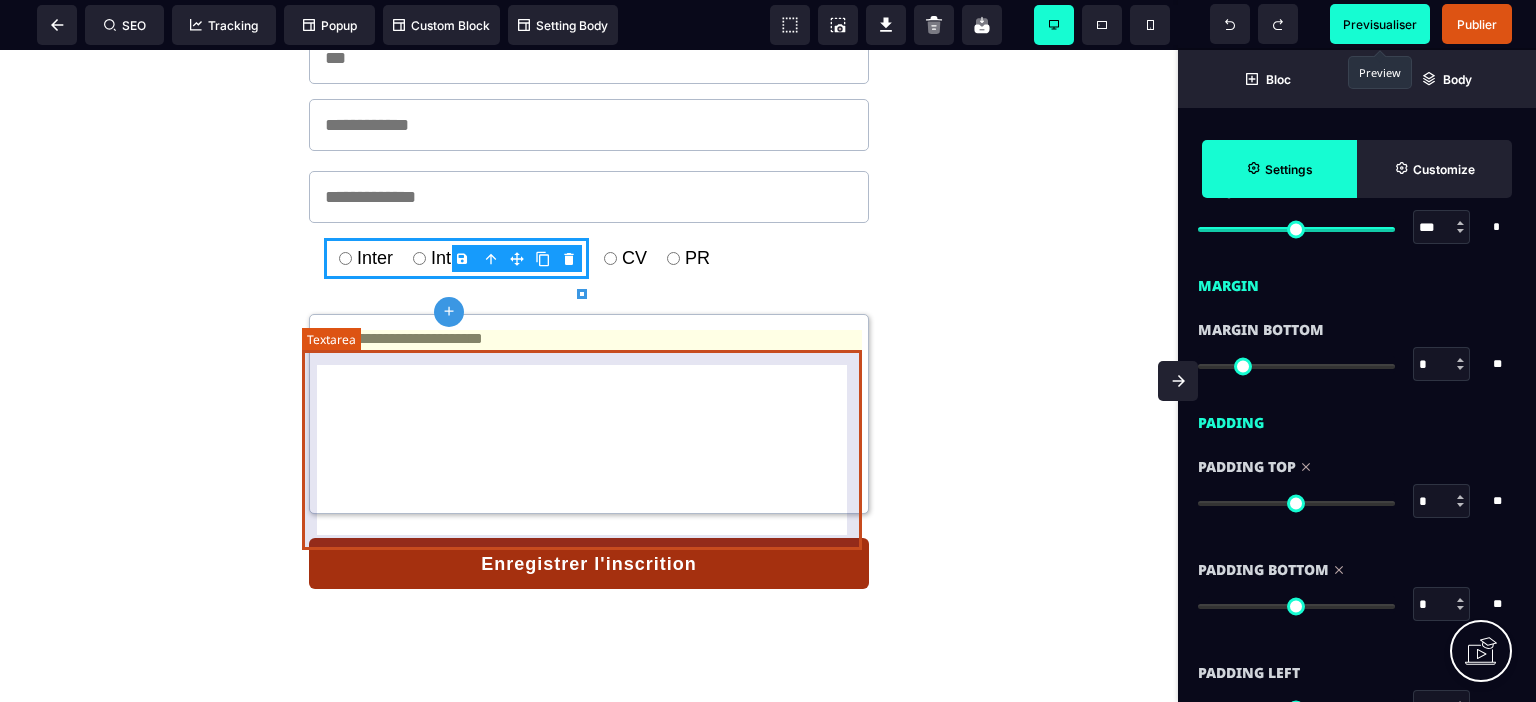 scroll, scrollTop: 300, scrollLeft: 0, axis: vertical 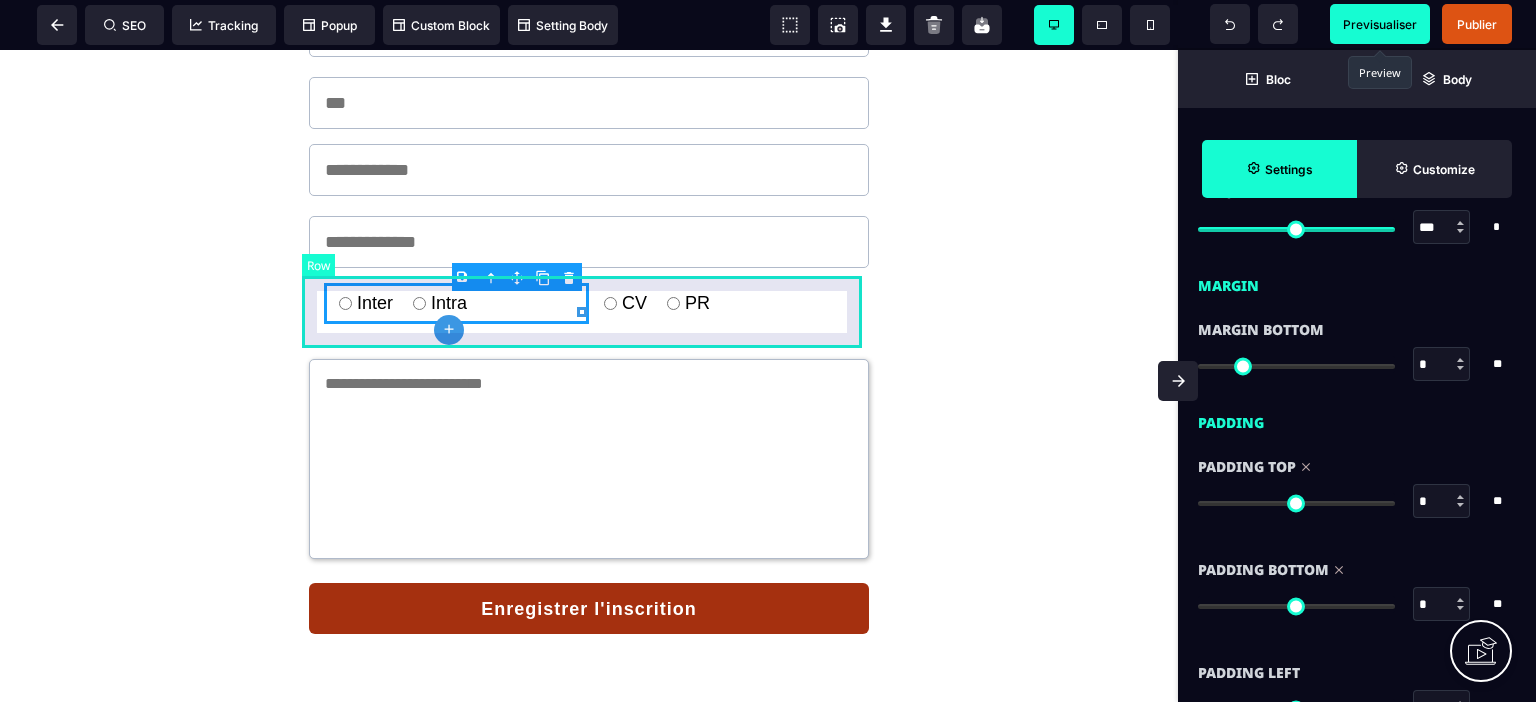 click on "Inter Intra CV PR" at bounding box center (589, 303) 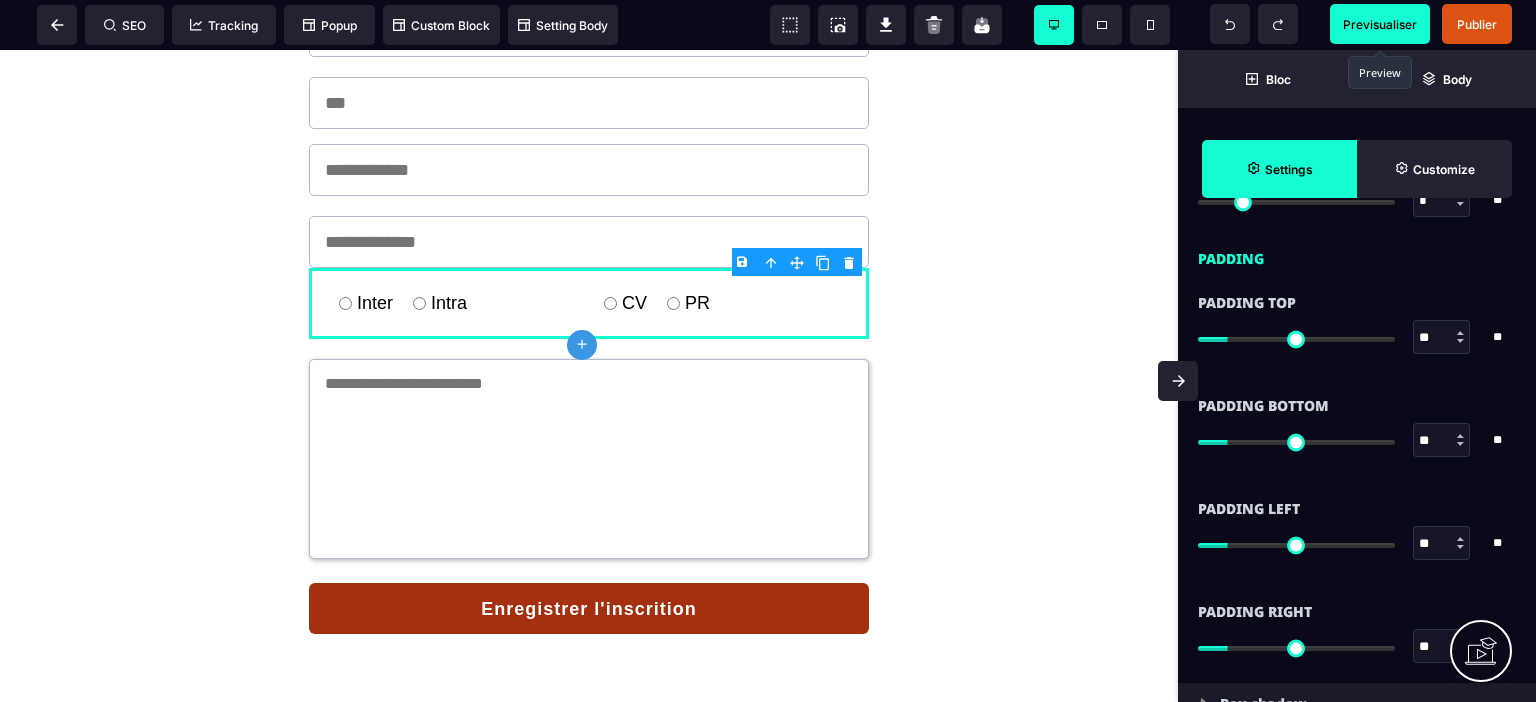 scroll, scrollTop: 1700, scrollLeft: 0, axis: vertical 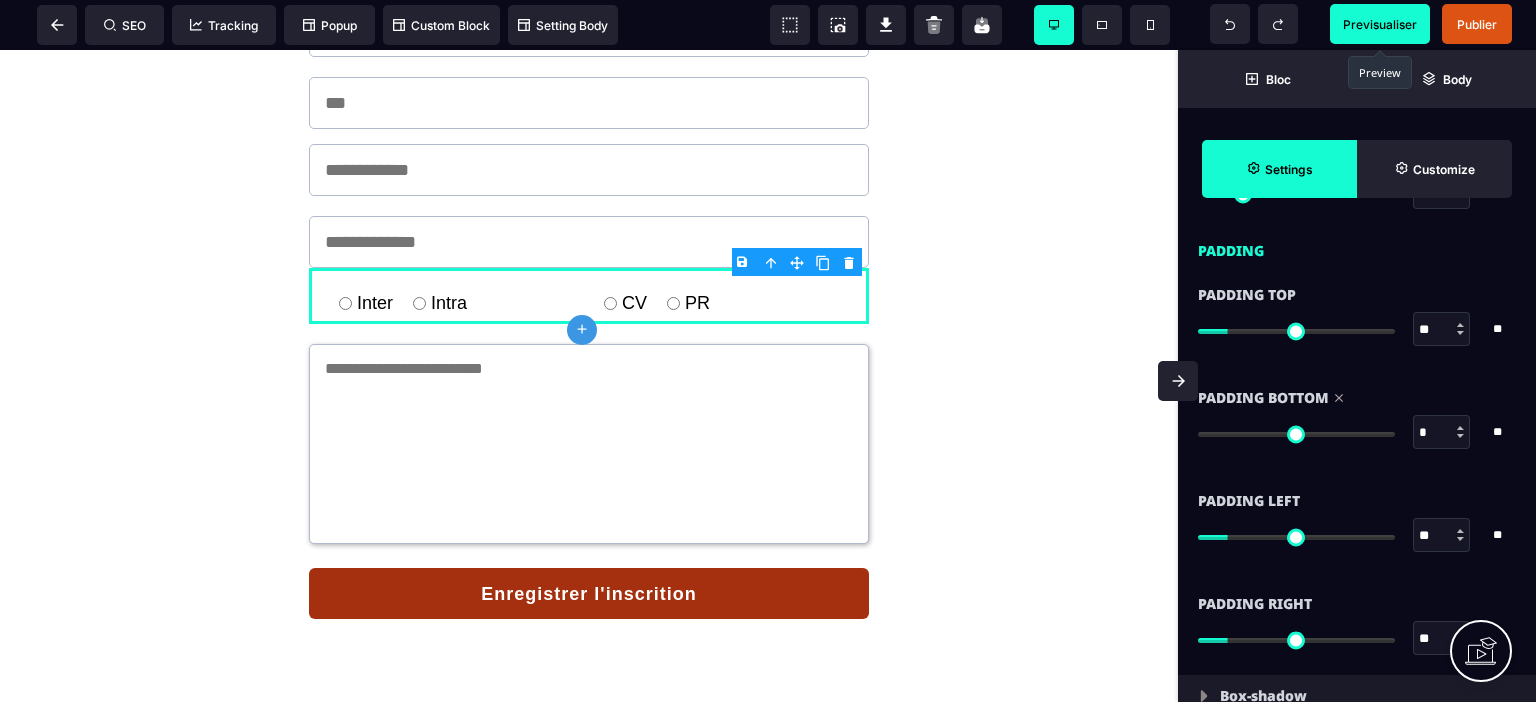 drag, startPoint x: 1232, startPoint y: 426, endPoint x: 1108, endPoint y: 453, distance: 126.90548 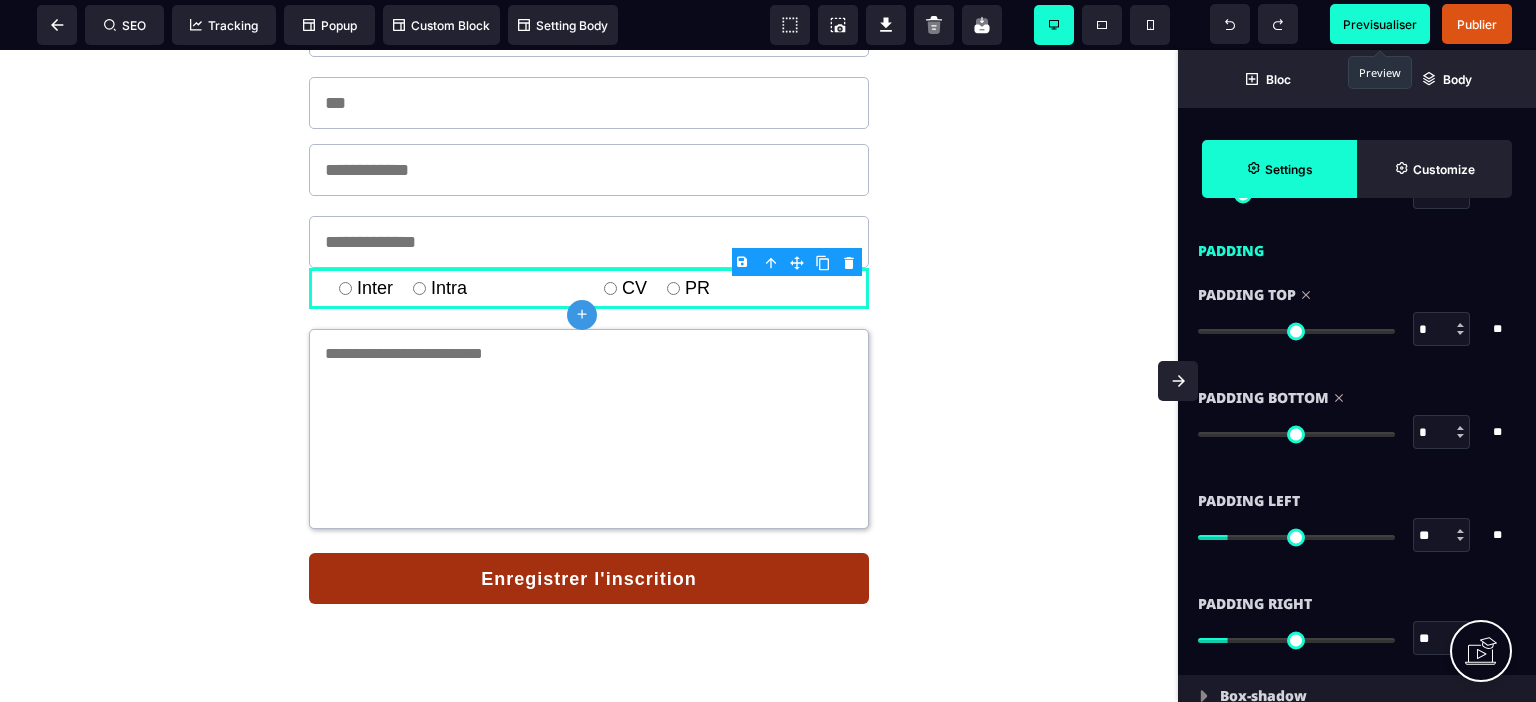 drag, startPoint x: 1224, startPoint y: 331, endPoint x: 1092, endPoint y: 341, distance: 132.37825 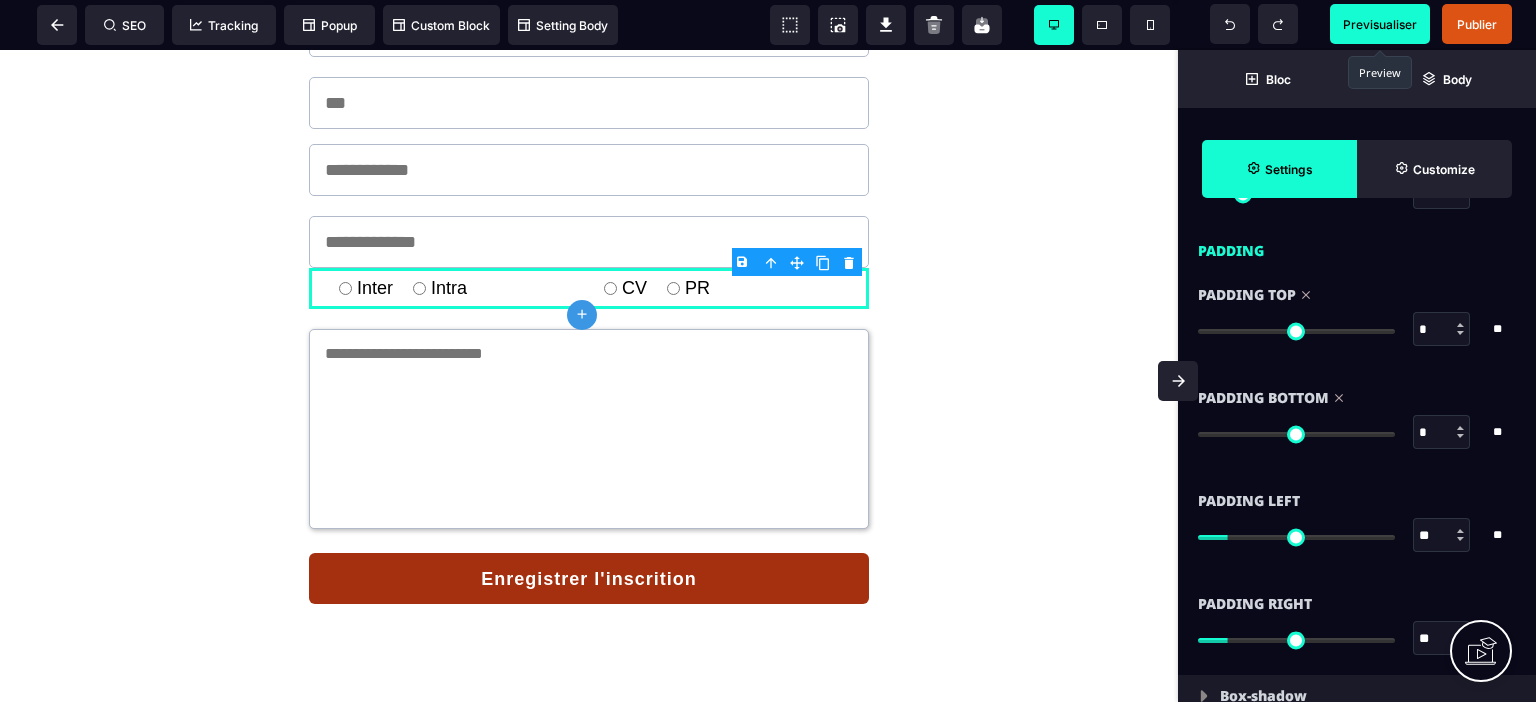 click at bounding box center [1296, 331] 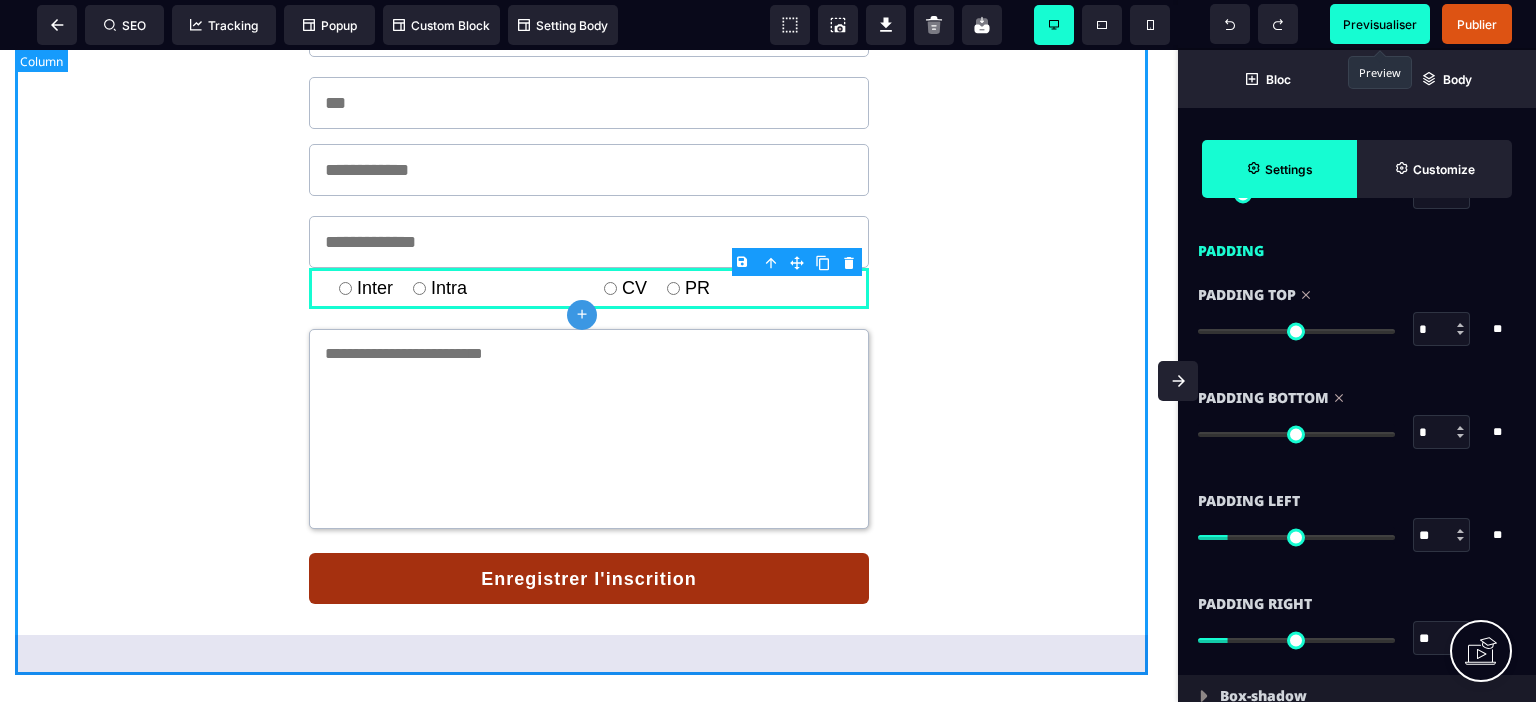 click on "Inter Intra CV PR Enregistrer l'inscrition" at bounding box center (589, 304) 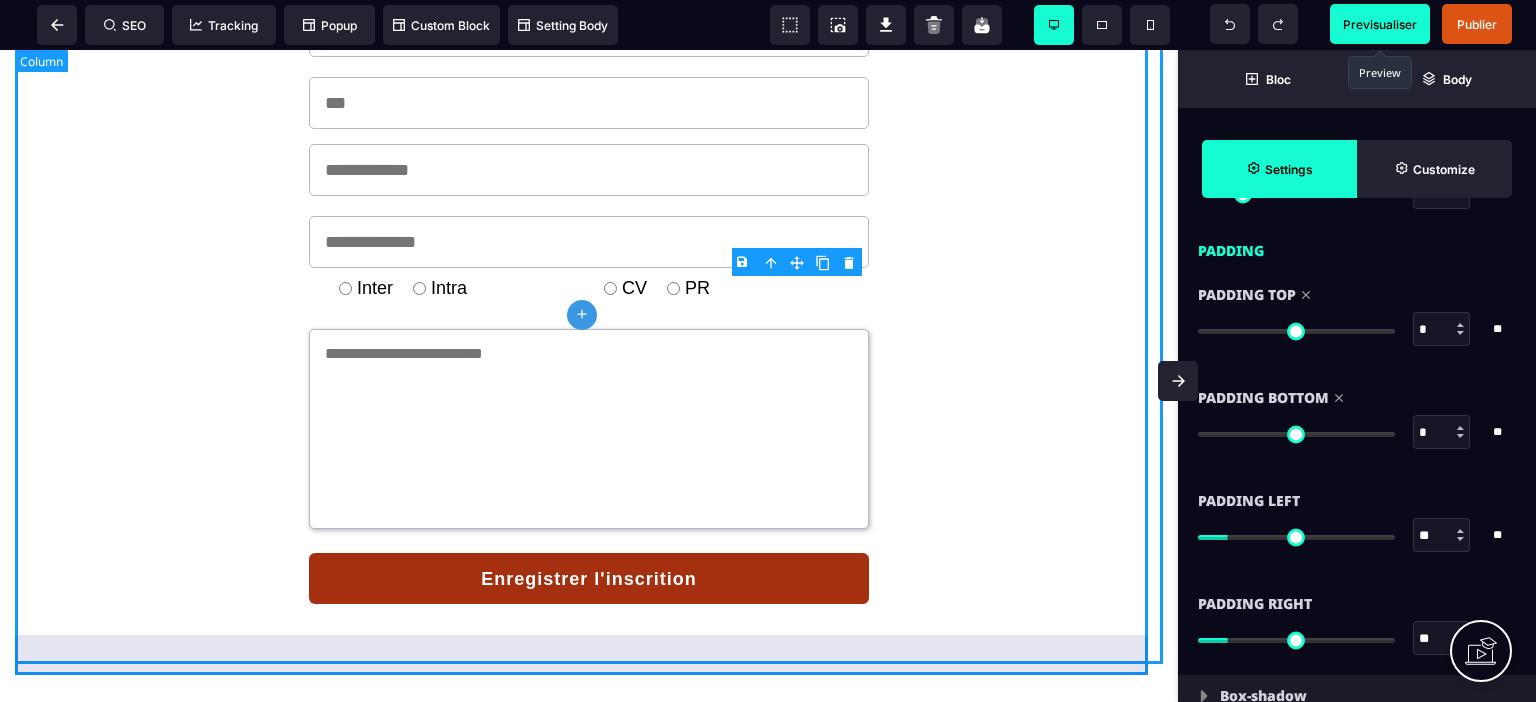 scroll, scrollTop: 0, scrollLeft: 0, axis: both 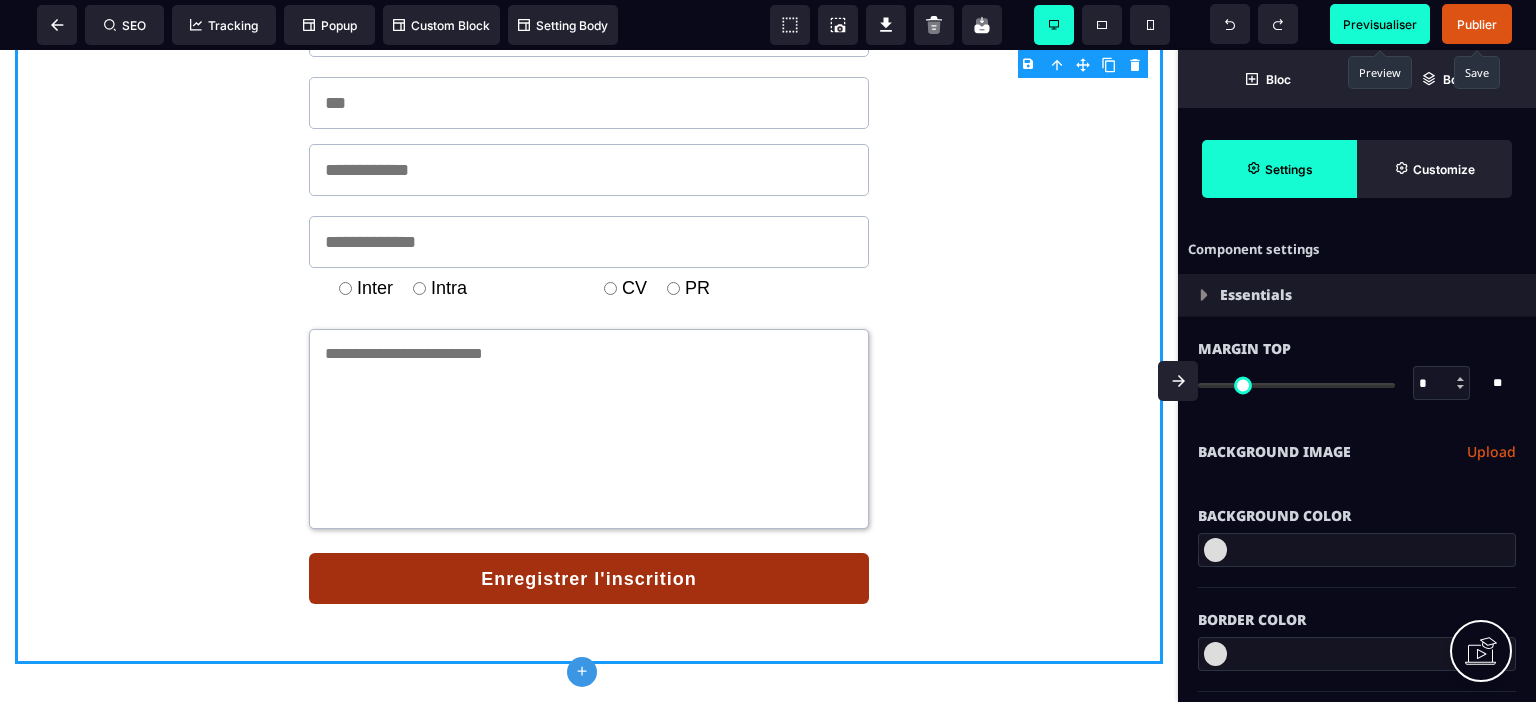 click on "Publier" at bounding box center [1477, 24] 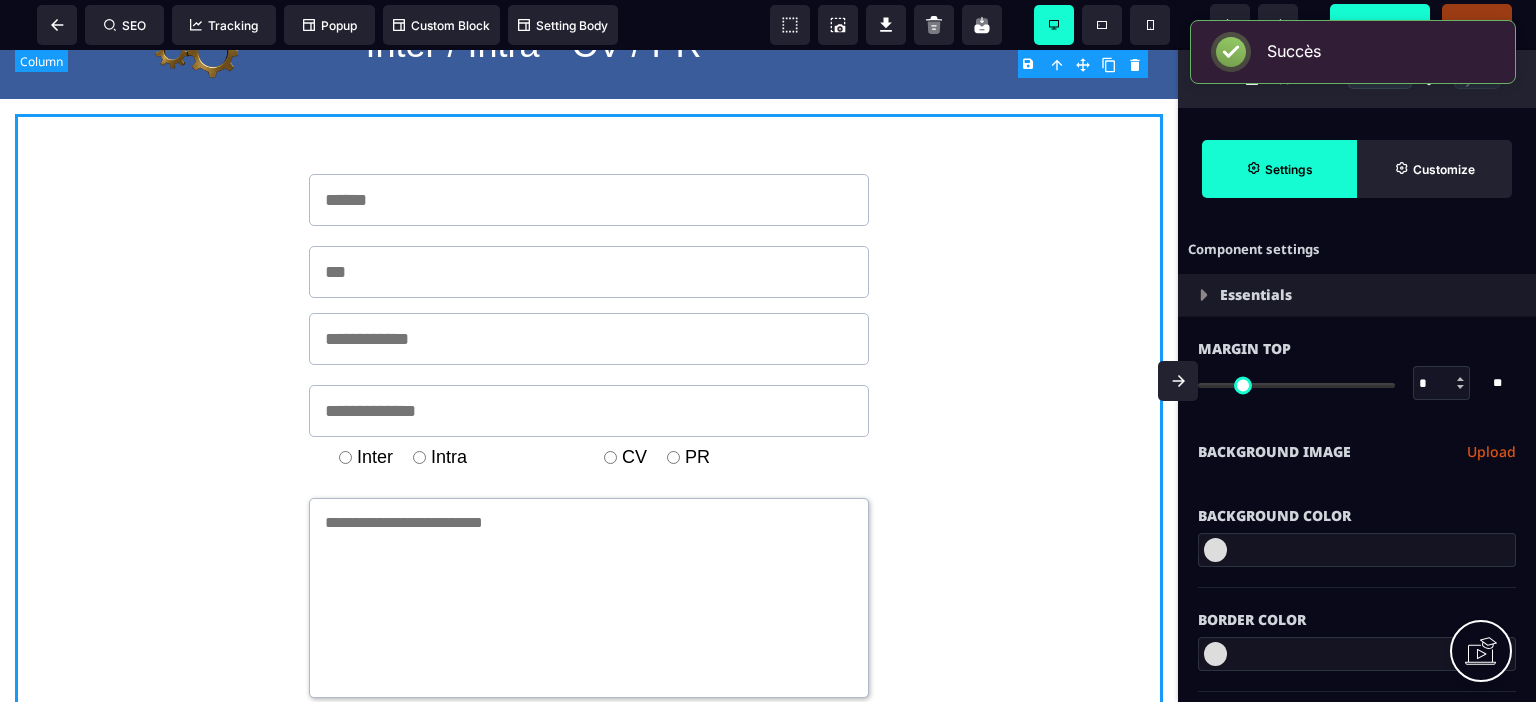 scroll, scrollTop: 100, scrollLeft: 0, axis: vertical 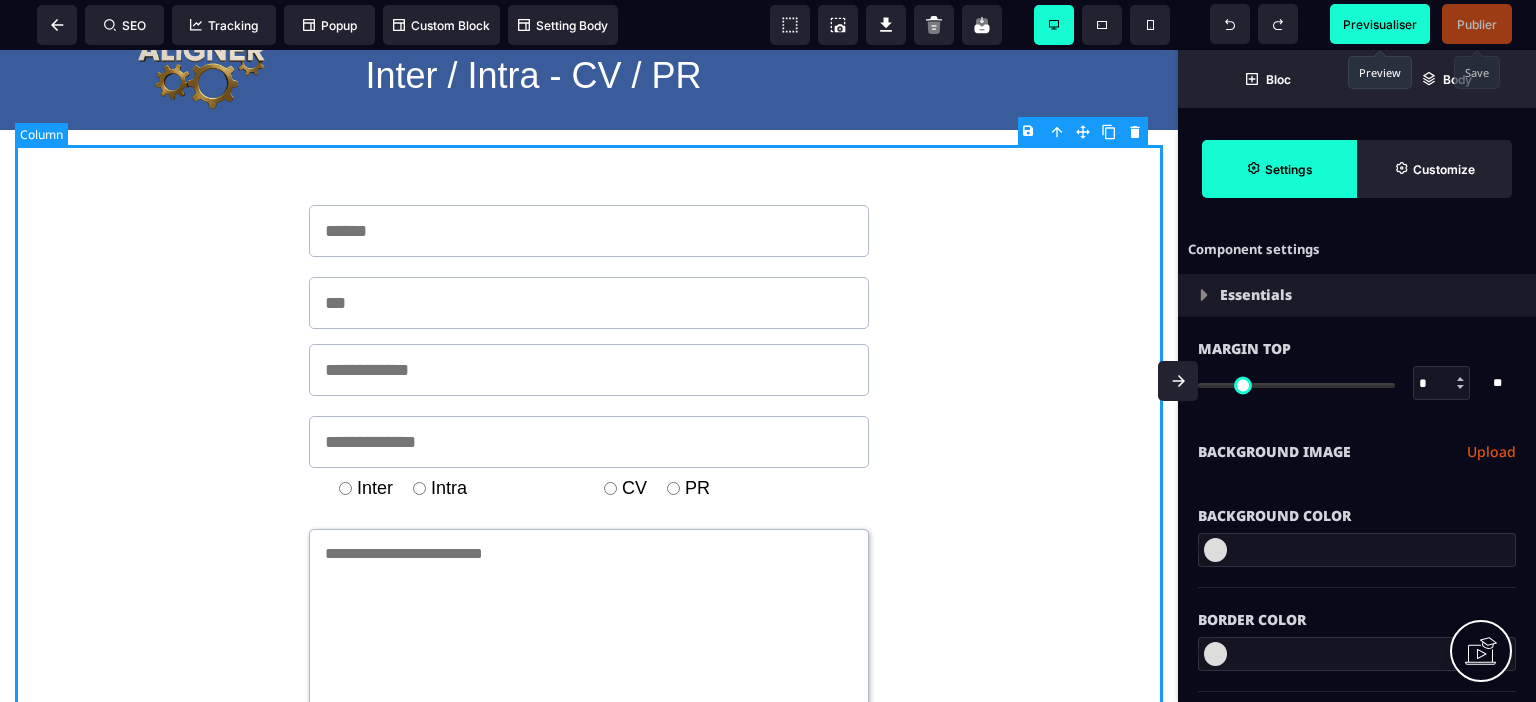 click on "Inter Intra CV PR Enregistrer l'inscrition" at bounding box center (589, 504) 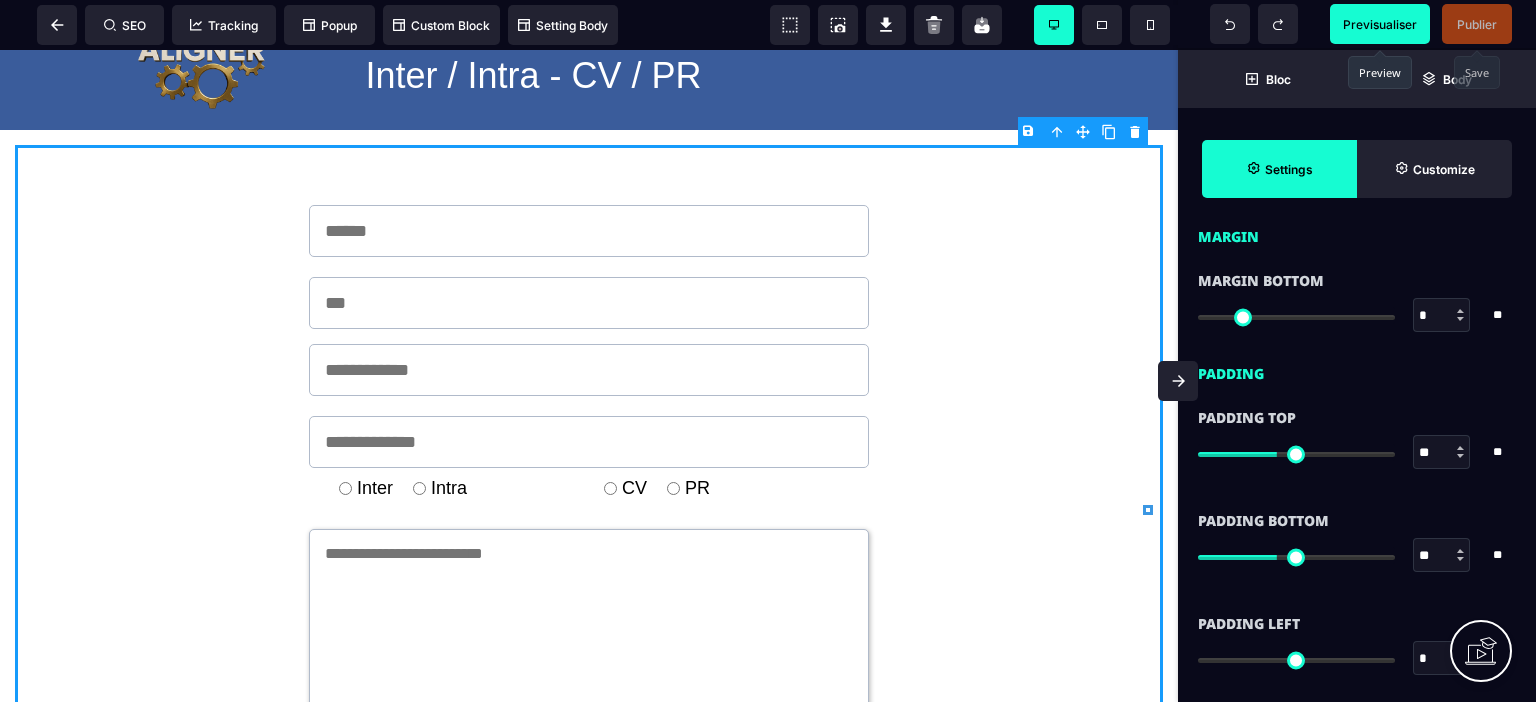 scroll, scrollTop: 1500, scrollLeft: 0, axis: vertical 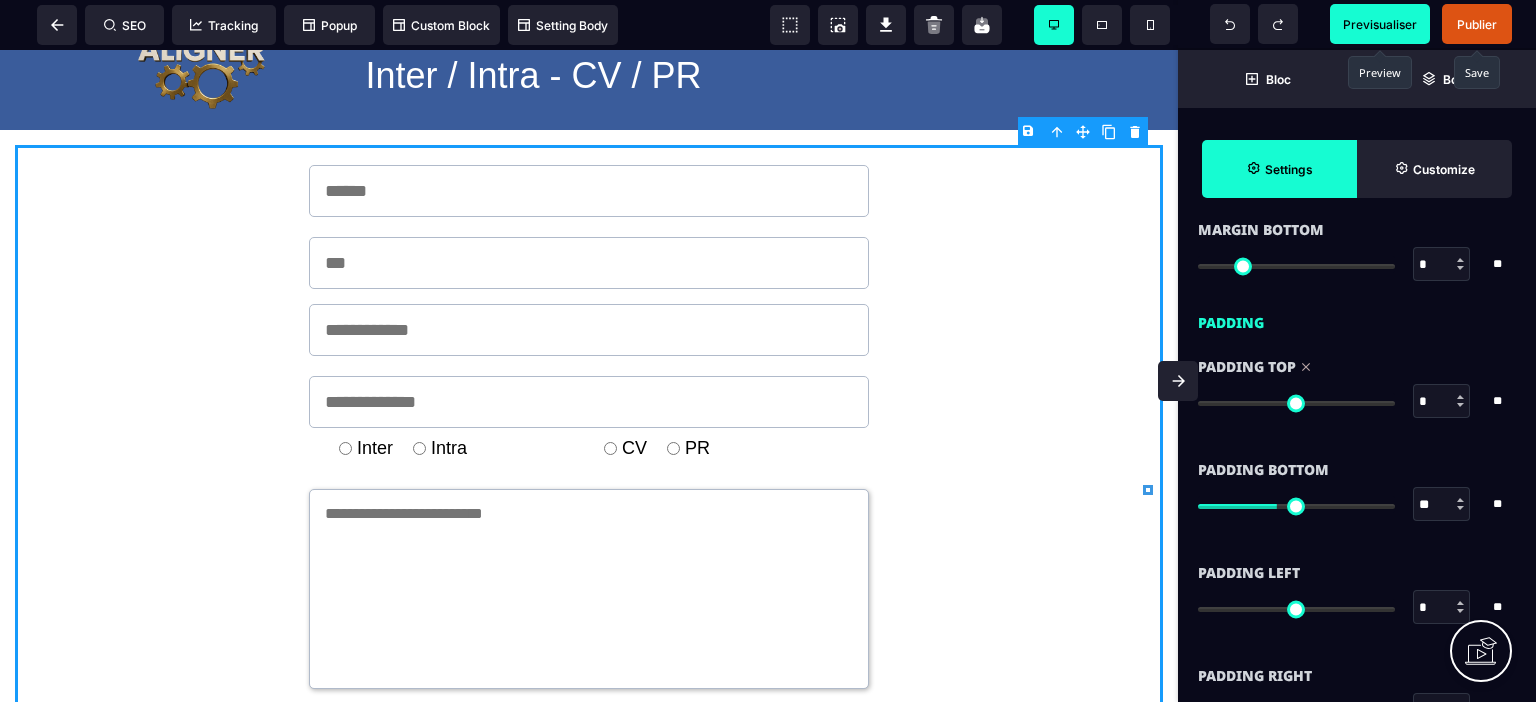 drag, startPoint x: 1278, startPoint y: 400, endPoint x: 1109, endPoint y: 401, distance: 169.00296 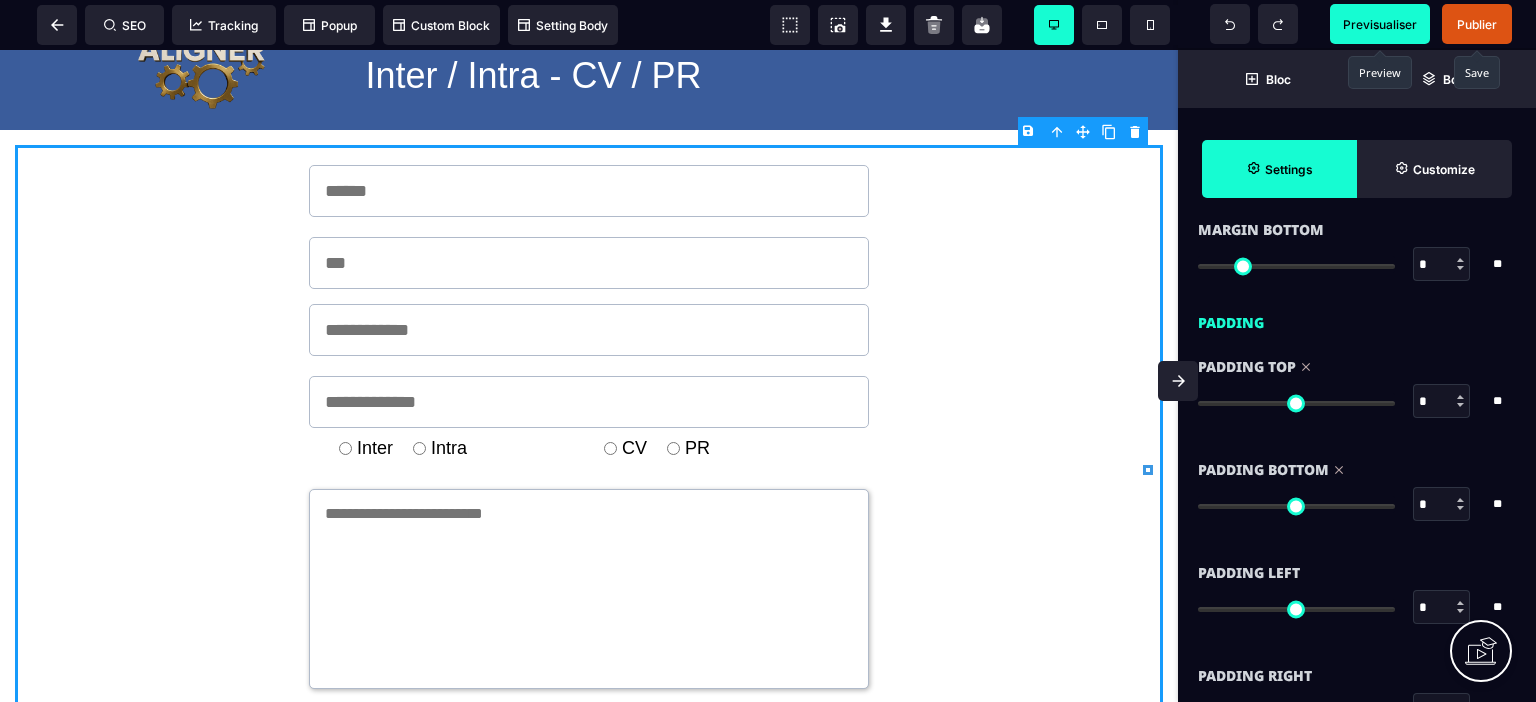 drag, startPoint x: 1280, startPoint y: 502, endPoint x: 1132, endPoint y: 499, distance: 148.0304 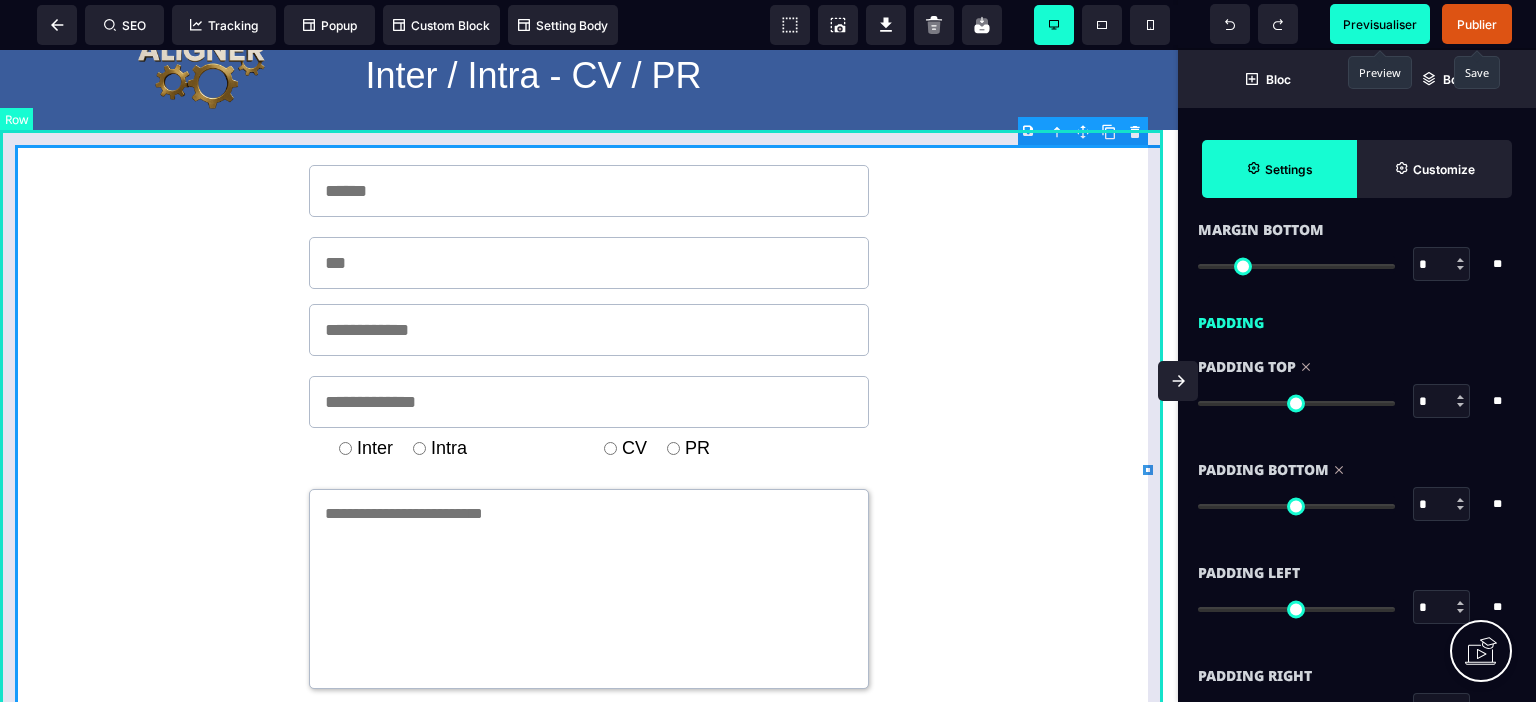 click on "Inter Intra CV PR Enregistrer l'inscrition" at bounding box center [589, 464] 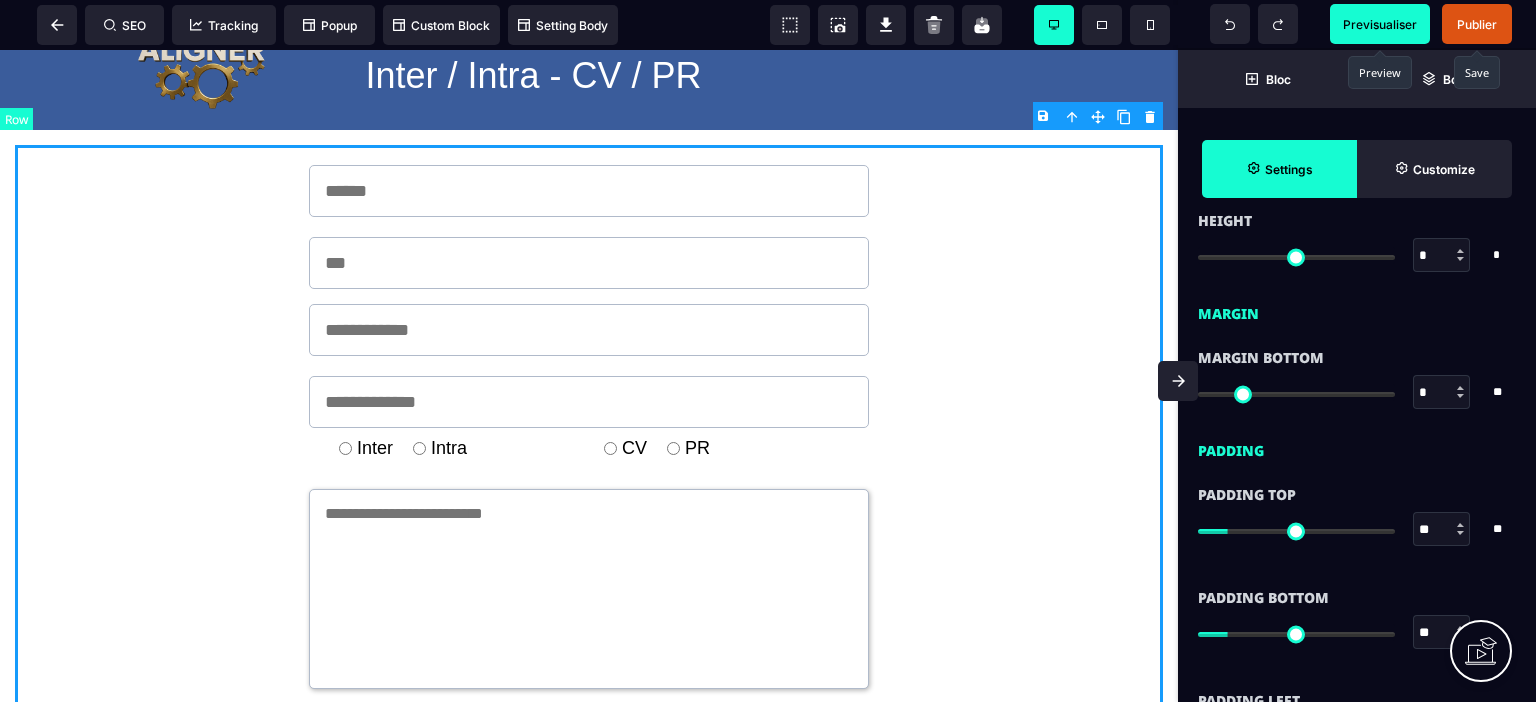 scroll, scrollTop: 0, scrollLeft: 0, axis: both 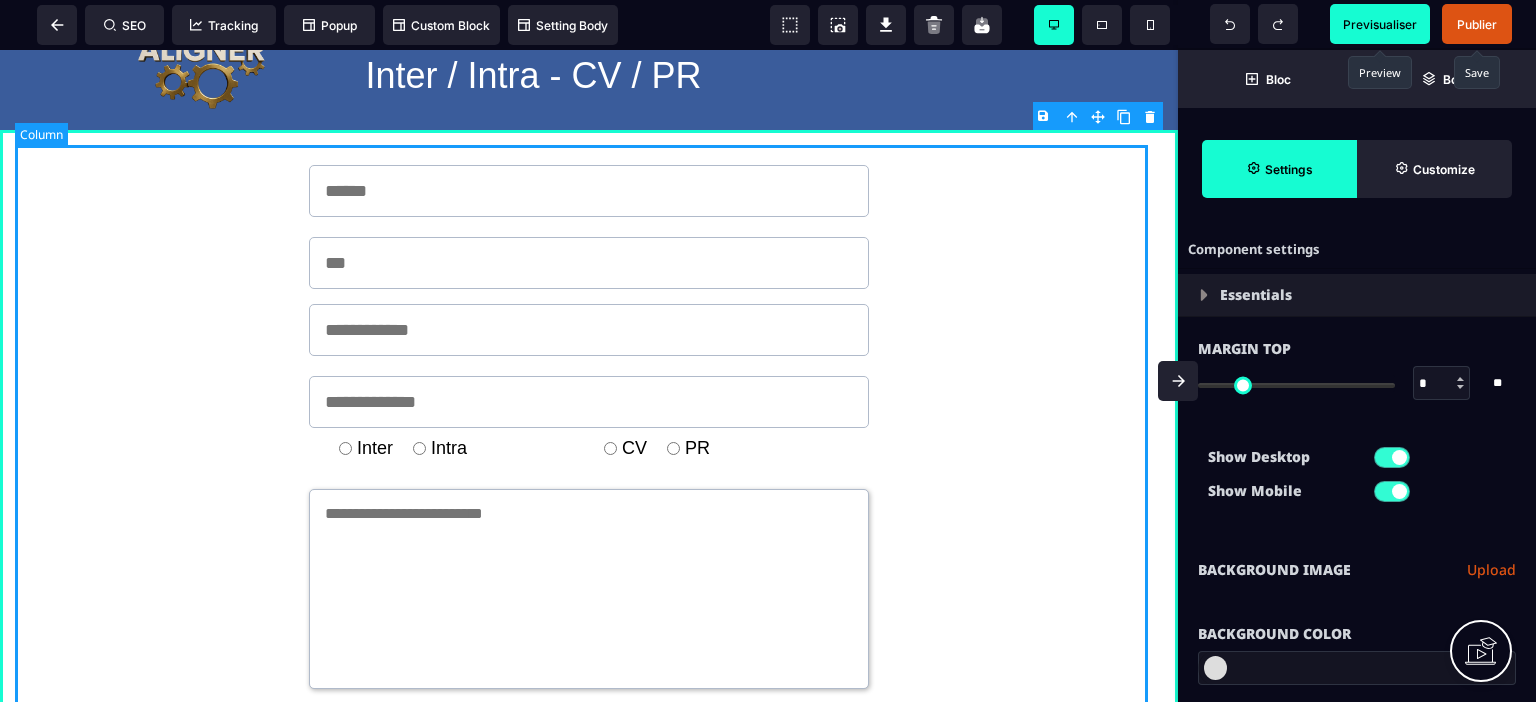 click on "Inter Intra CV PR Enregistrer l'inscrition" at bounding box center (589, 464) 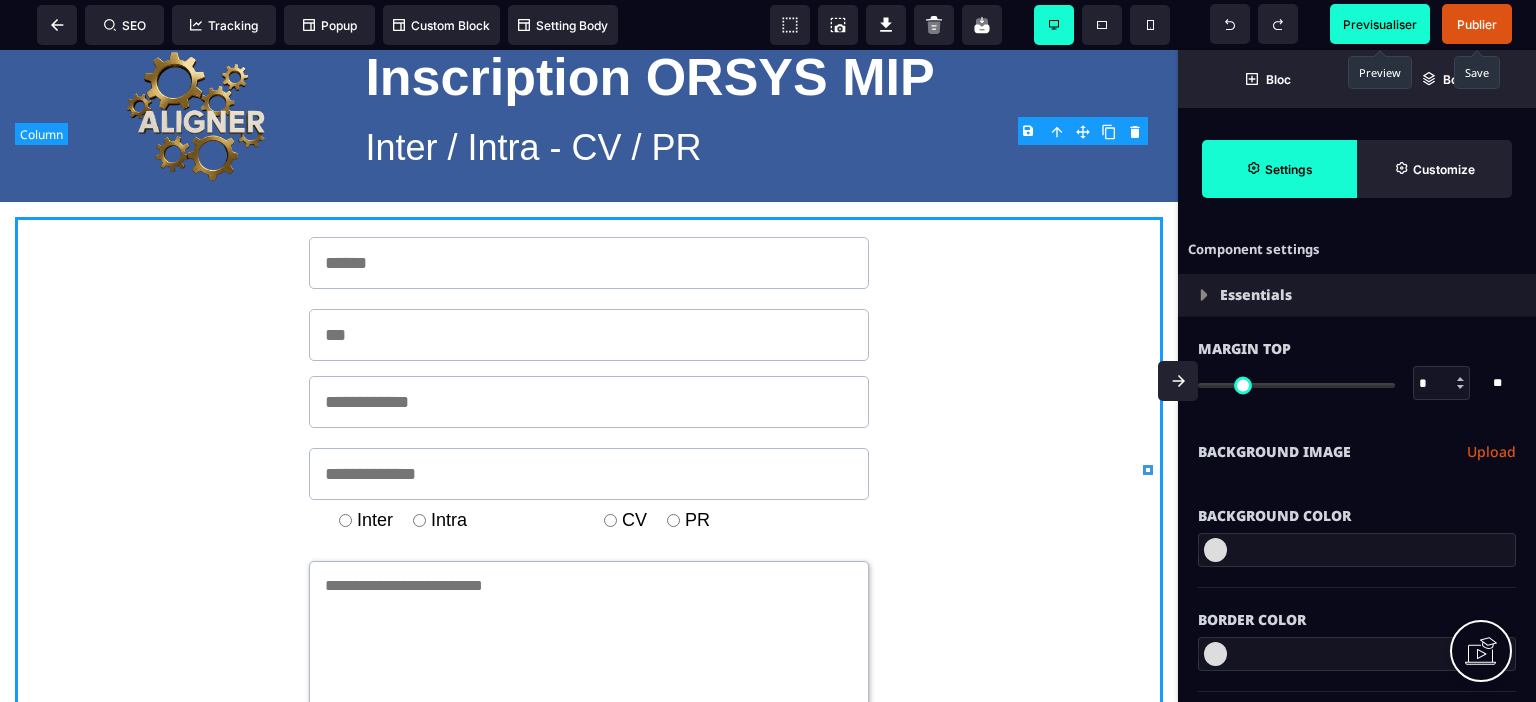 scroll, scrollTop: 0, scrollLeft: 0, axis: both 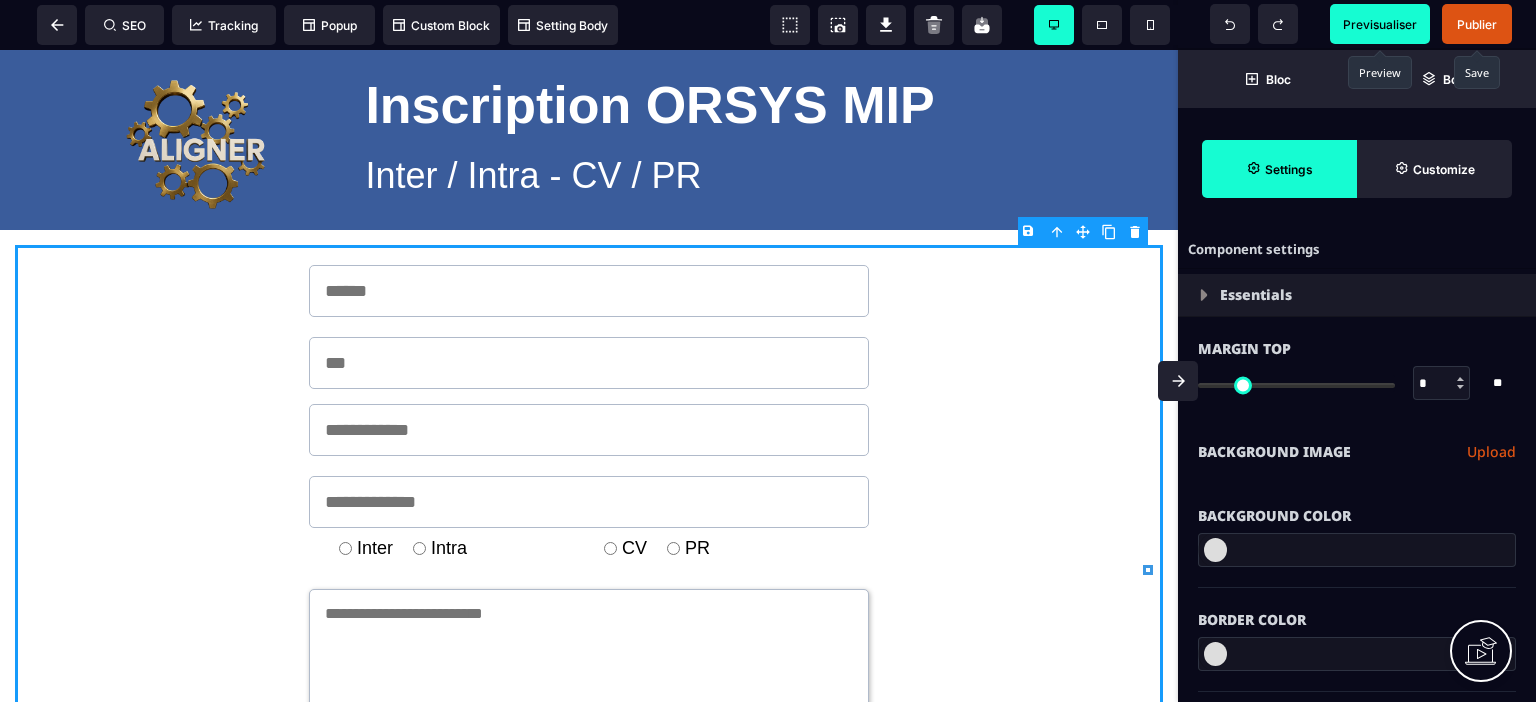 click on "Publier" at bounding box center (1477, 24) 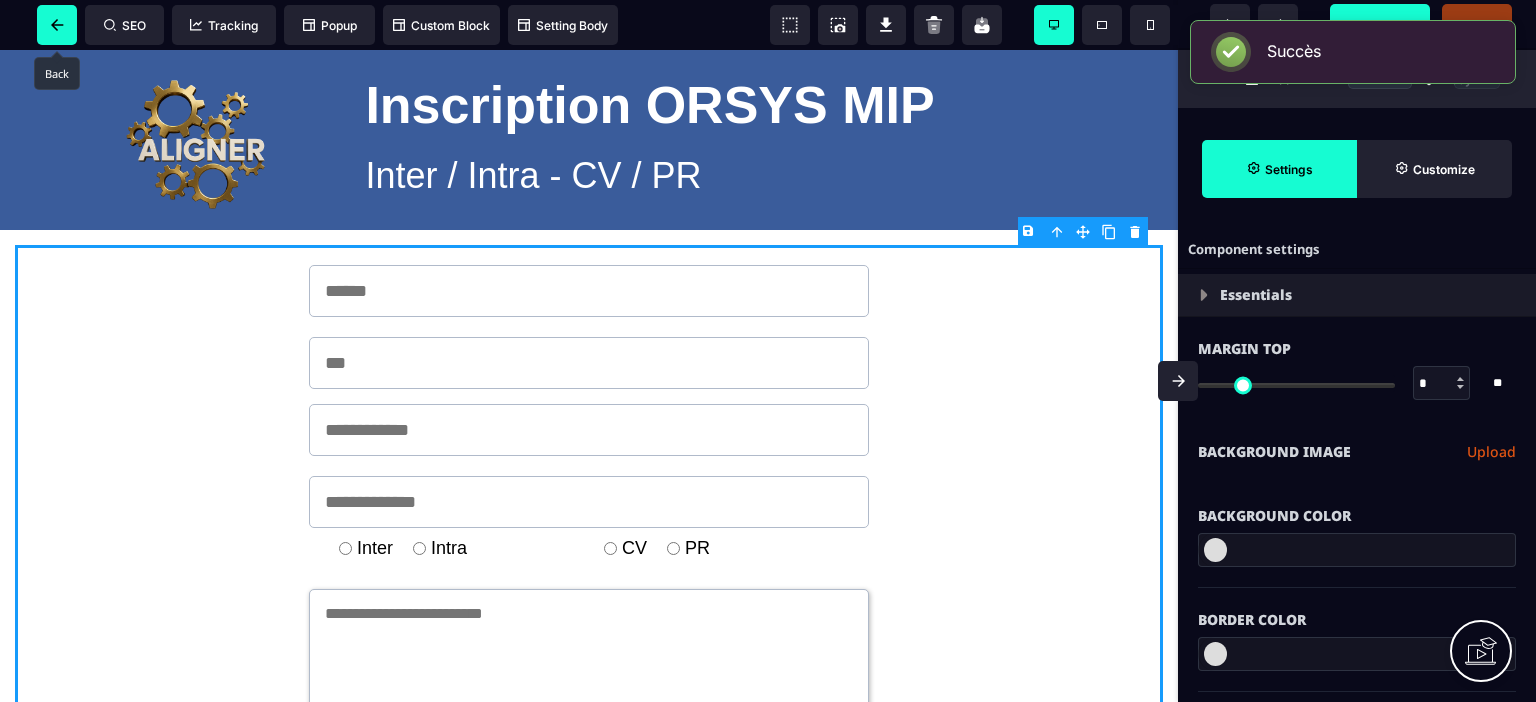 click at bounding box center (57, 25) 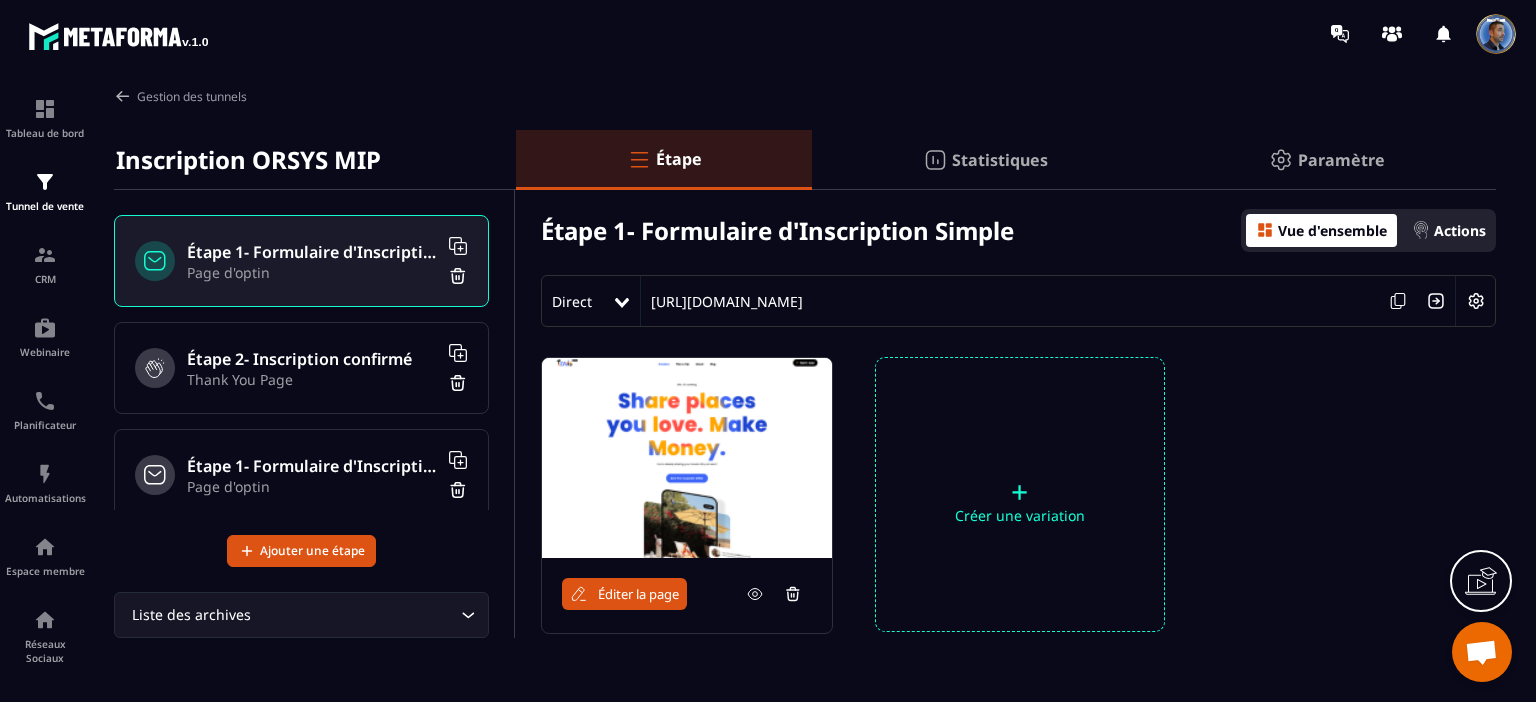 click at bounding box center [1436, 301] 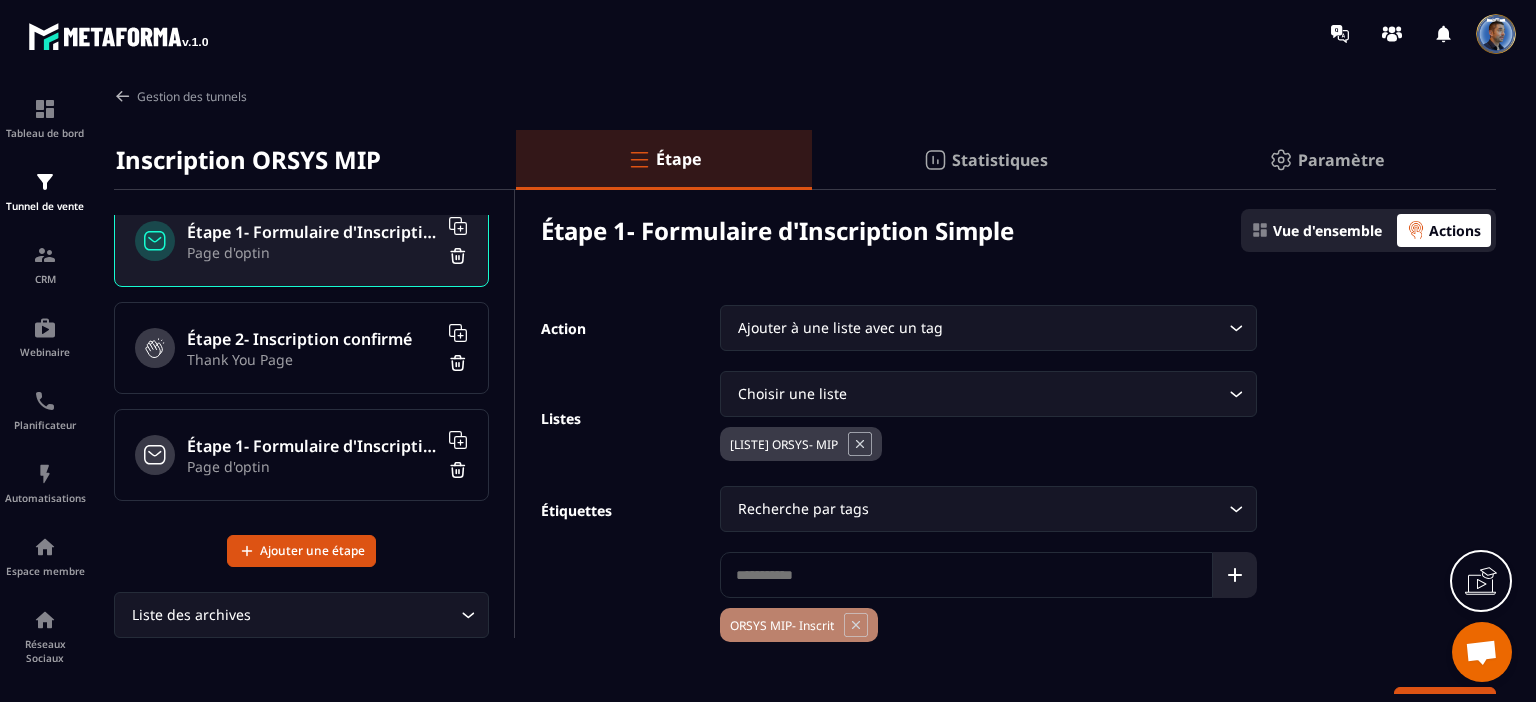 scroll, scrollTop: 25, scrollLeft: 0, axis: vertical 